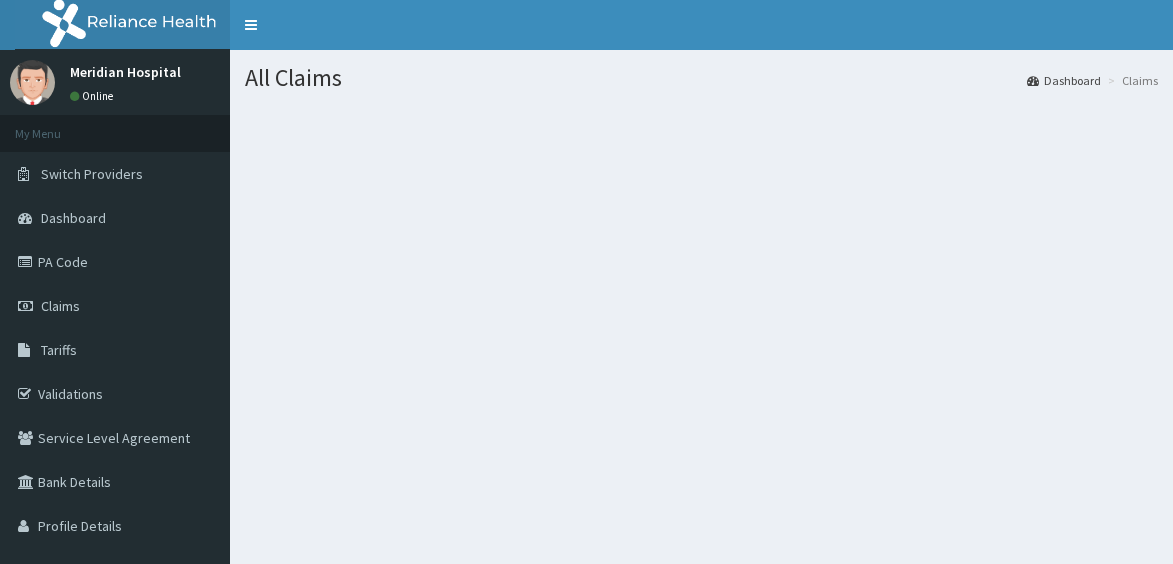 scroll, scrollTop: 0, scrollLeft: 0, axis: both 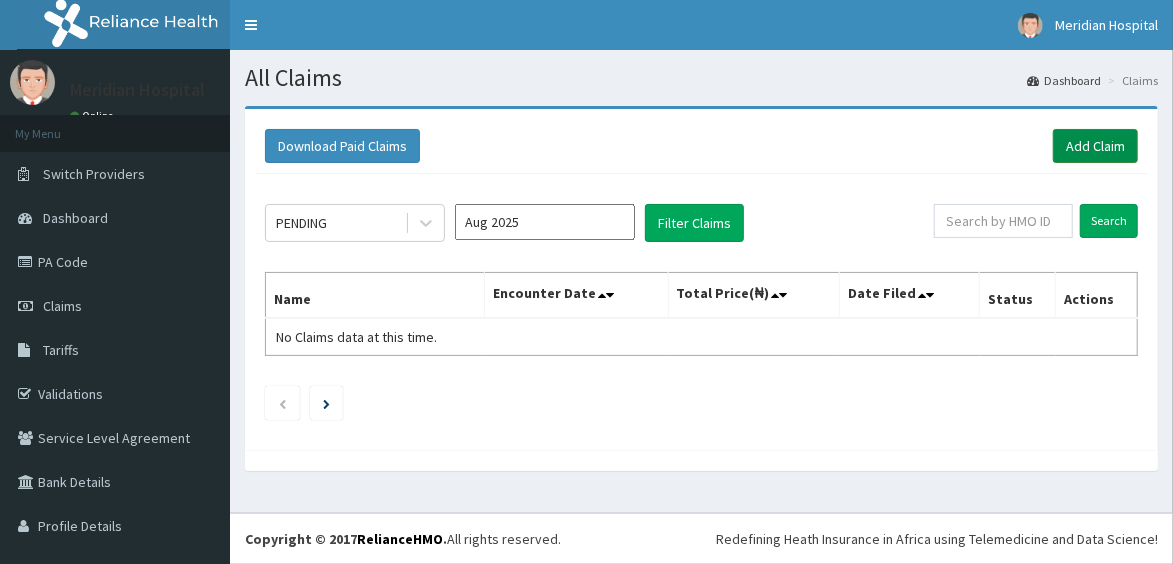 click on "Add Claim" at bounding box center (1095, 146) 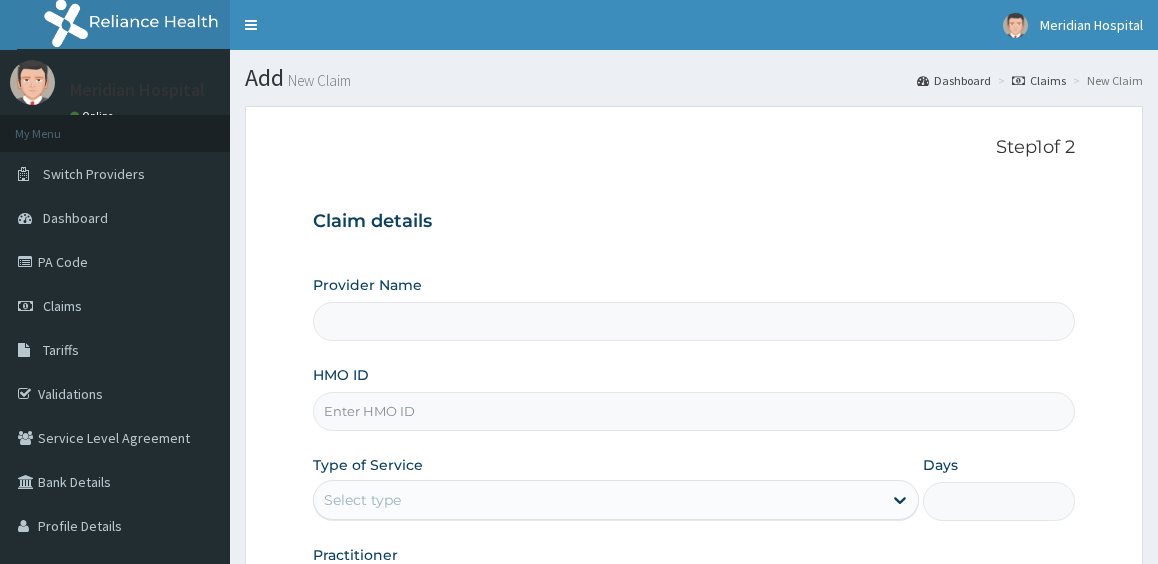 scroll, scrollTop: 0, scrollLeft: 0, axis: both 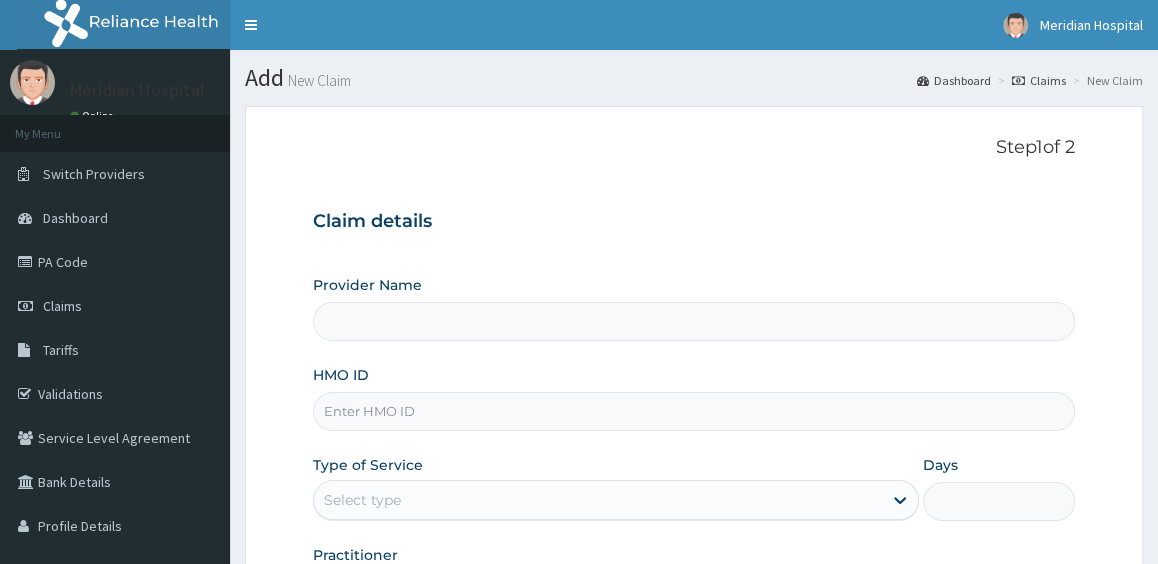 click on "HMO ID" at bounding box center (694, 411) 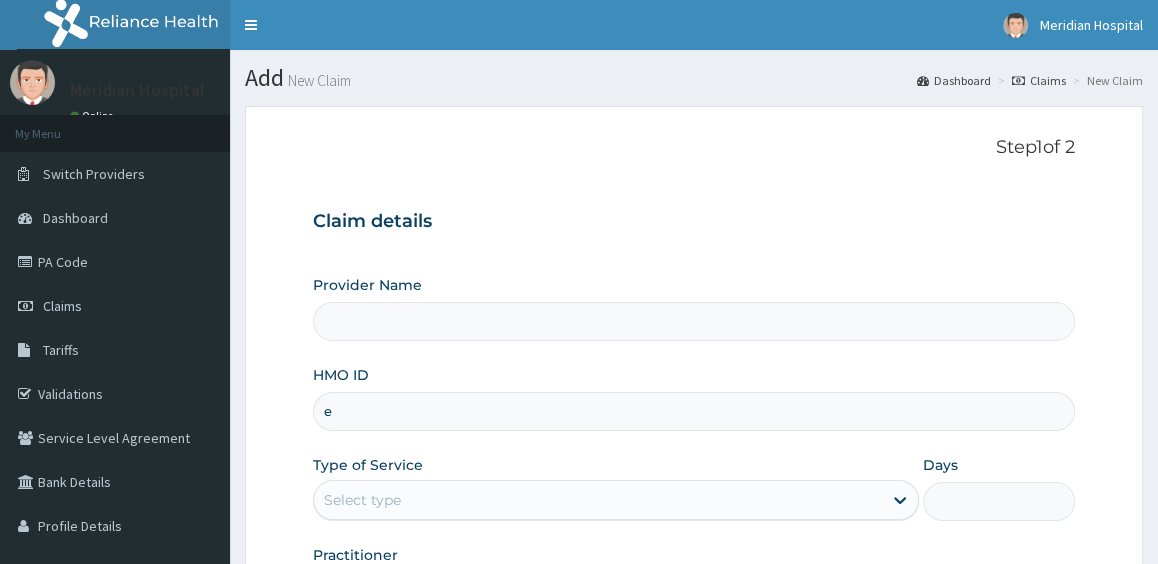 type on "er" 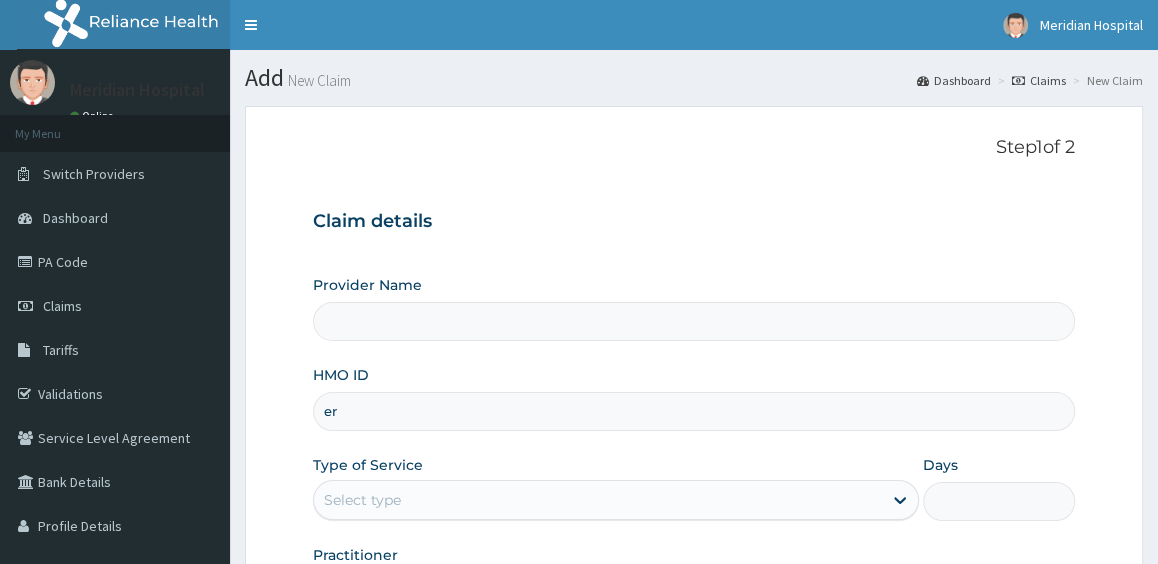 type on "Meridian Hospital" 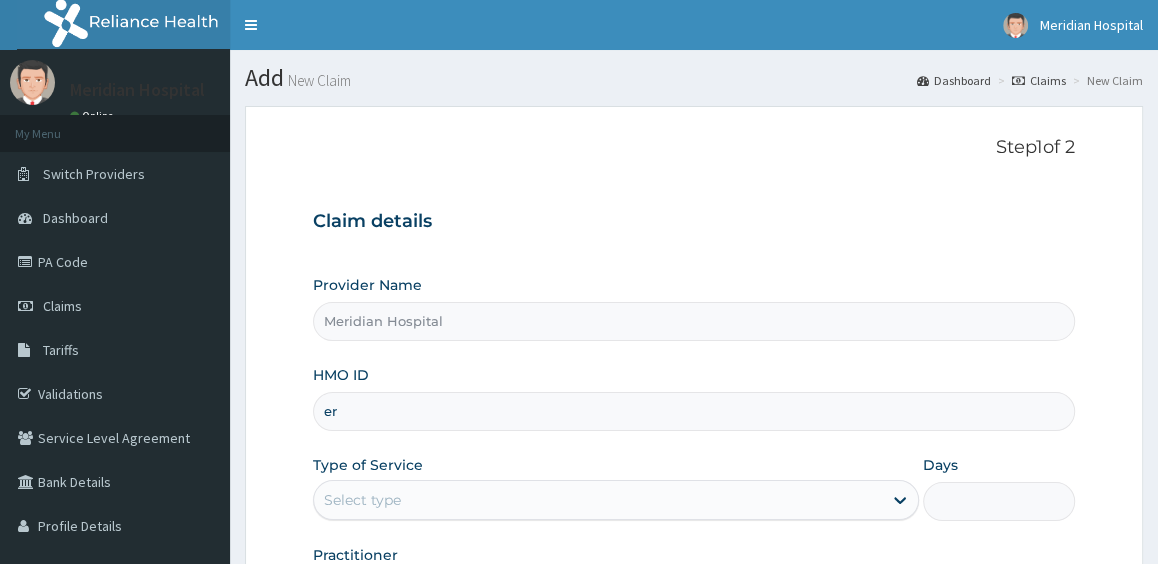 type on "e" 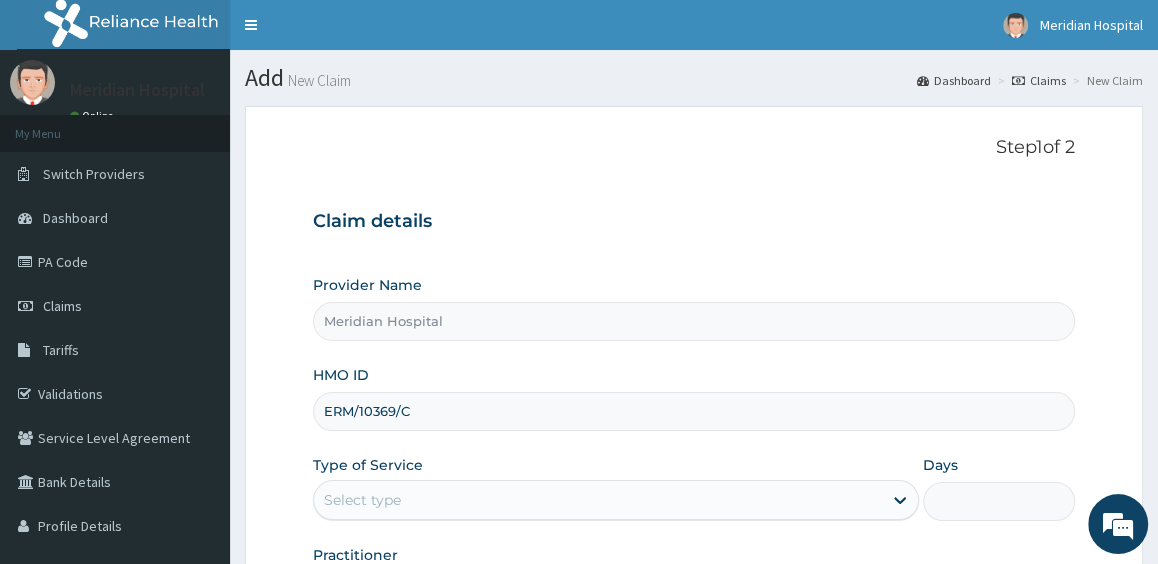 scroll, scrollTop: 0, scrollLeft: 0, axis: both 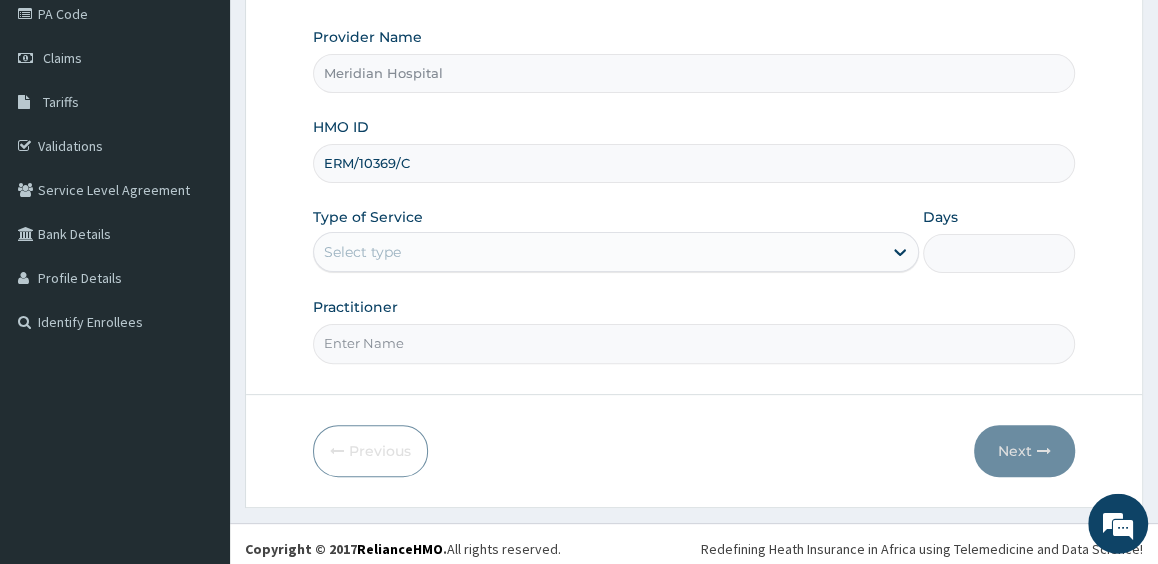 type on "ERM/10369/C" 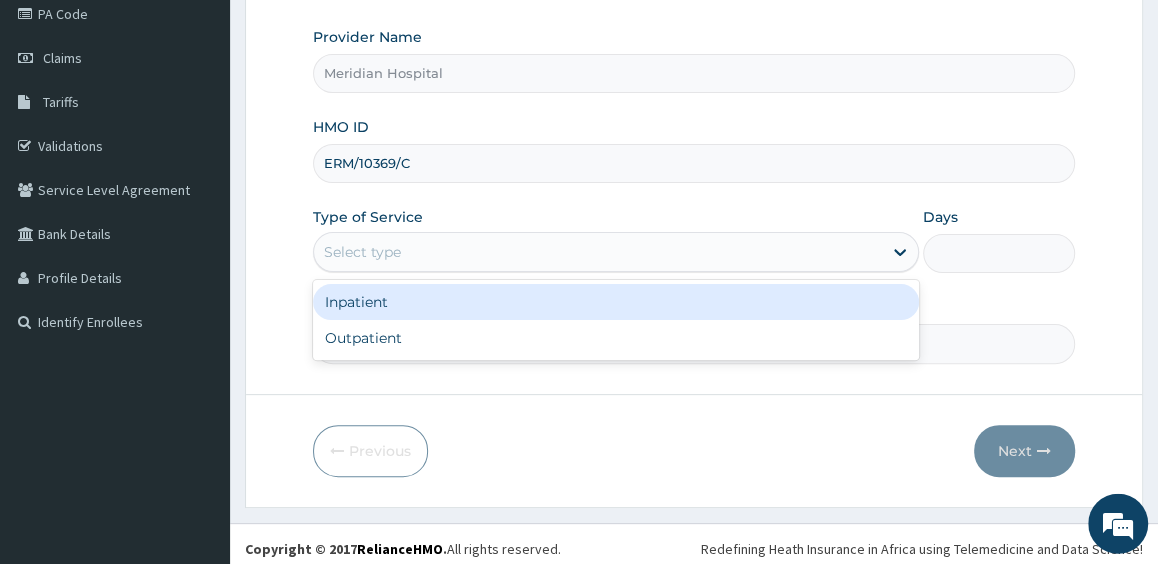 click on "Select type" at bounding box center (598, 252) 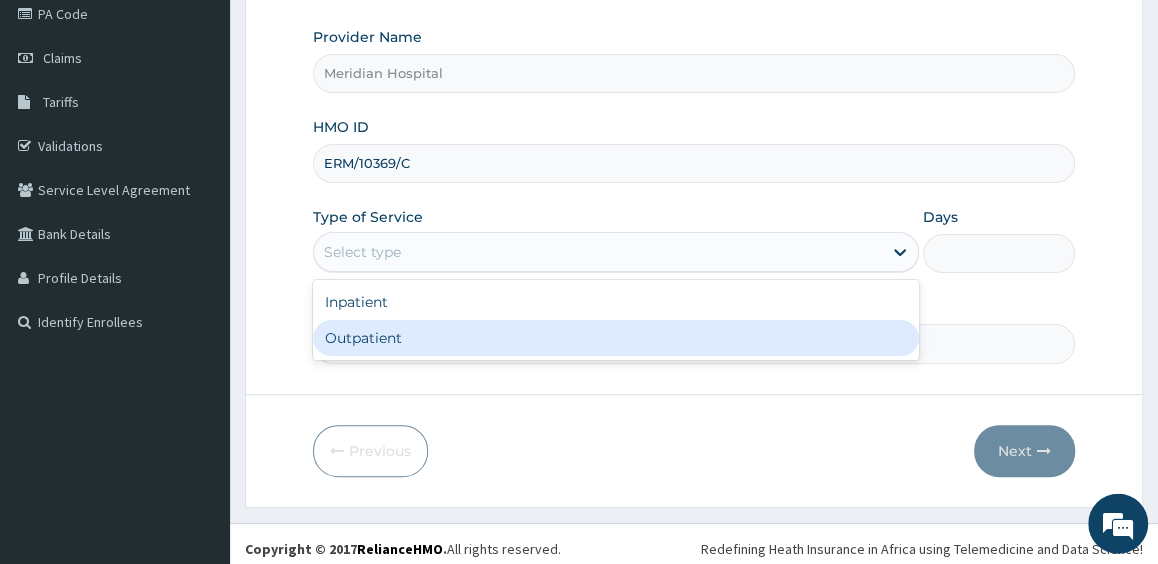 click on "Outpatient" at bounding box center [616, 338] 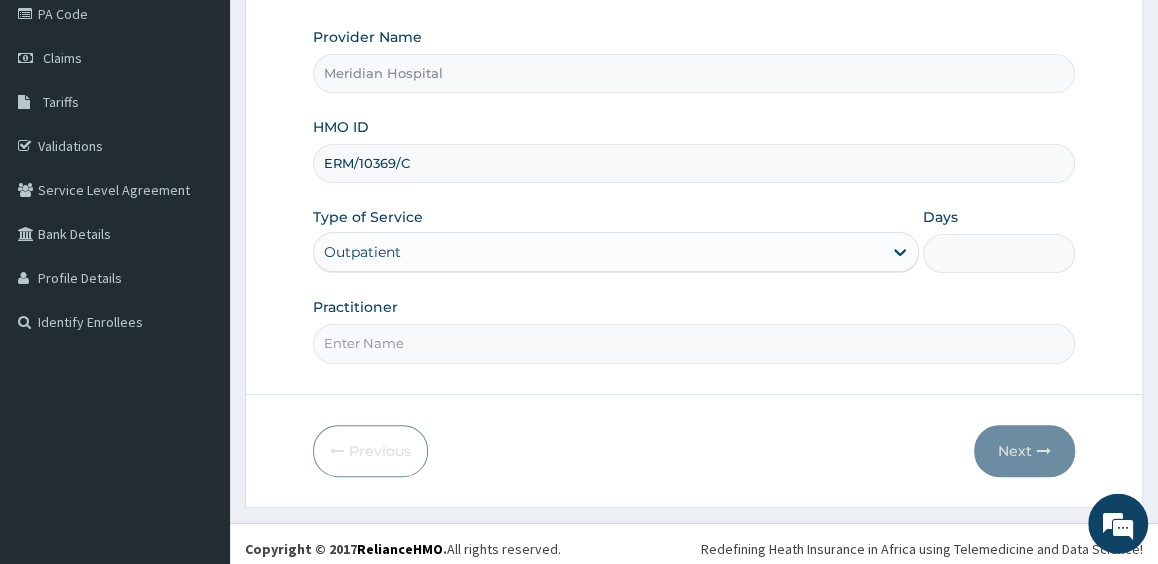 type on "1" 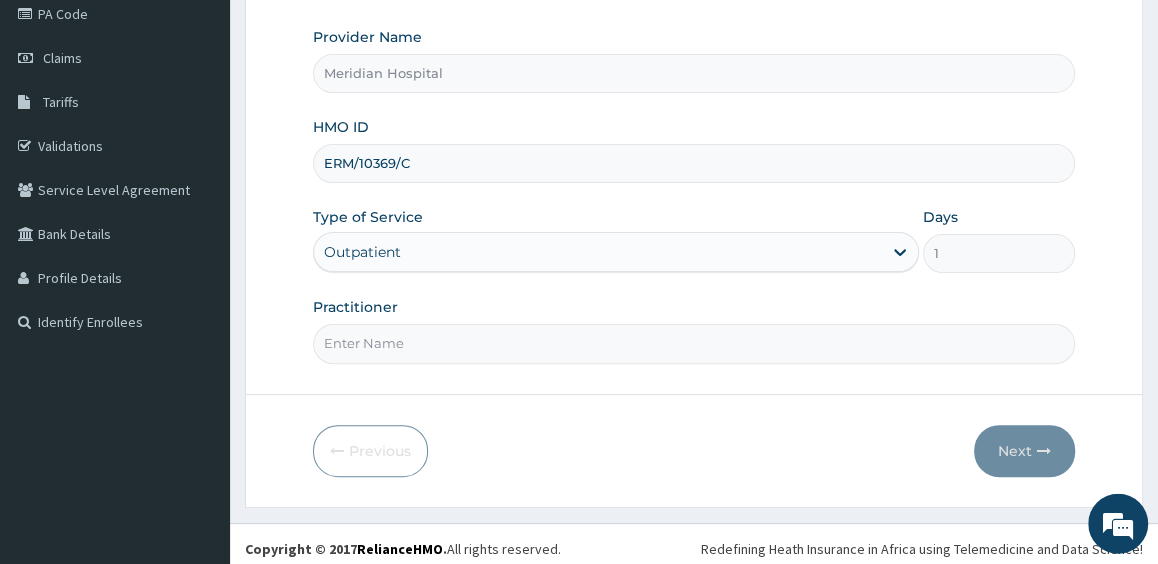 click on "Practitioner" at bounding box center (694, 343) 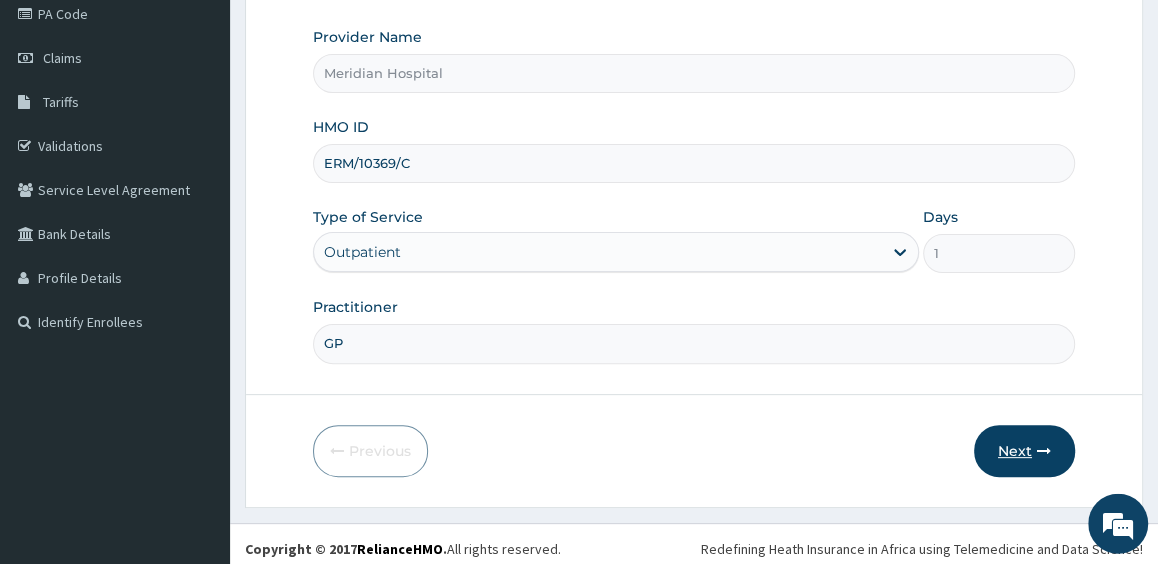 type on "GP" 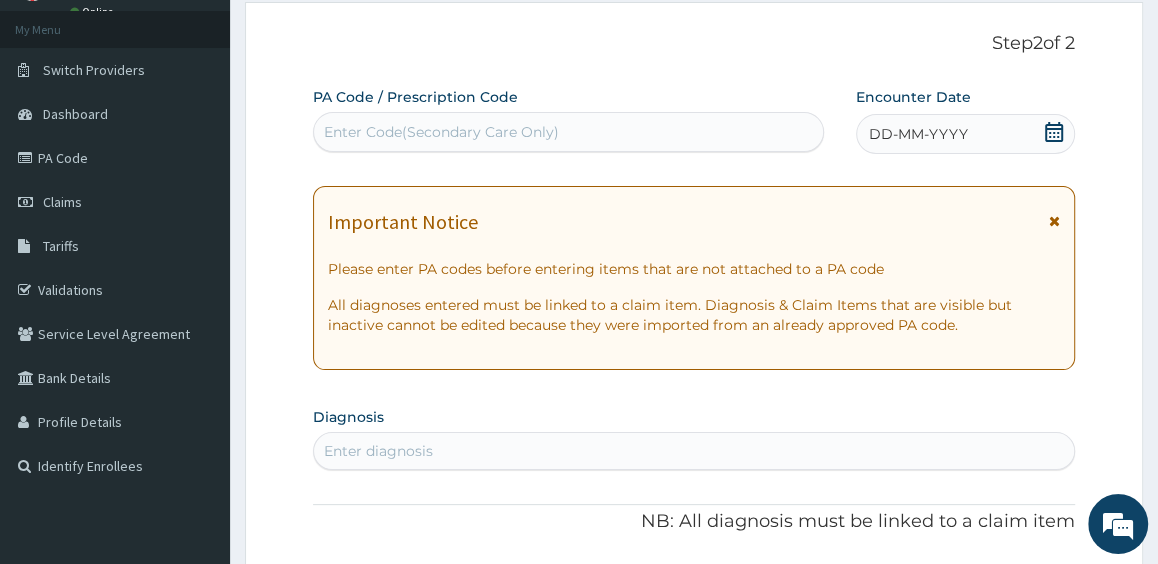scroll, scrollTop: 0, scrollLeft: 0, axis: both 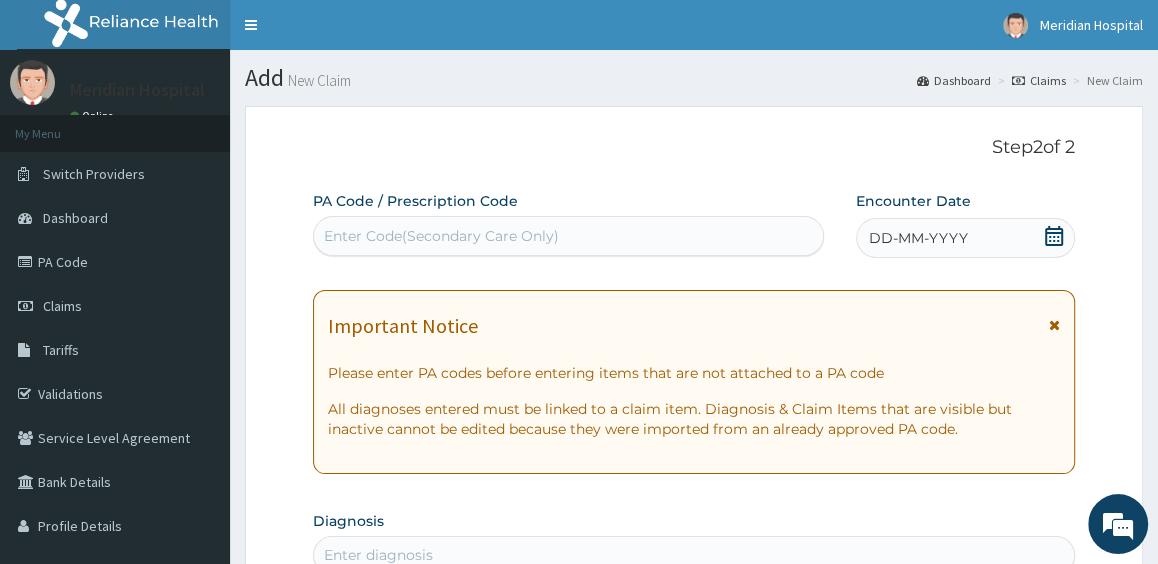 click 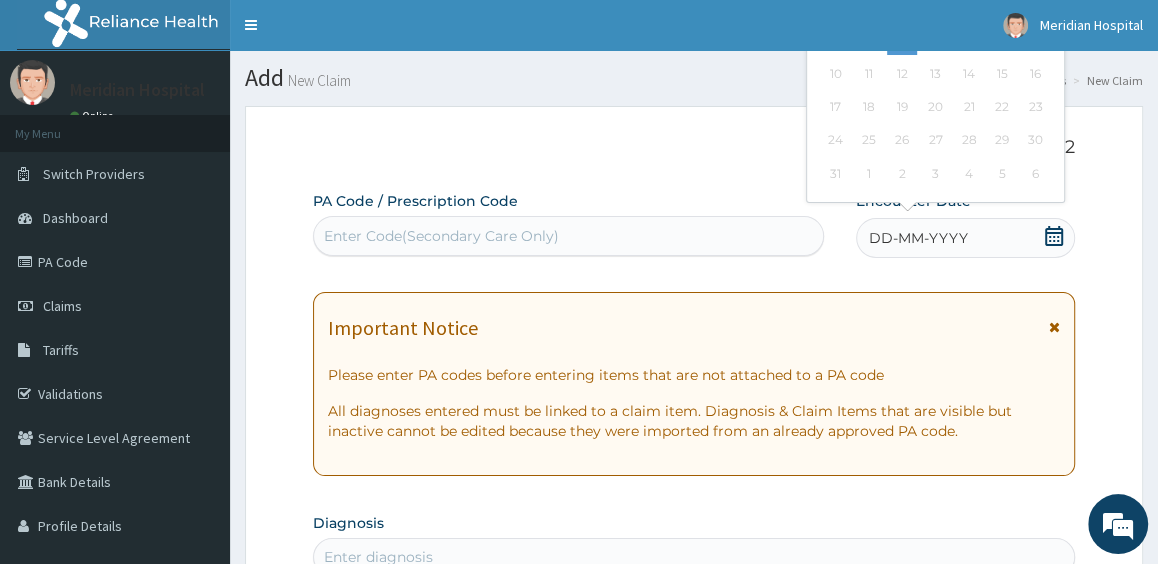 click 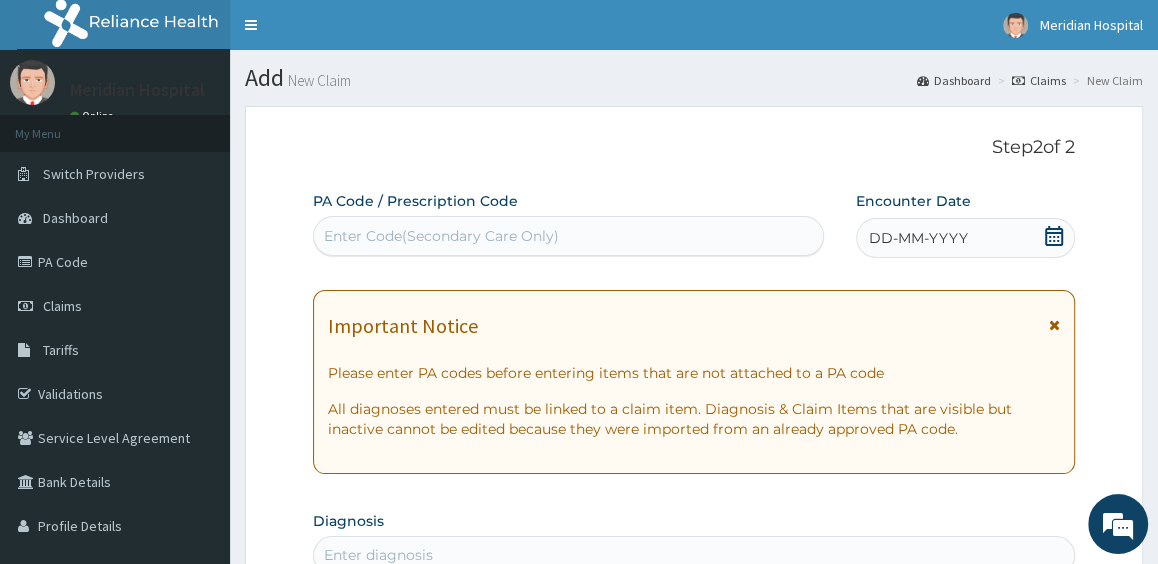 click on "Step  2  of 2 PA Code / Prescription Code Enter Code(Secondary Care Only) Encounter Date DD-MM-YYYY Important Notice Please enter PA codes before entering items that are not attached to a PA code   All diagnoses entered must be linked to a claim item. Diagnosis & Claim Items that are visible but inactive cannot be edited because they were imported from an already approved PA code. Diagnosis Enter diagnosis NB: All diagnosis must be linked to a claim item Claim Items No claim item Types Select Type Item Select Item Pair Diagnosis Select Diagnosis Unit Price 0 Add Comment     Previous   Submit" at bounding box center (694, 738) 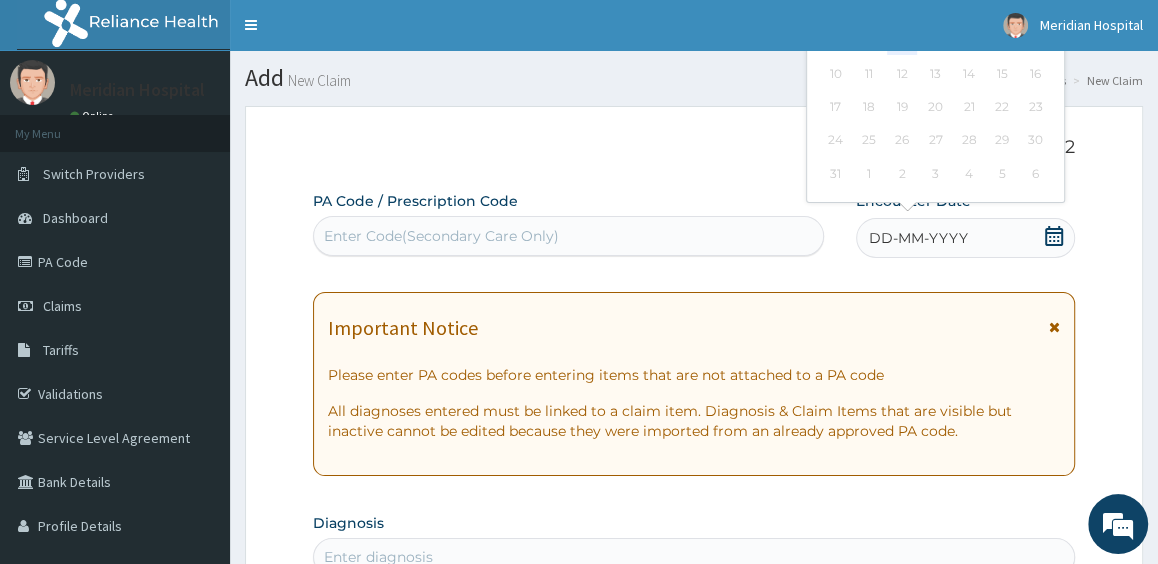 click on "5" at bounding box center (902, 41) 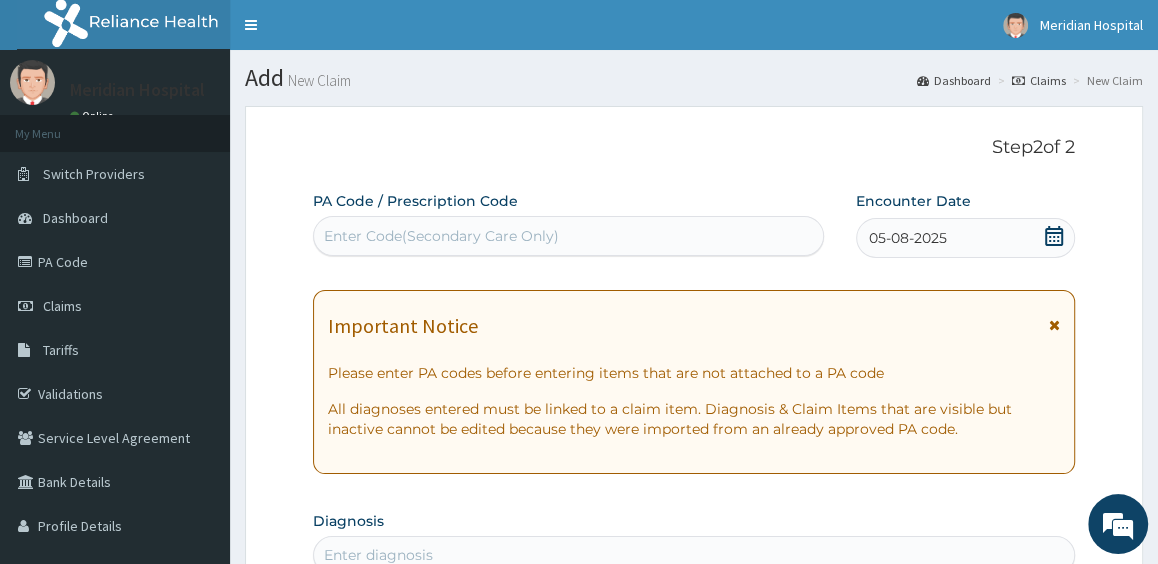 click 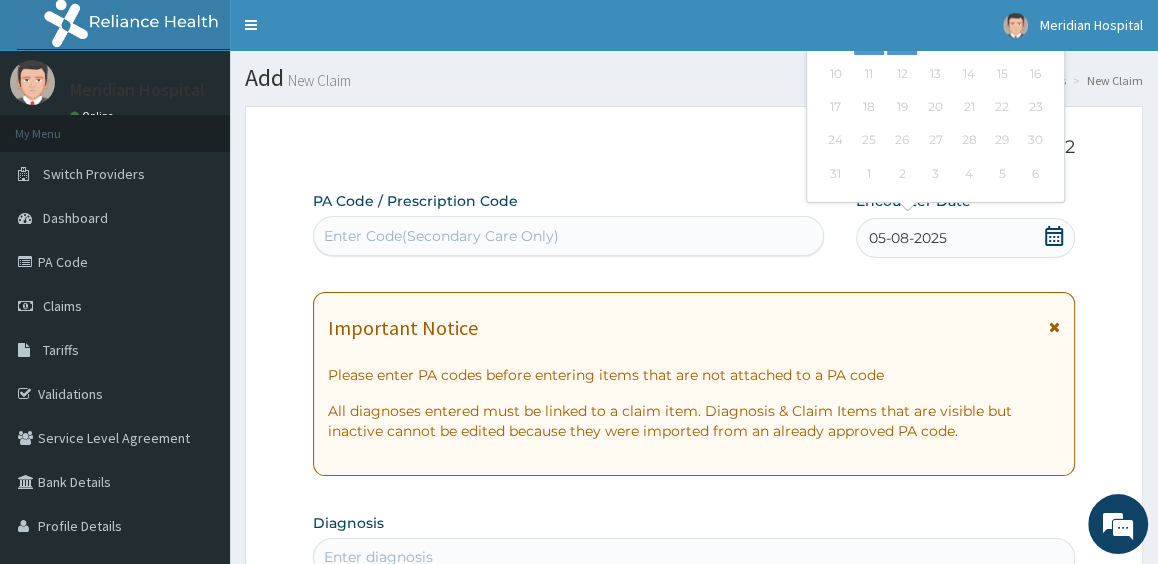 click 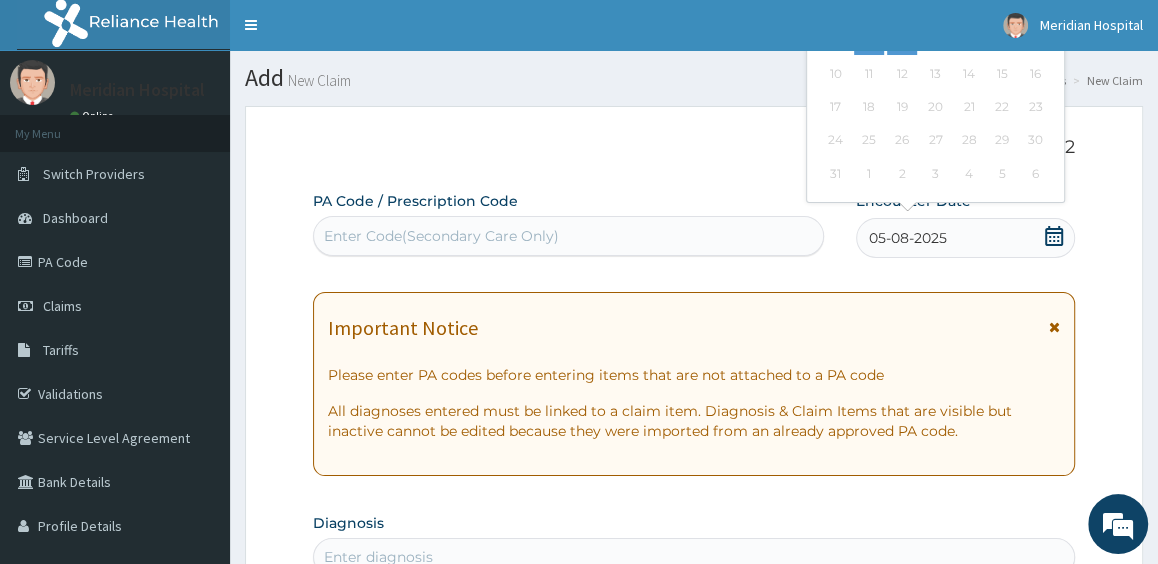 click 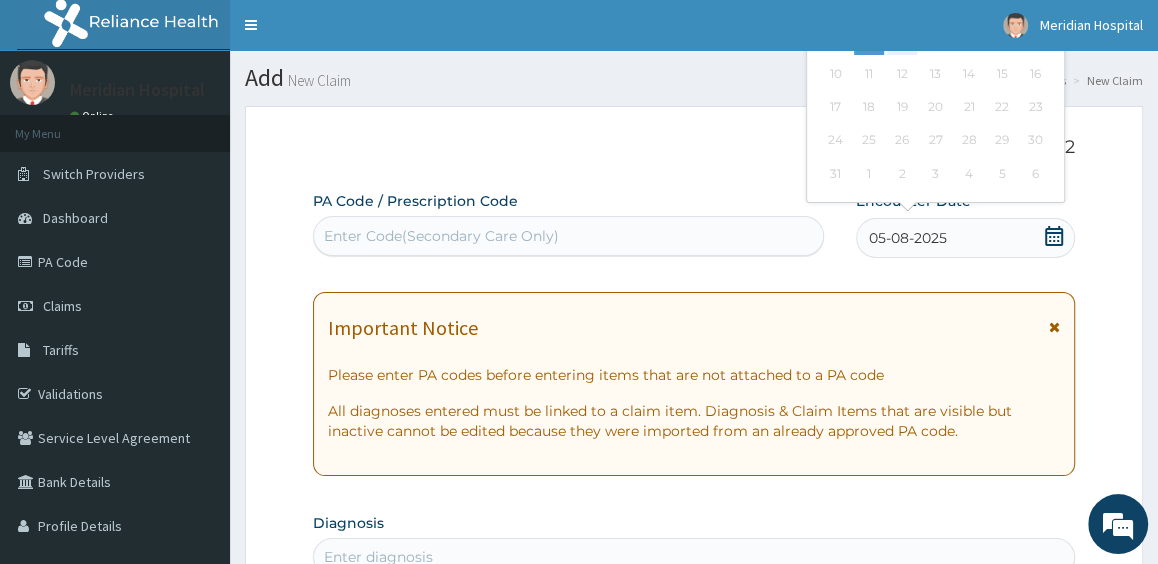 click on "5" at bounding box center (902, 41) 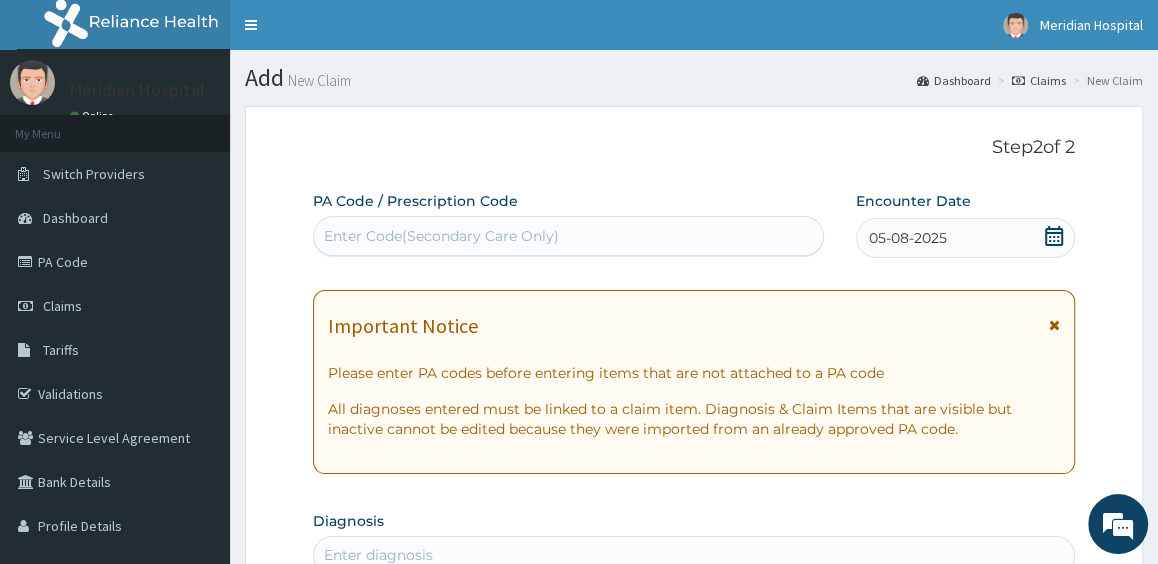 click 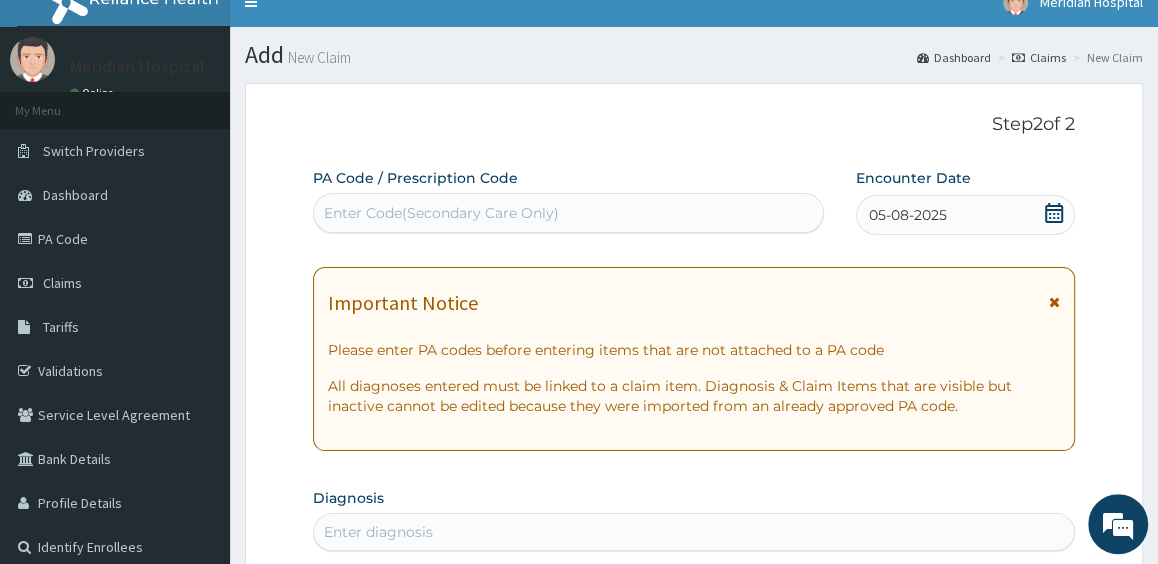 scroll, scrollTop: 0, scrollLeft: 0, axis: both 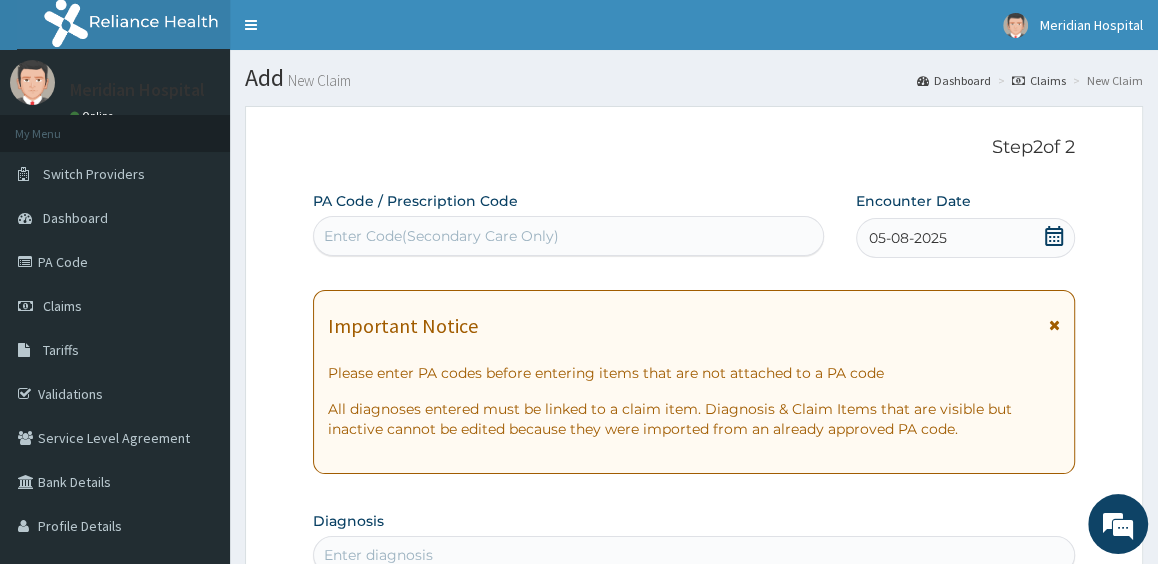 drag, startPoint x: 1051, startPoint y: 236, endPoint x: 1061, endPoint y: 241, distance: 11.18034 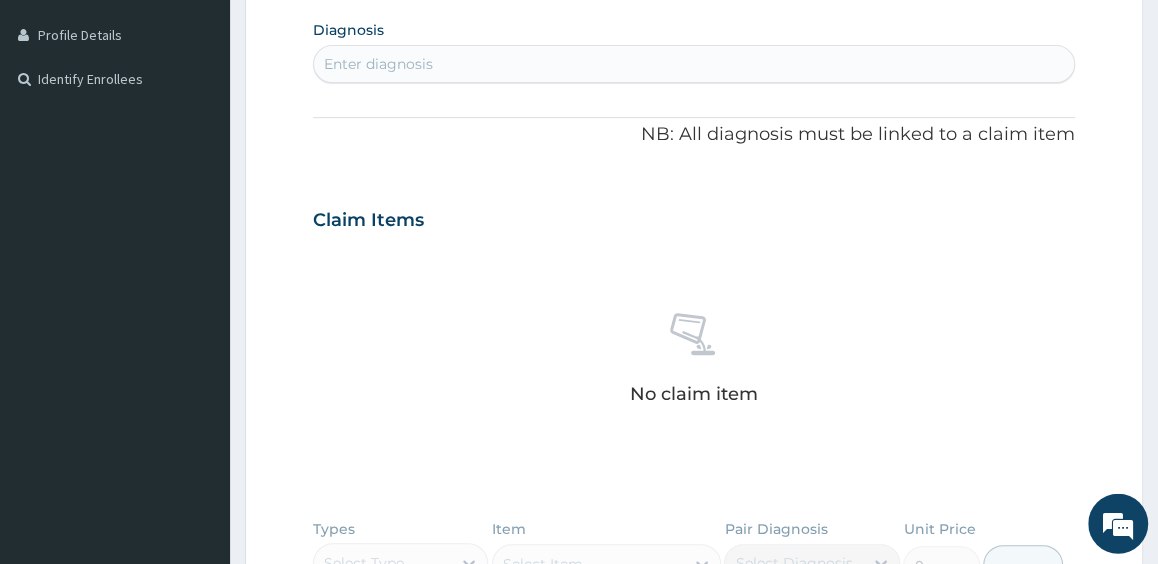 scroll, scrollTop: 494, scrollLeft: 0, axis: vertical 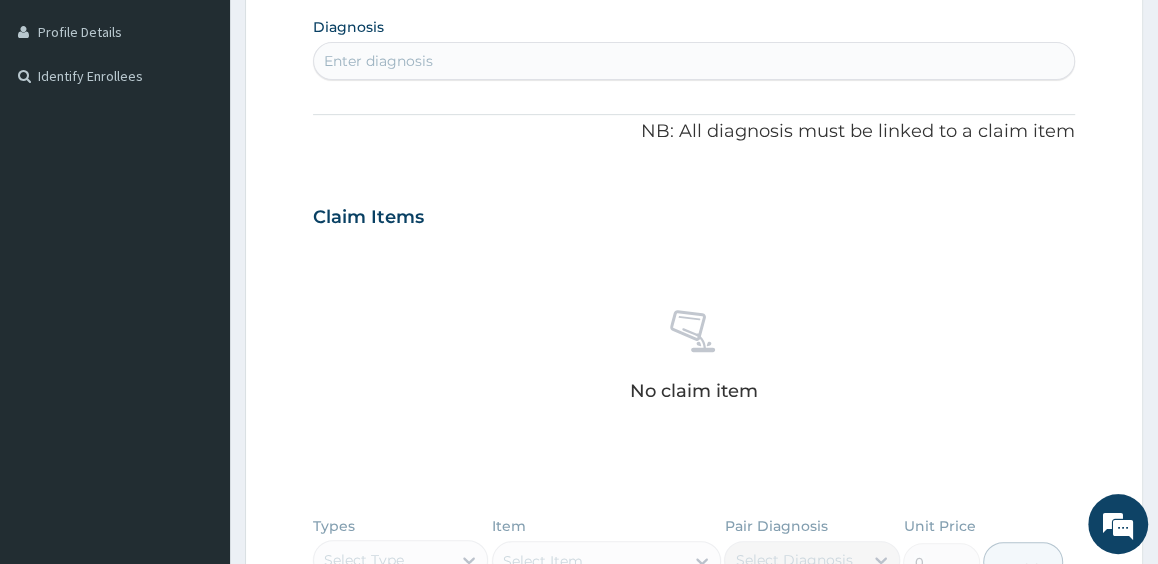 click on "Enter diagnosis" at bounding box center (378, 61) 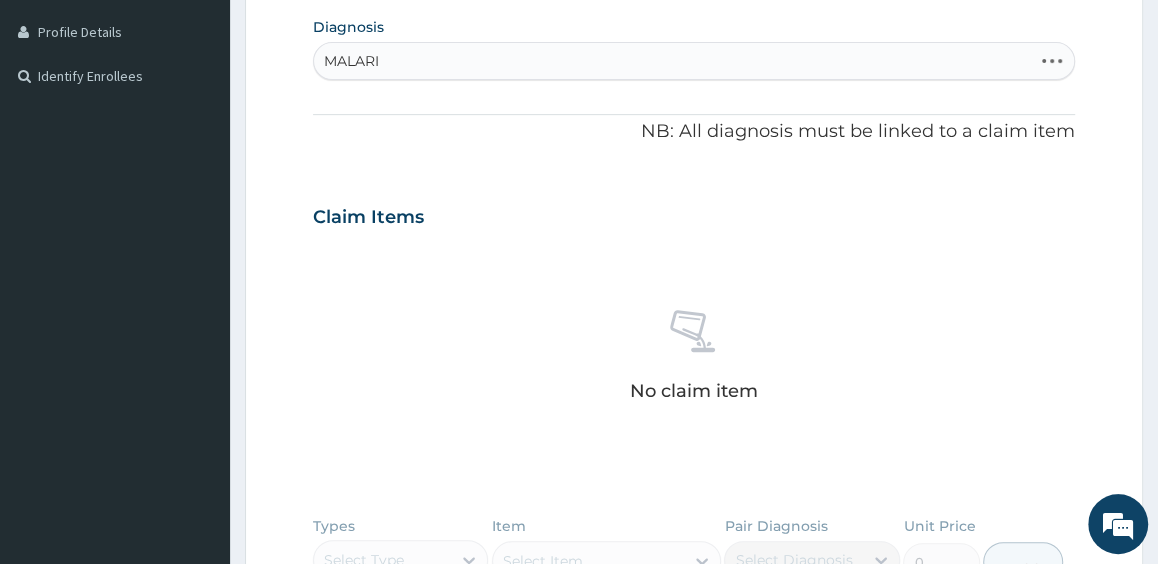 type on "MALARIA" 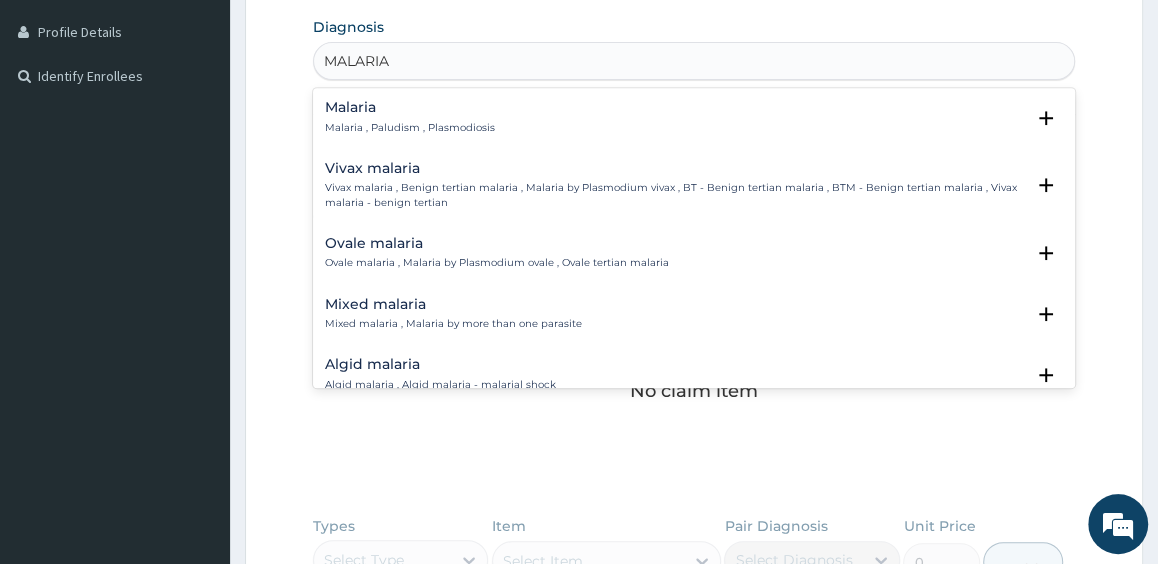 click on "Malaria Malaria , Paludism , Plasmodiosis" at bounding box center [410, 117] 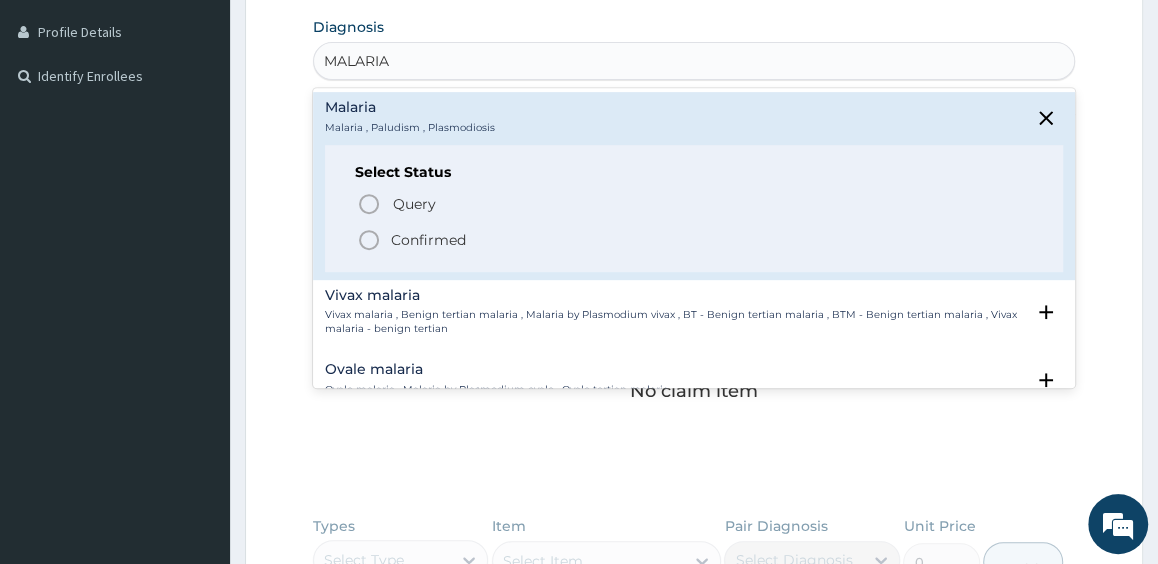 click on "Confirmed" at bounding box center (695, 240) 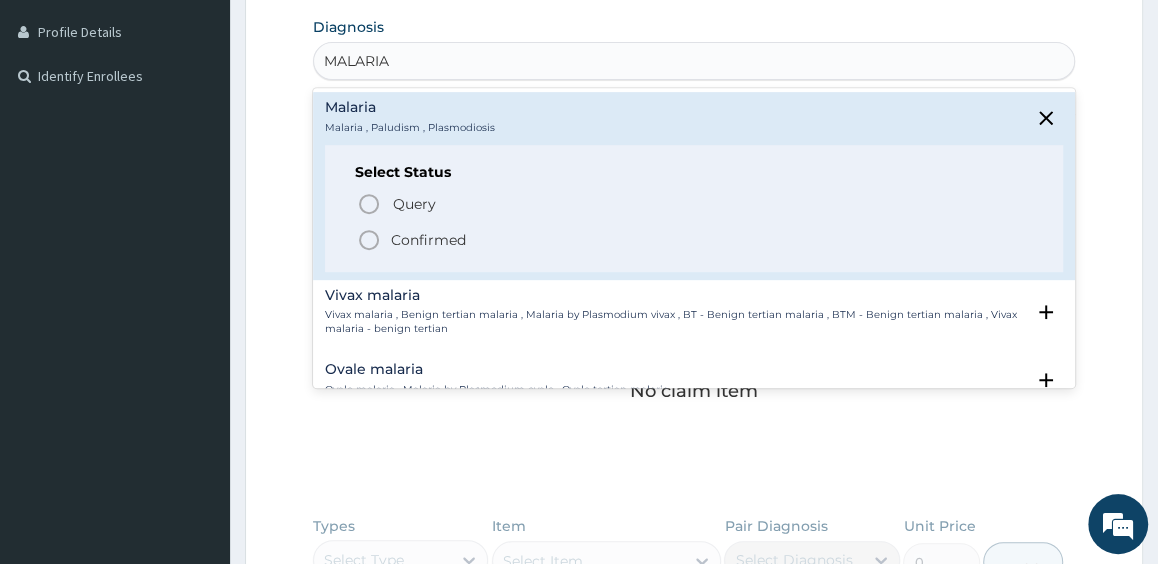 type 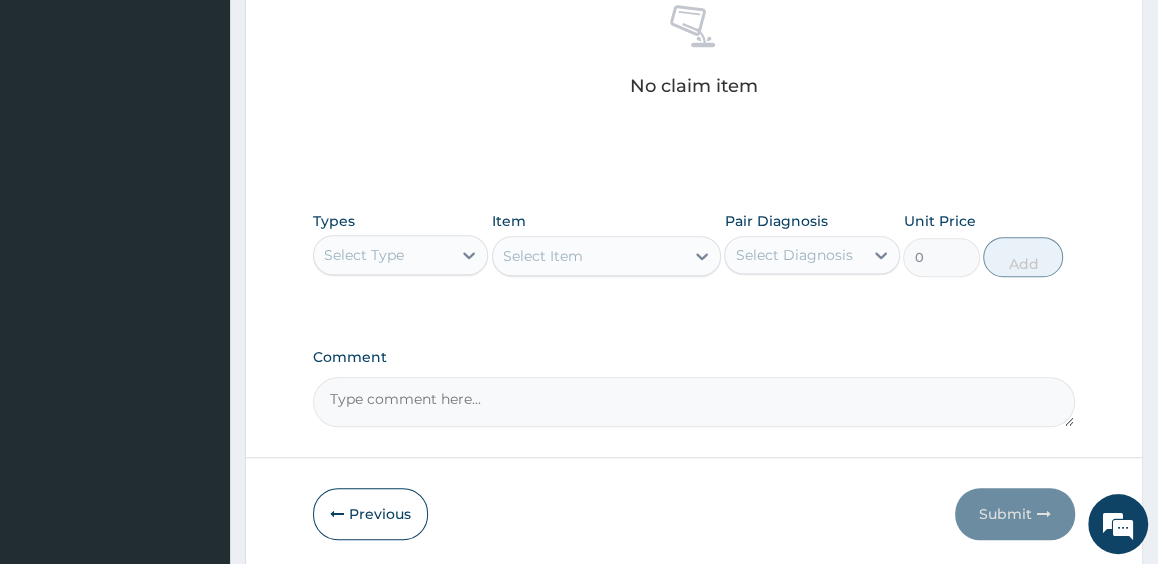 scroll, scrollTop: 877, scrollLeft: 0, axis: vertical 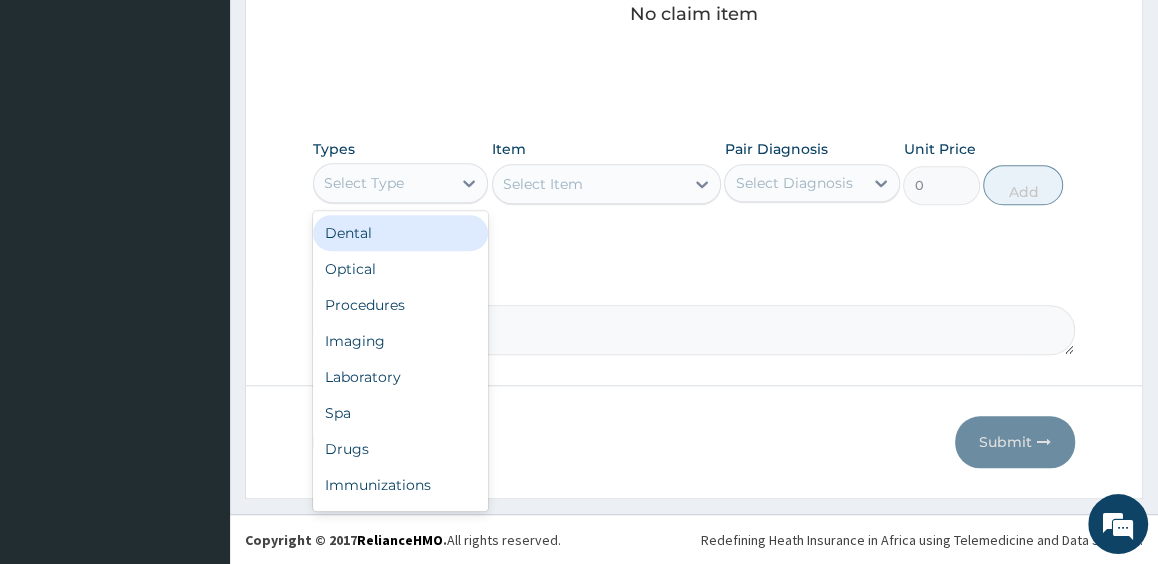 click on "Select Type" at bounding box center (382, 183) 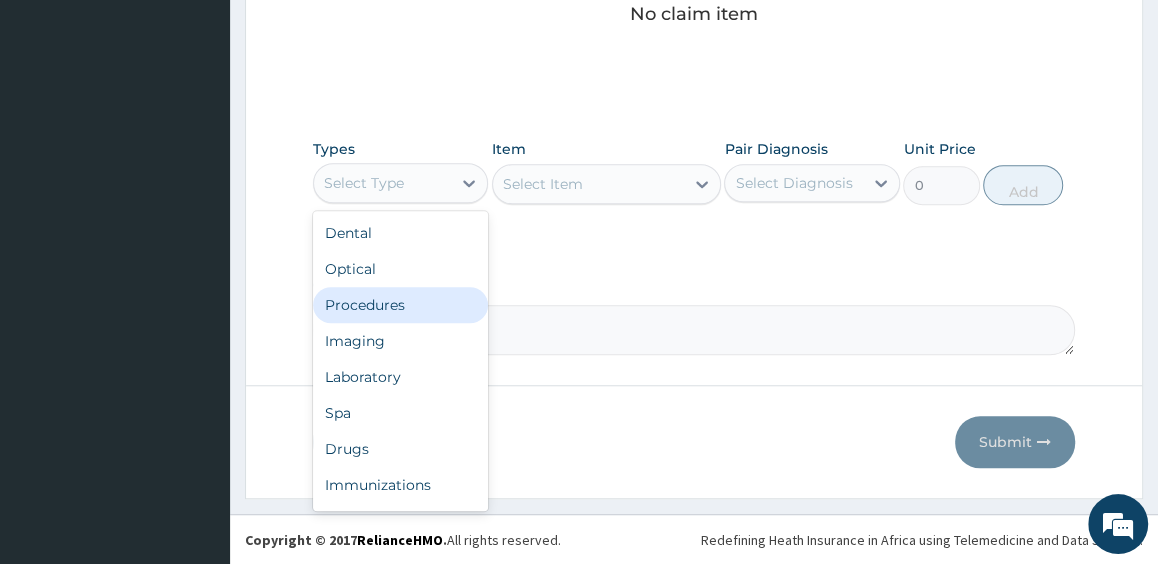 click on "Procedures" at bounding box center [400, 305] 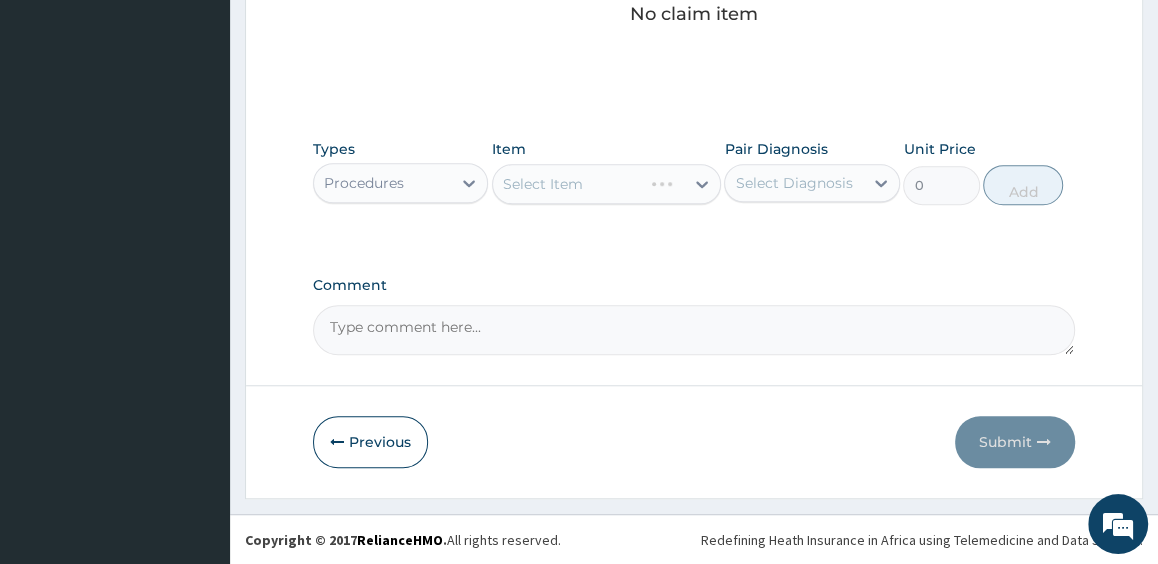 click on "Select Item" at bounding box center (606, 184) 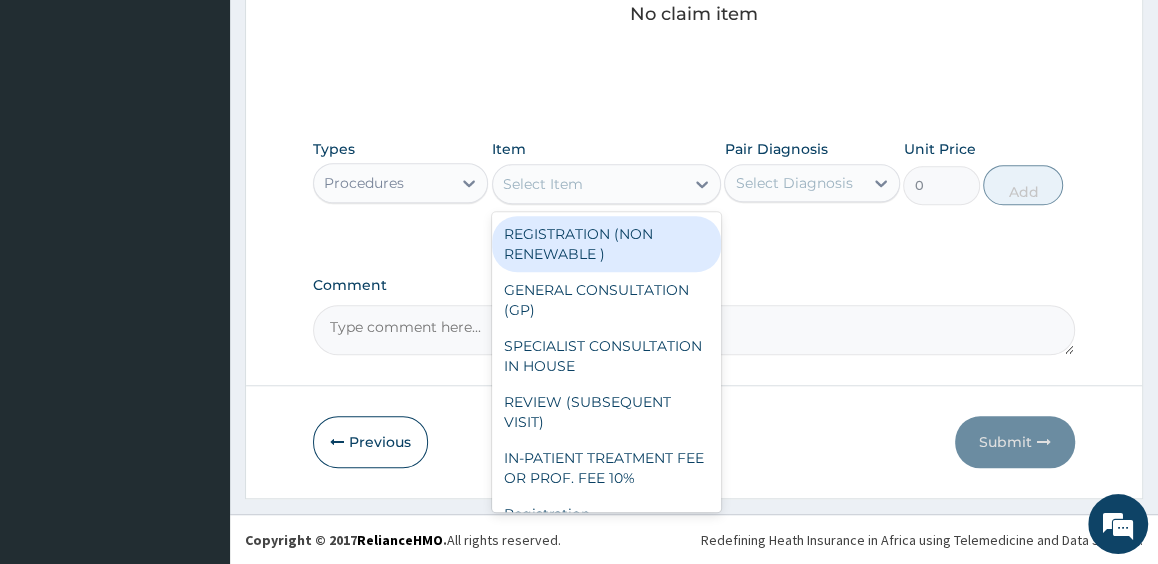 click on "Select Item" at bounding box center [588, 184] 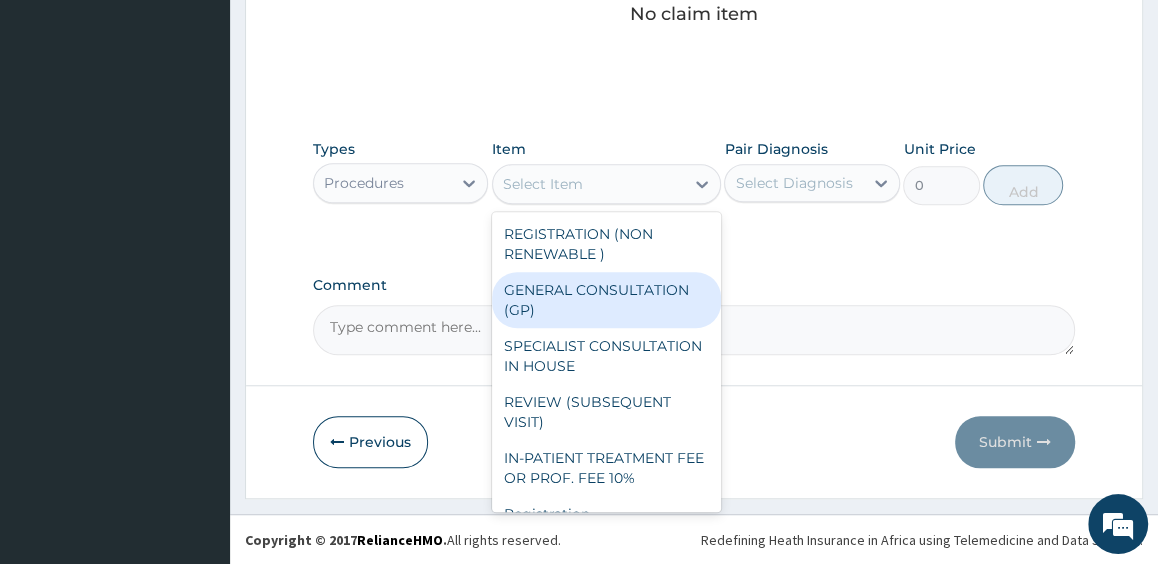 click on "GENERAL CONSULTATION (GP)" at bounding box center (606, 300) 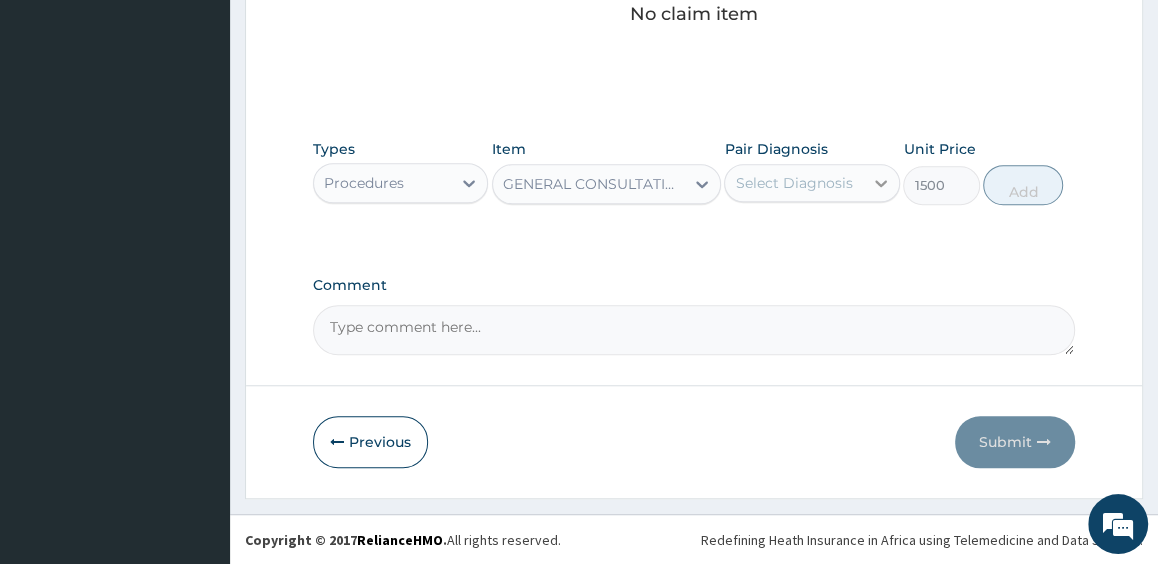 click 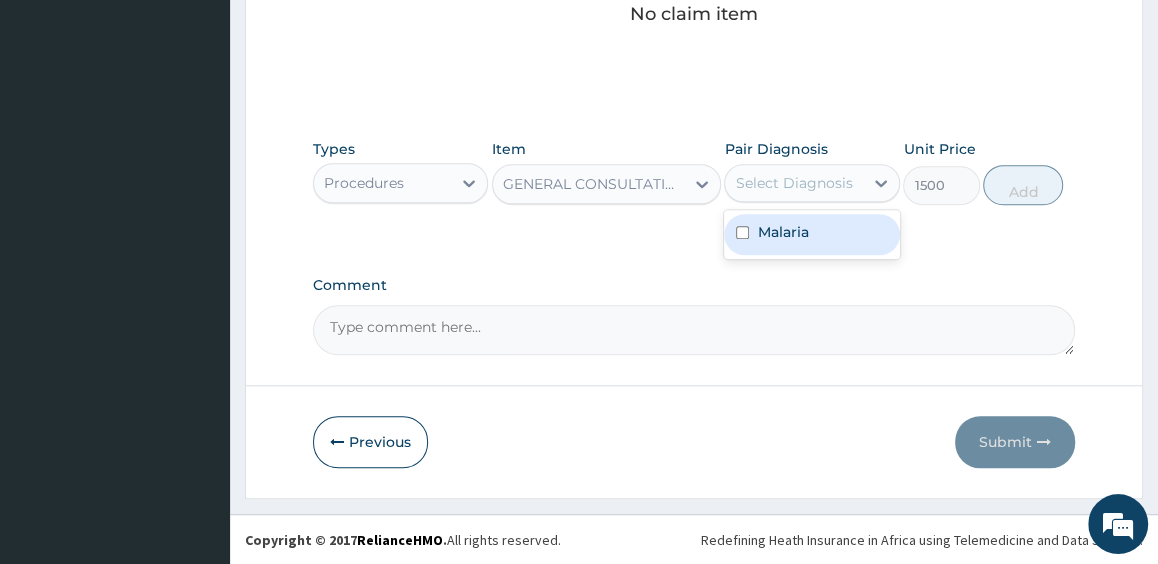 click on "Malaria" at bounding box center [782, 232] 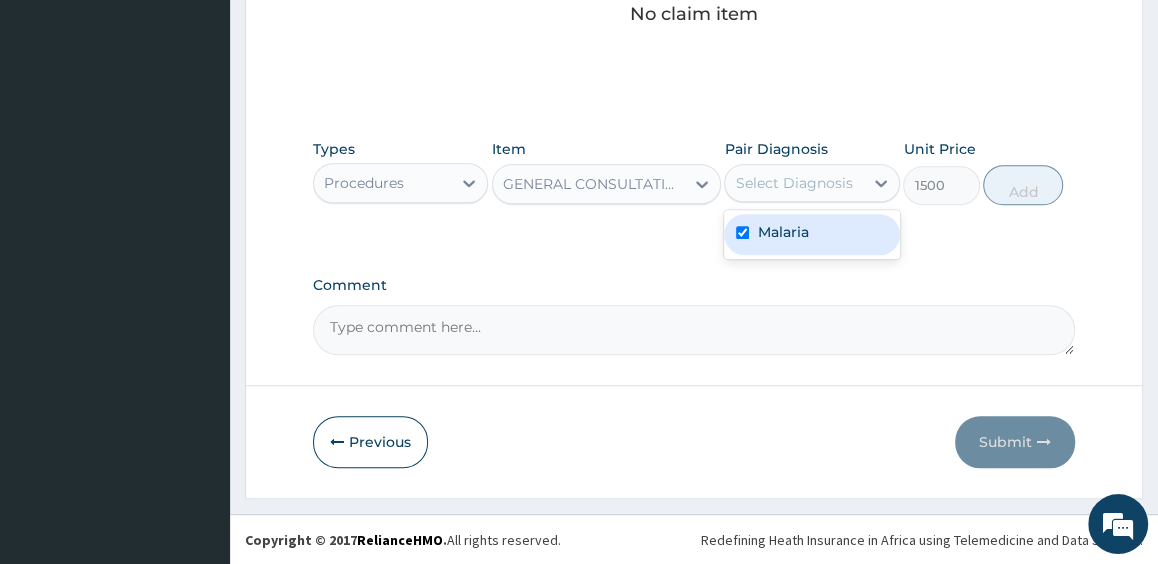 checkbox on "true" 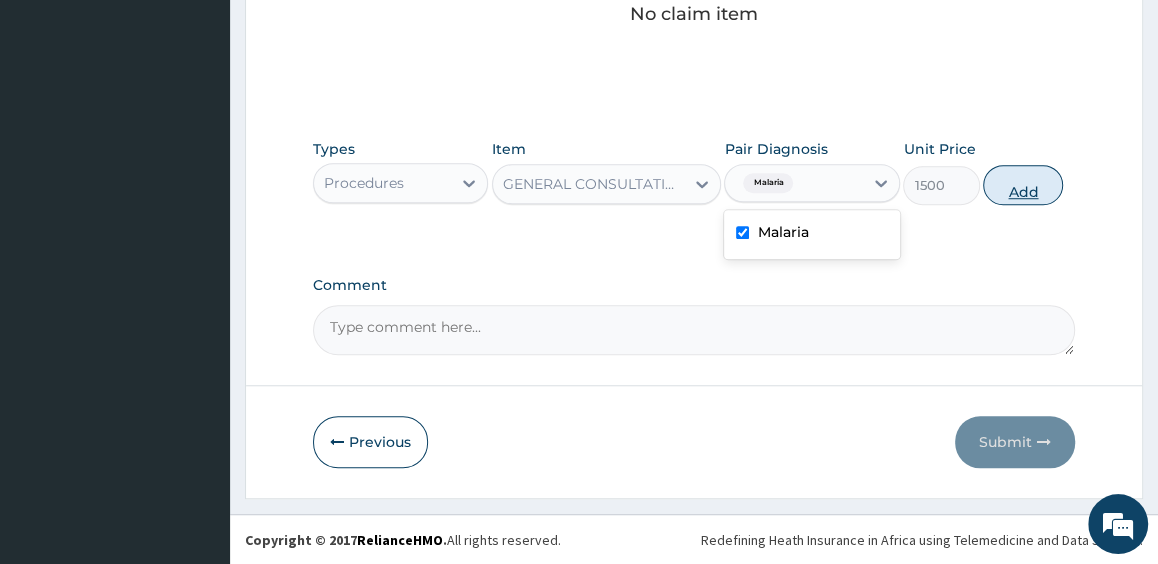 click on "Add" at bounding box center [1023, 185] 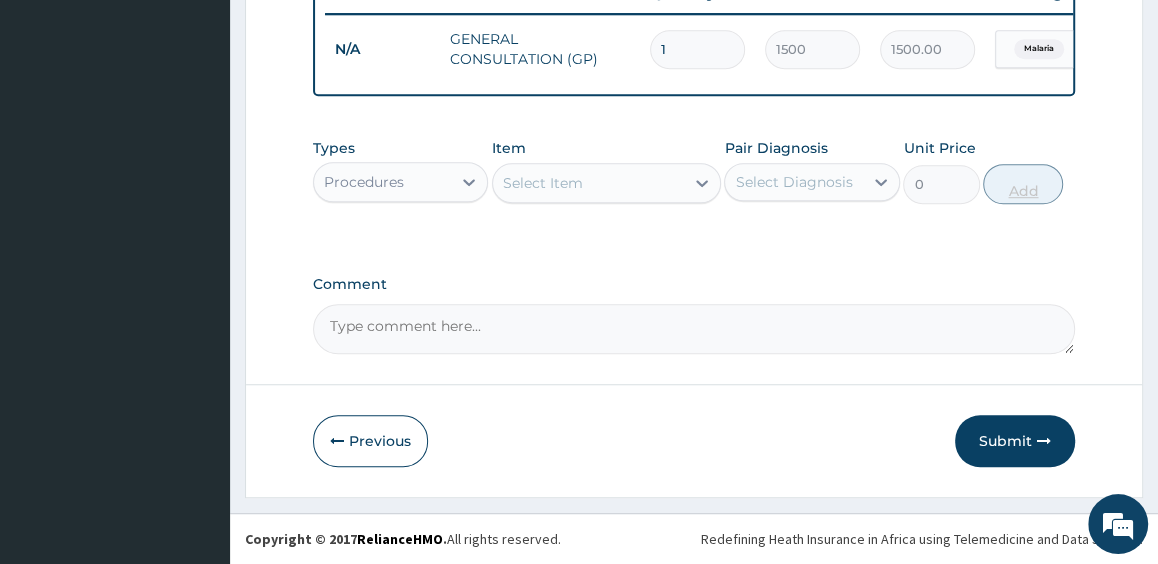 scroll, scrollTop: 797, scrollLeft: 0, axis: vertical 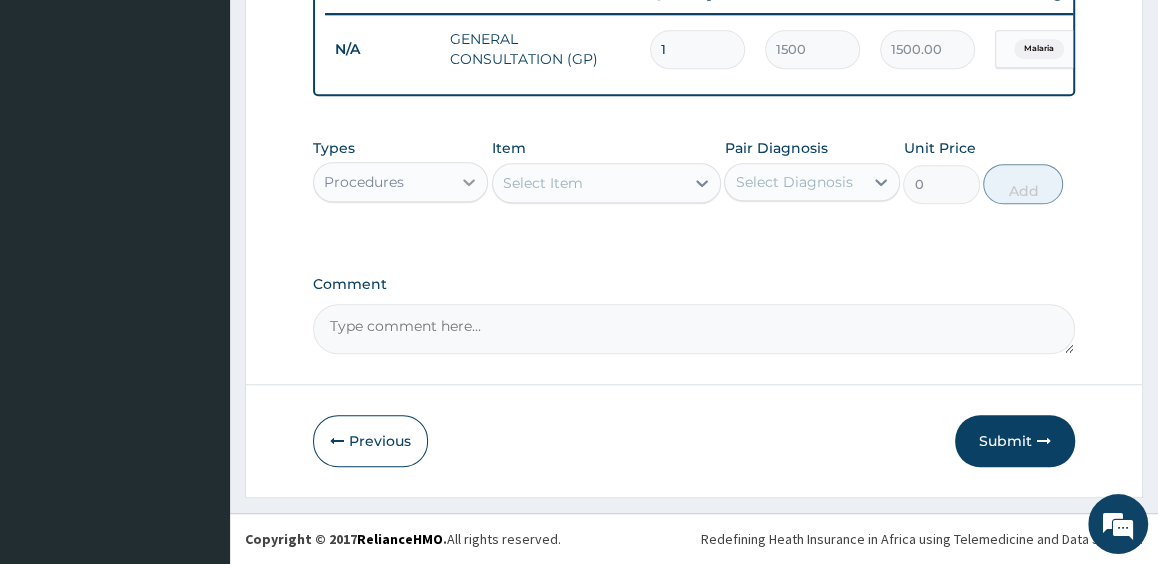 click 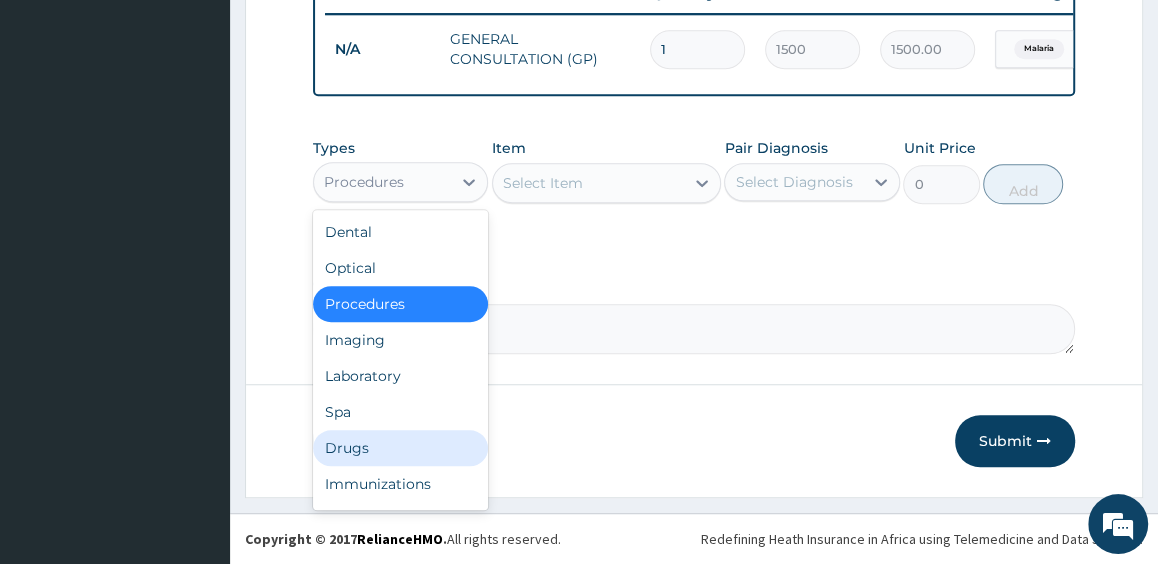 click on "Drugs" at bounding box center (400, 448) 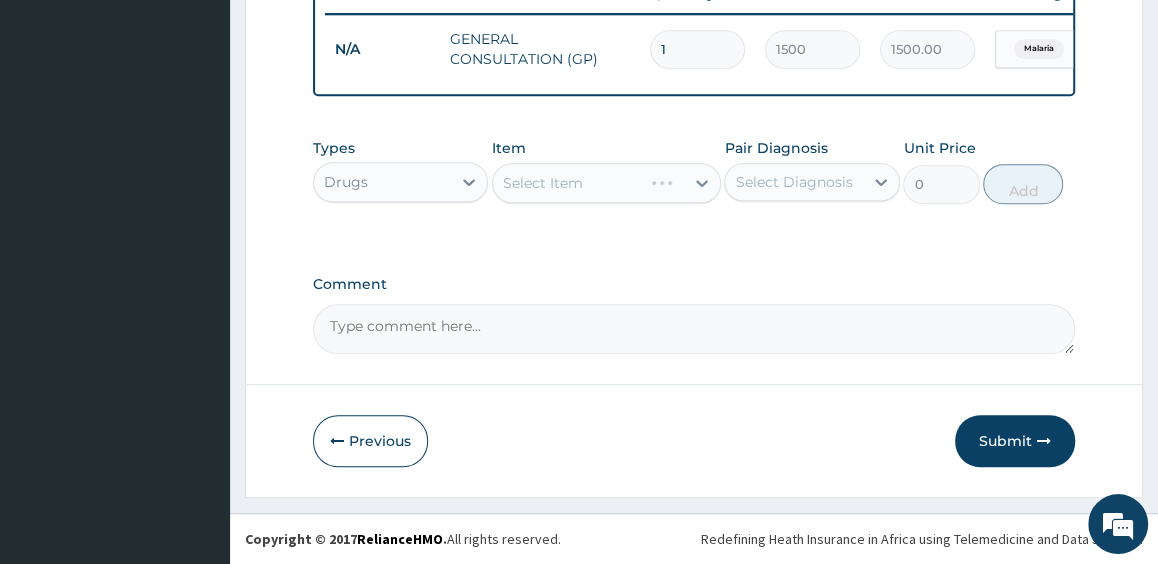 click on "Select Item" at bounding box center (606, 183) 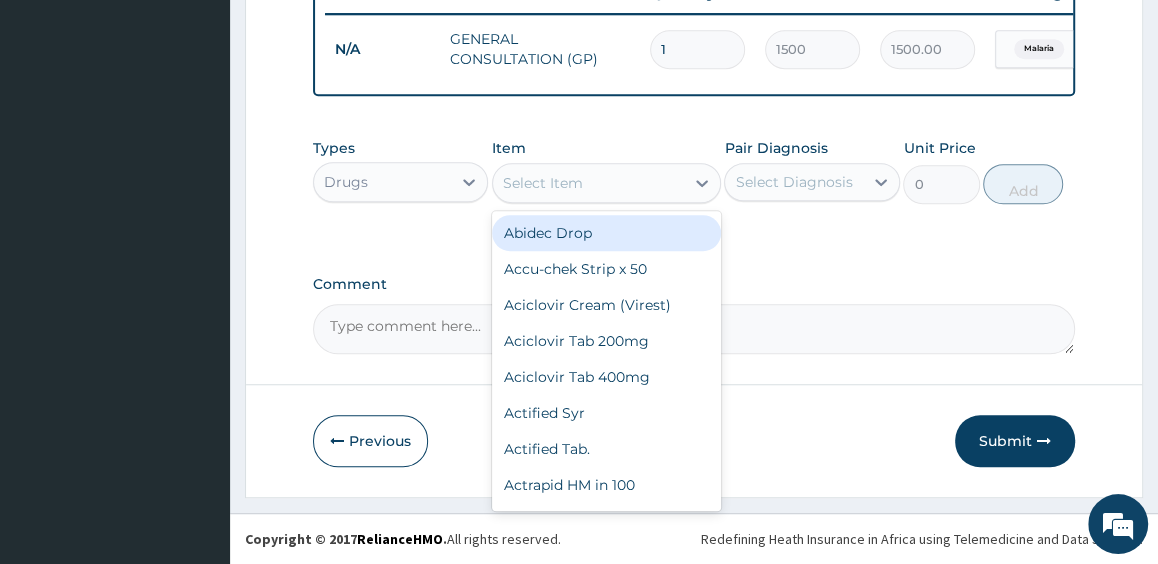 click on "Select Item" at bounding box center (588, 183) 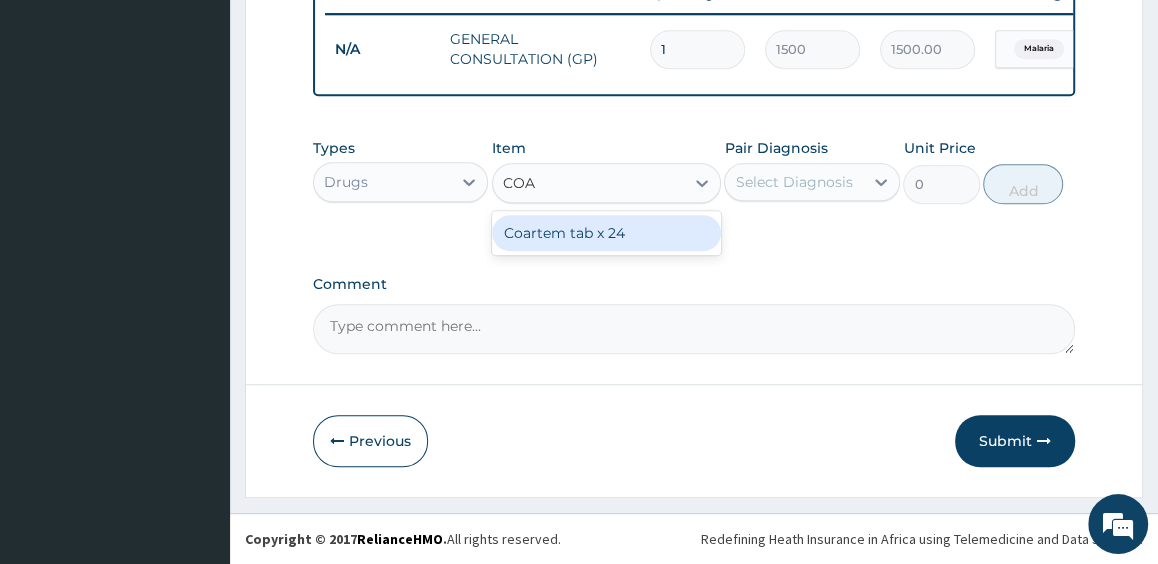 type on "COAR" 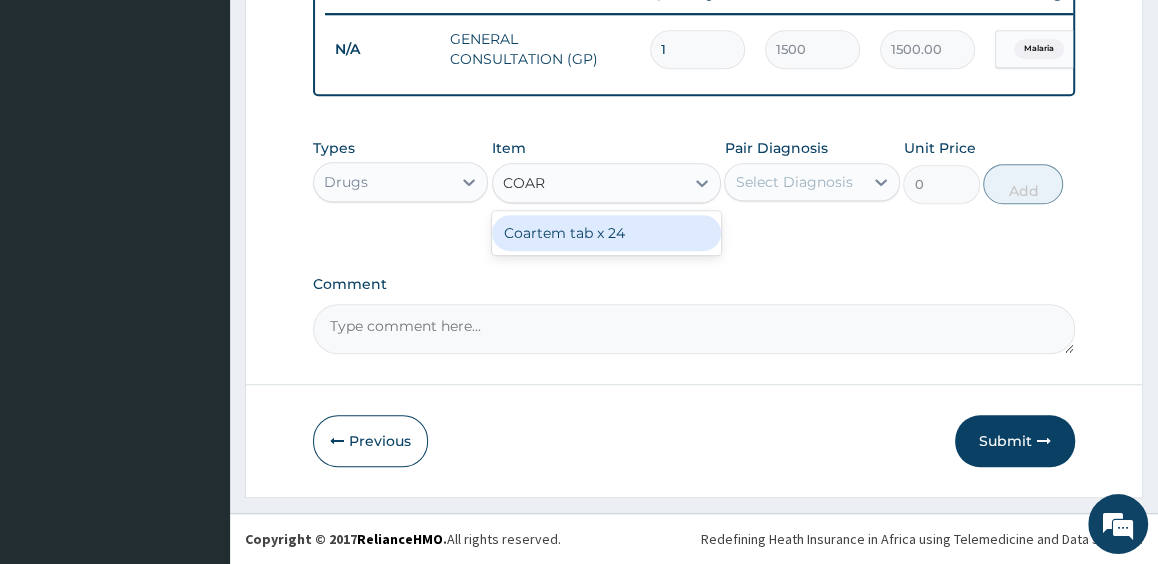 click on "Coartem tab x 24" at bounding box center [606, 233] 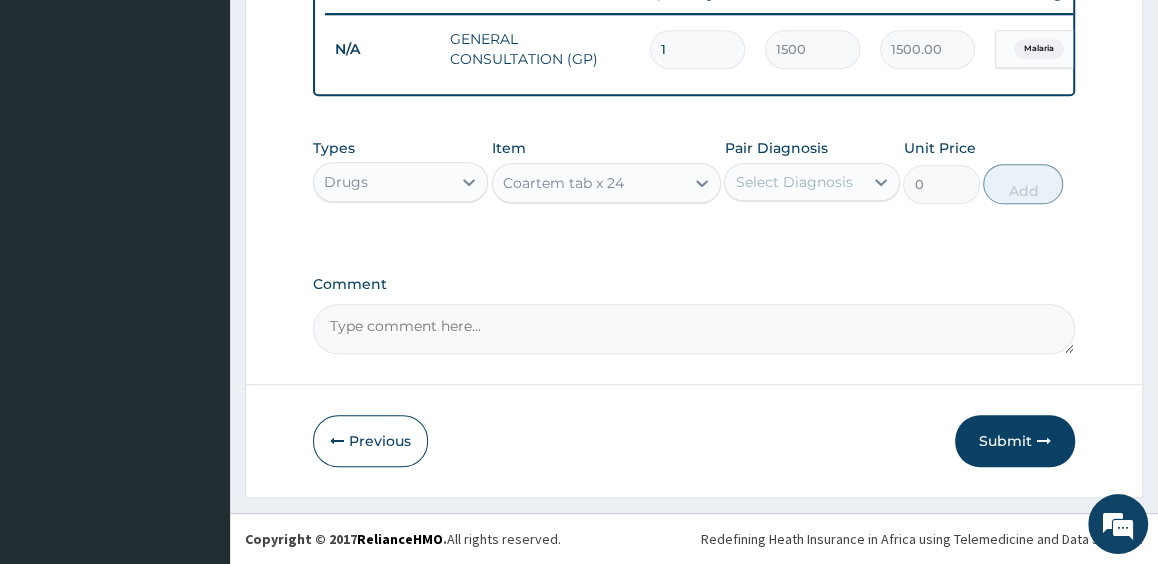 type 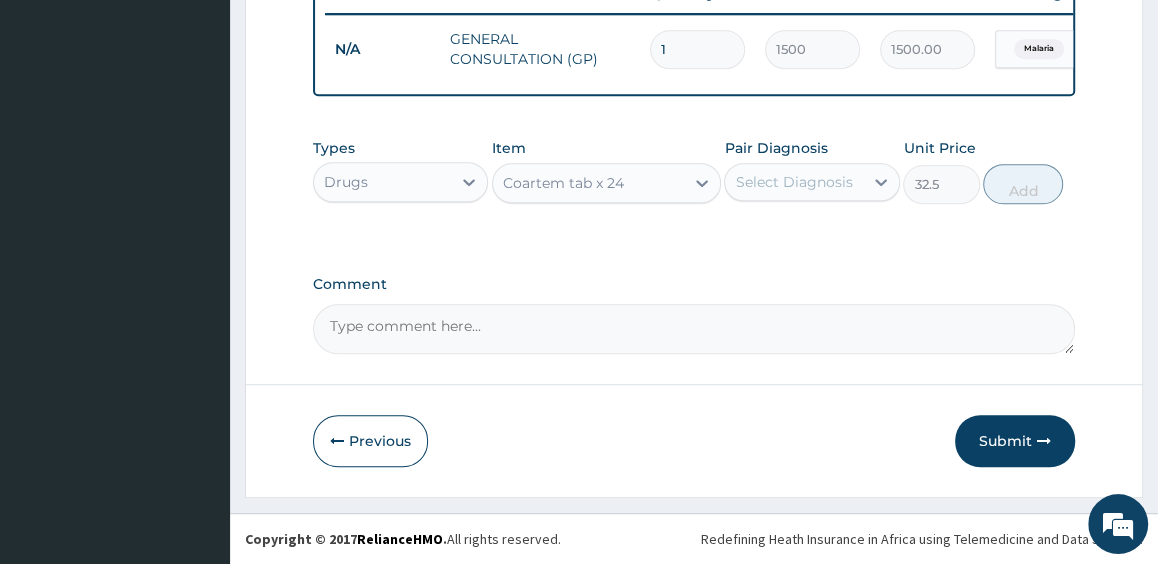 click on "Select Diagnosis" at bounding box center (793, 182) 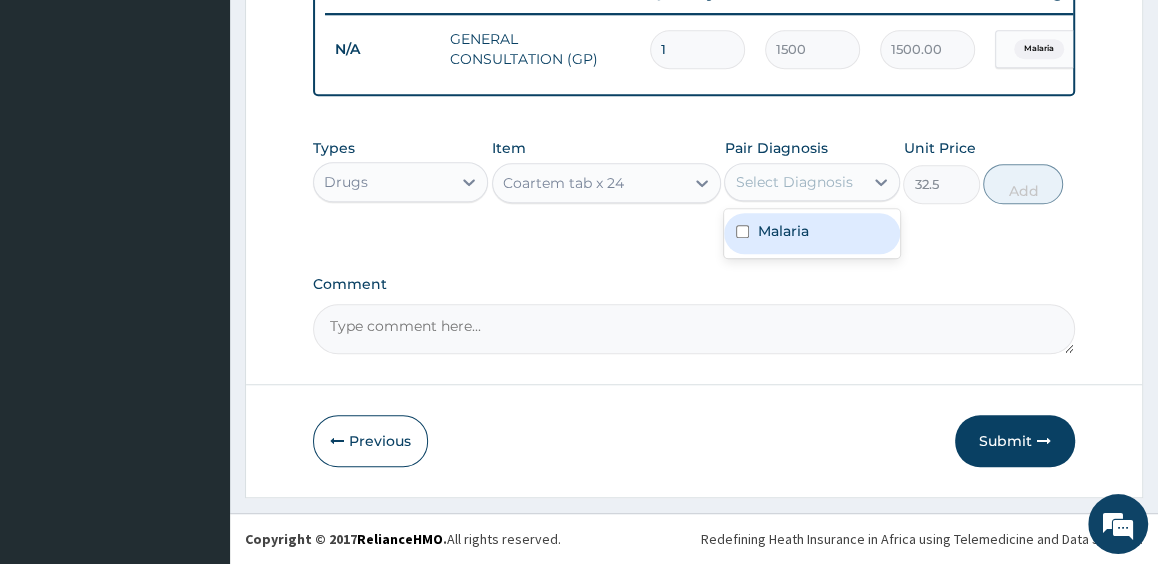 click on "Malaria" at bounding box center (782, 231) 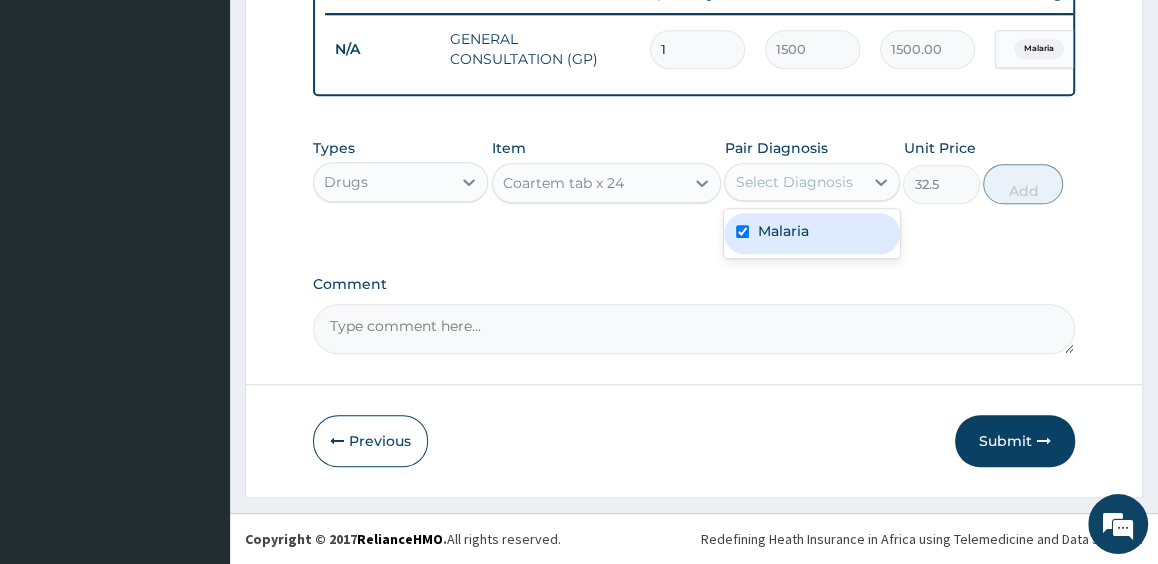 checkbox on "true" 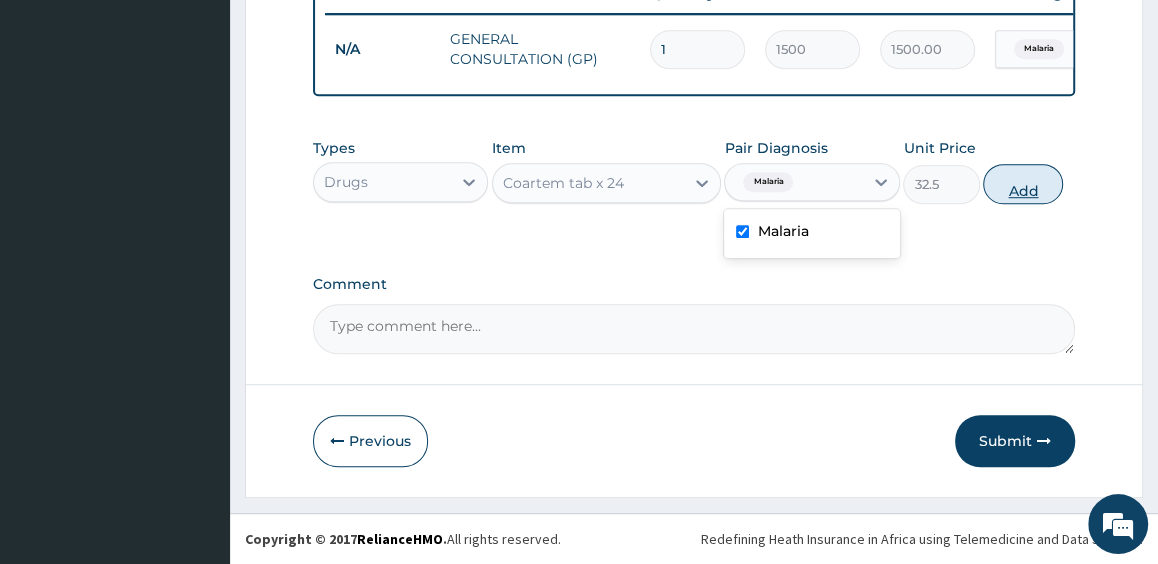 click on "Add" at bounding box center (1023, 184) 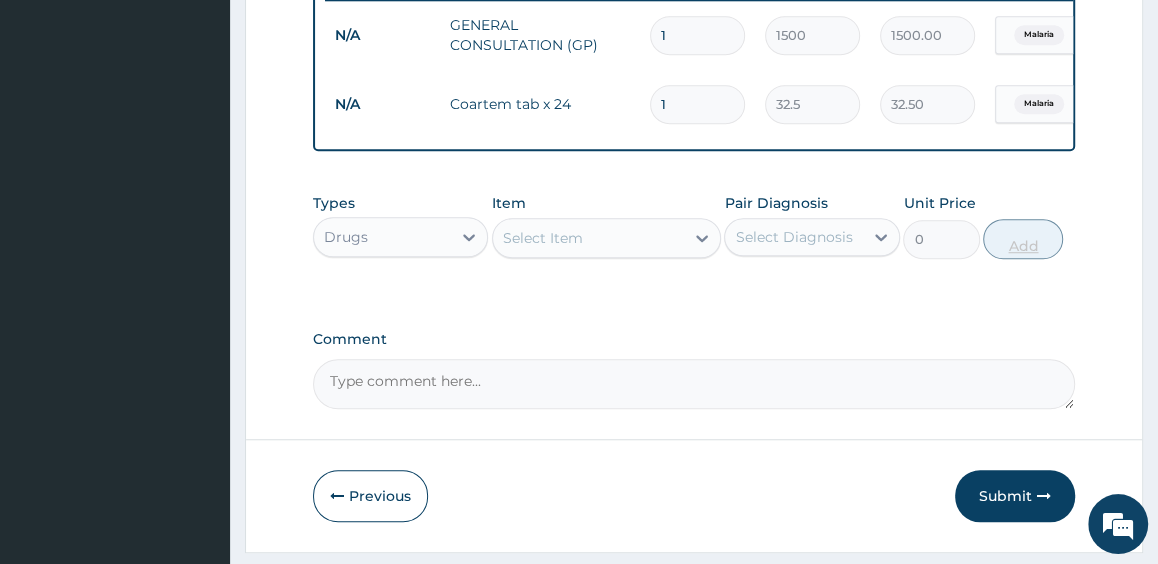 type 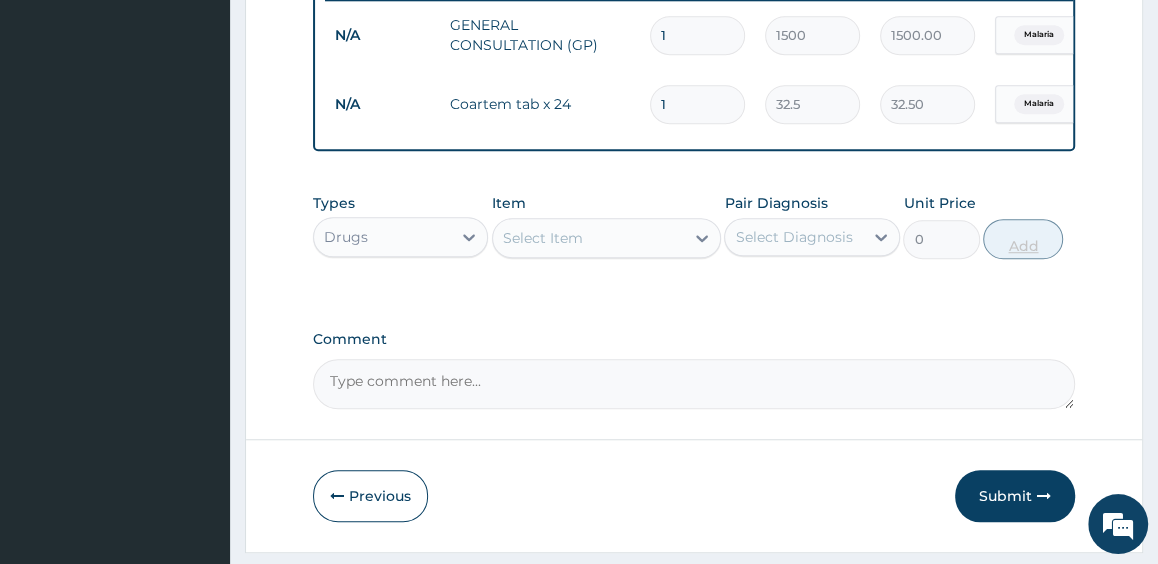 type on "0.00" 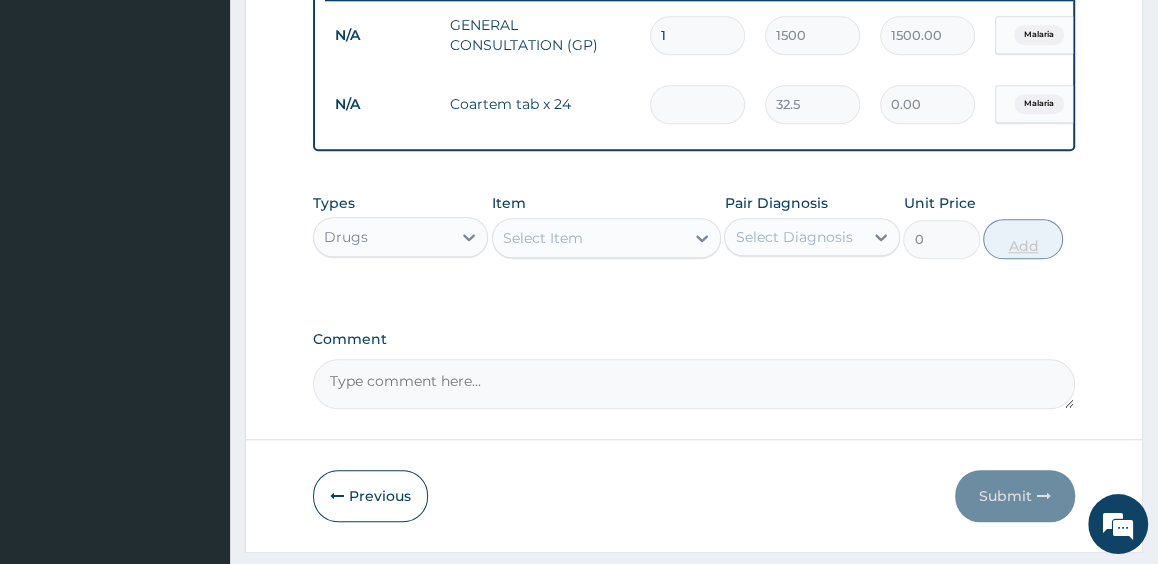 type on "2" 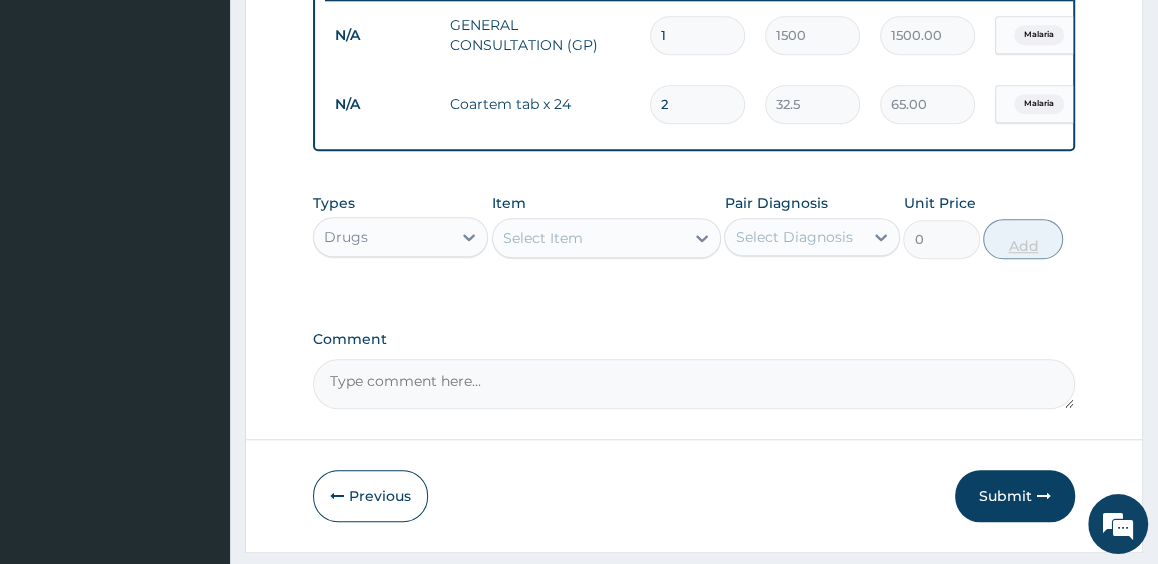 type on "24" 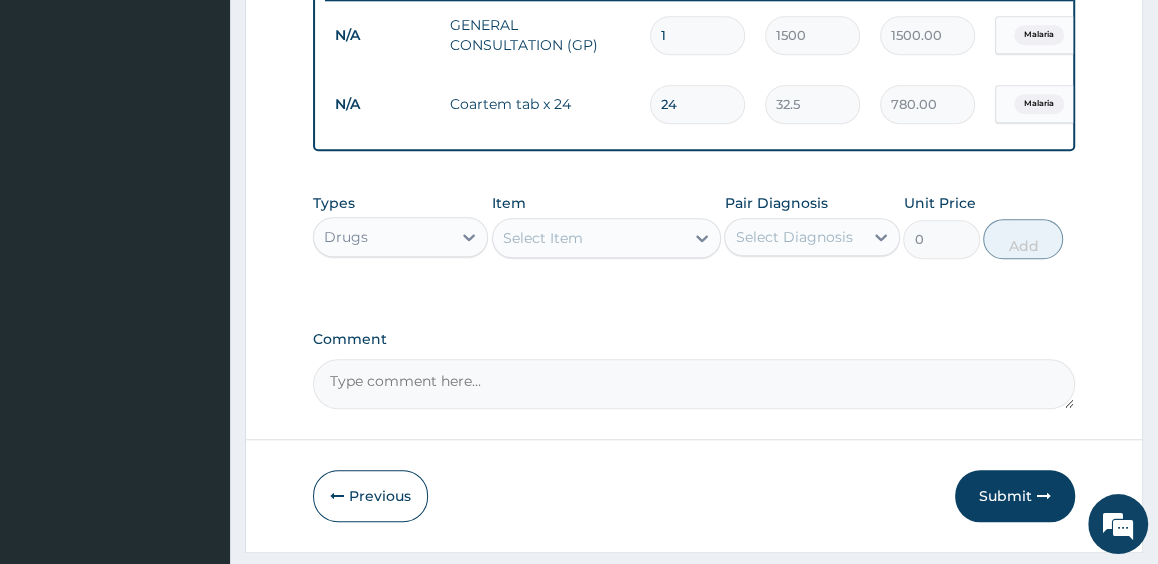 type on "24" 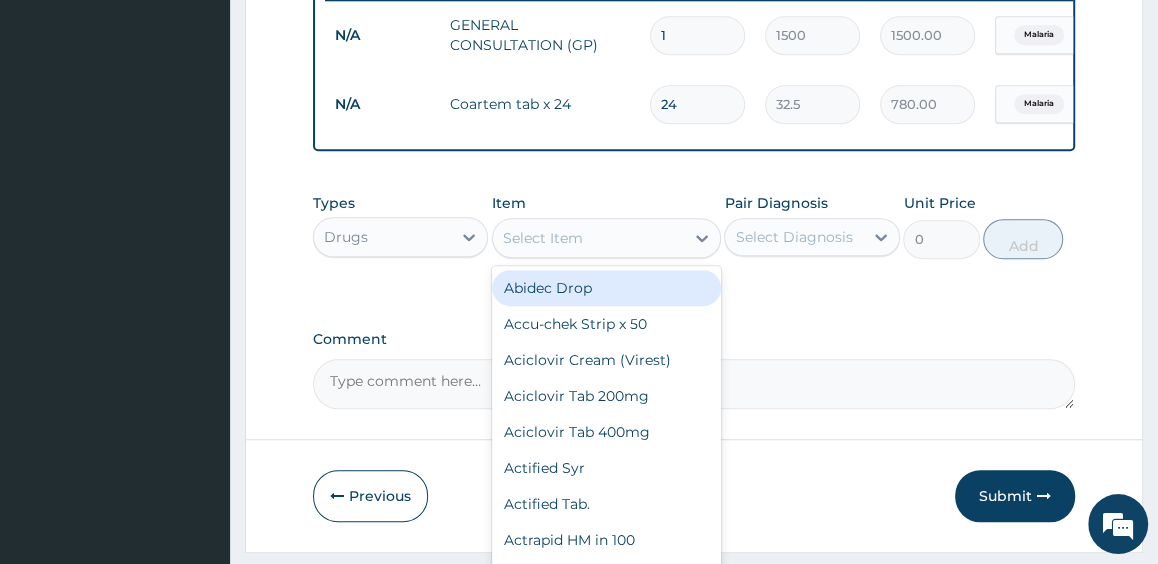 click on "Select Item" at bounding box center [588, 238] 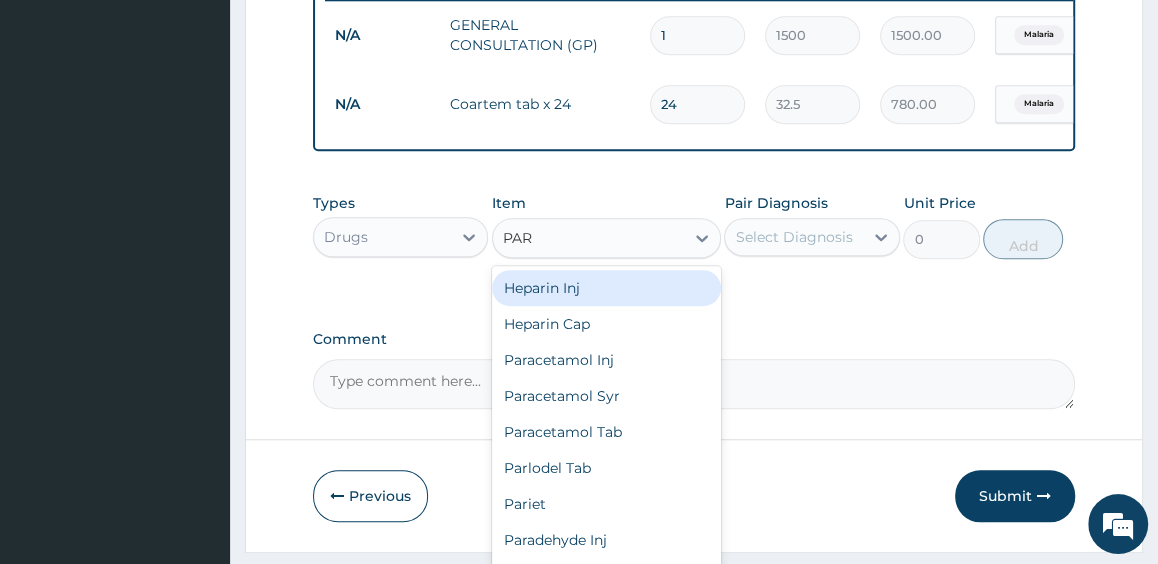 type on "PARA" 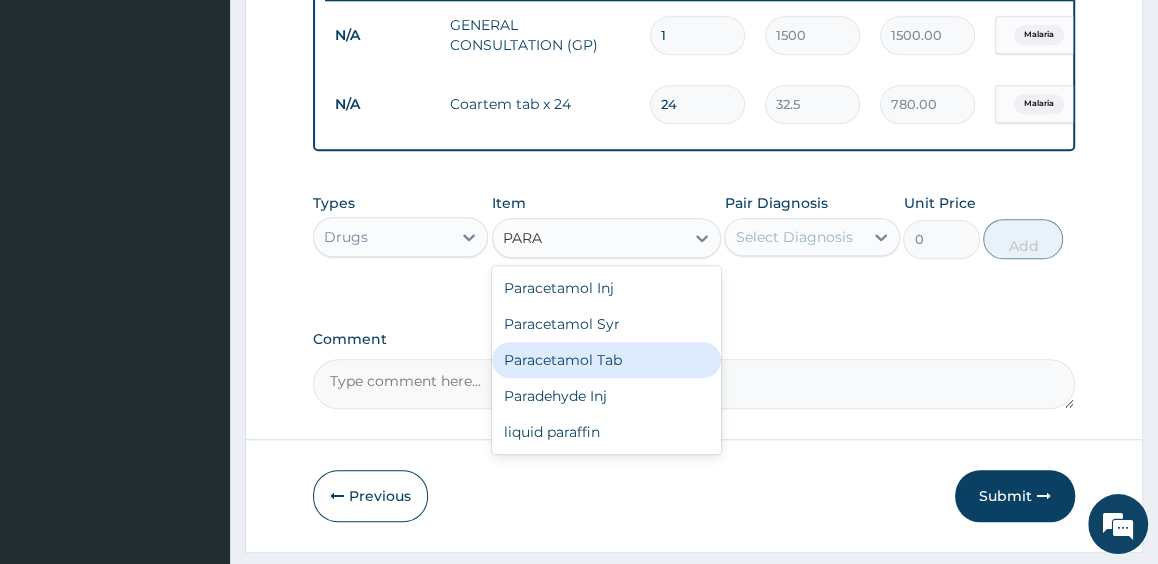 click on "Paracetamol Tab" at bounding box center (606, 360) 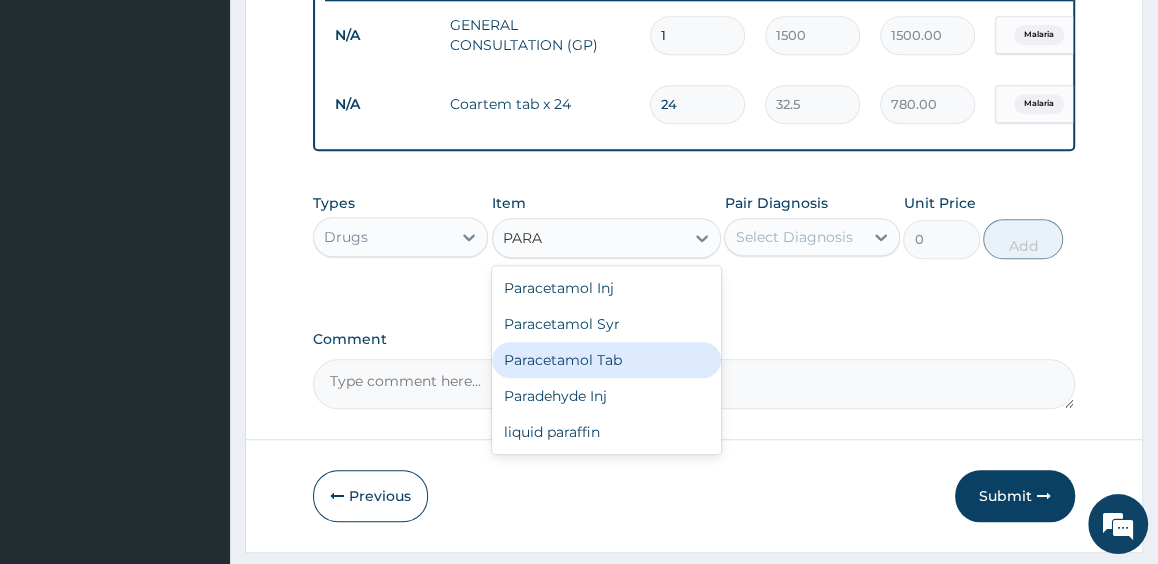 type 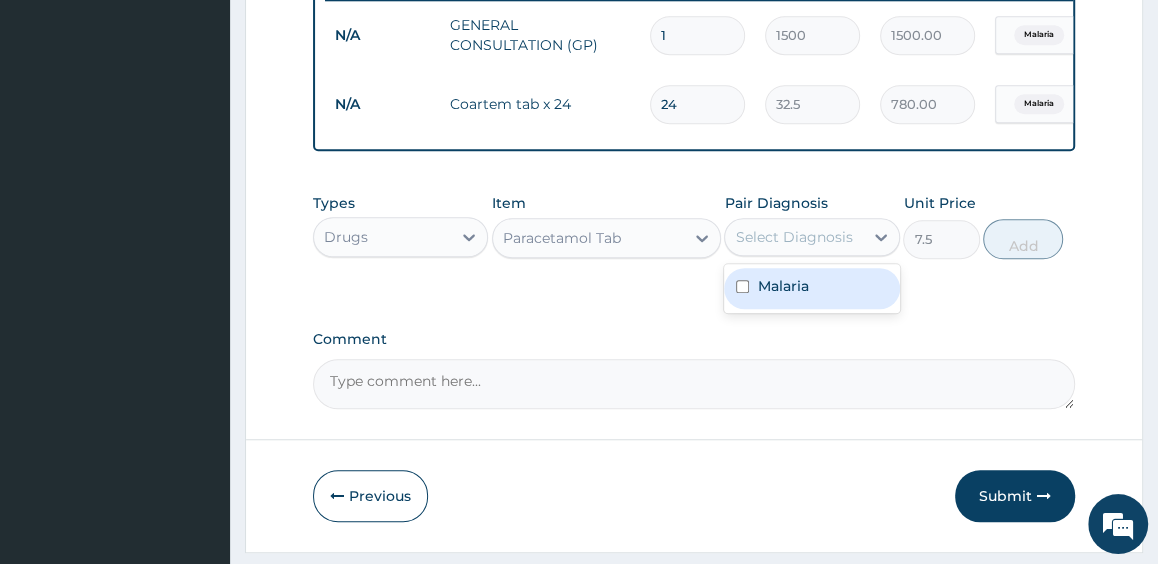 click on "Select Diagnosis" at bounding box center (793, 237) 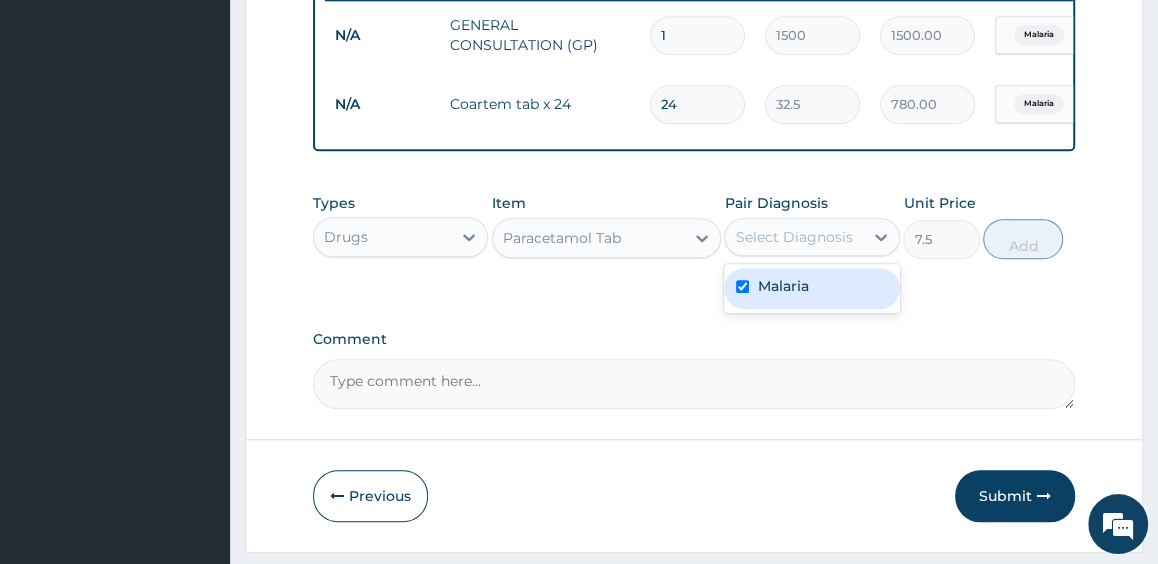 checkbox on "true" 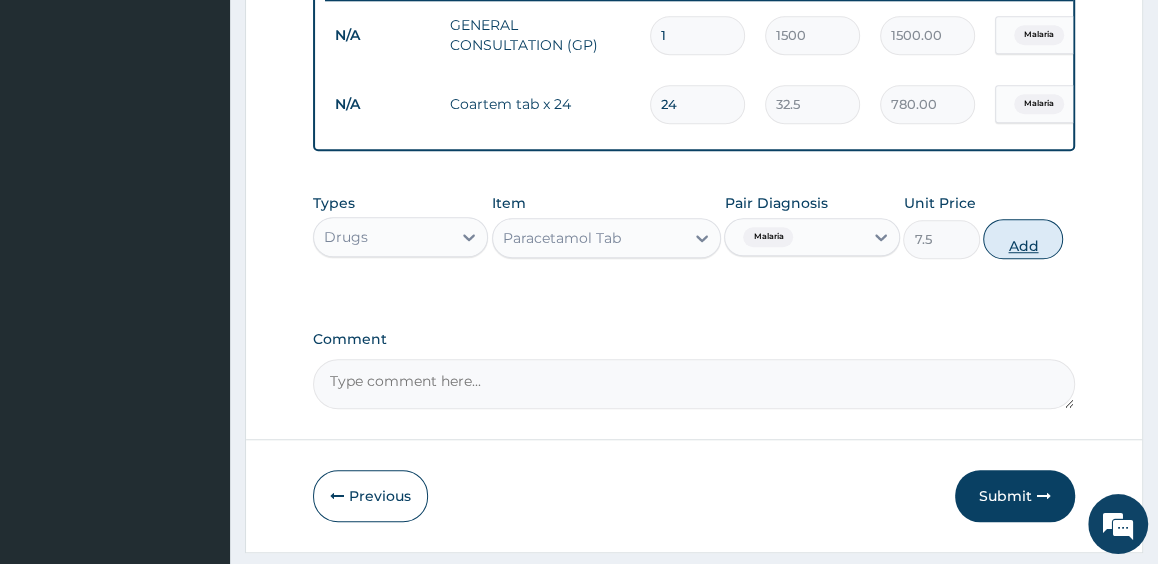 click on "Add" at bounding box center (1023, 239) 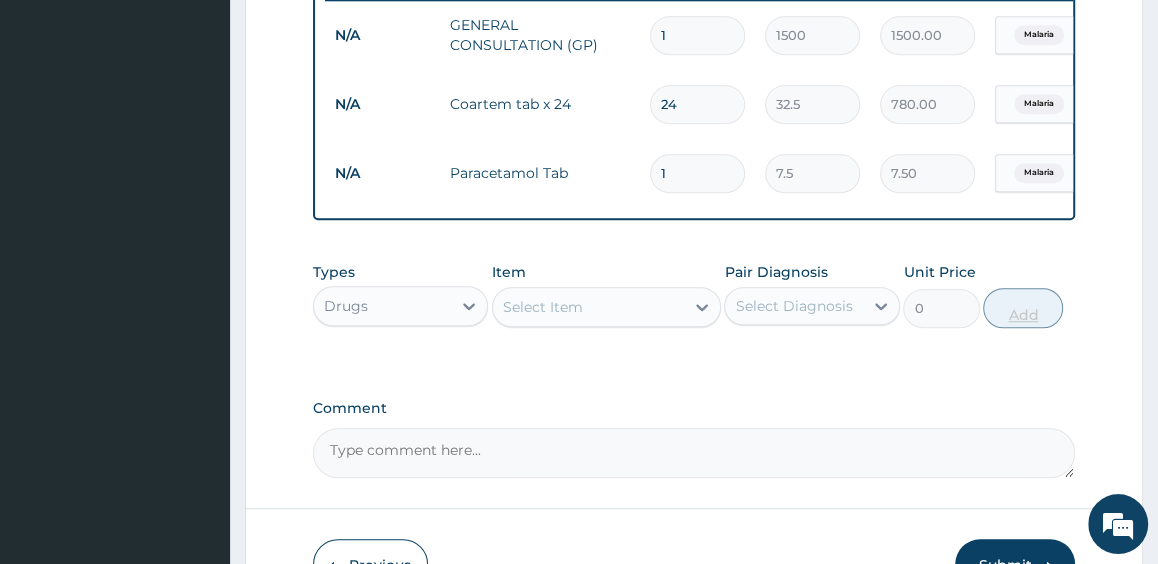 type on "18" 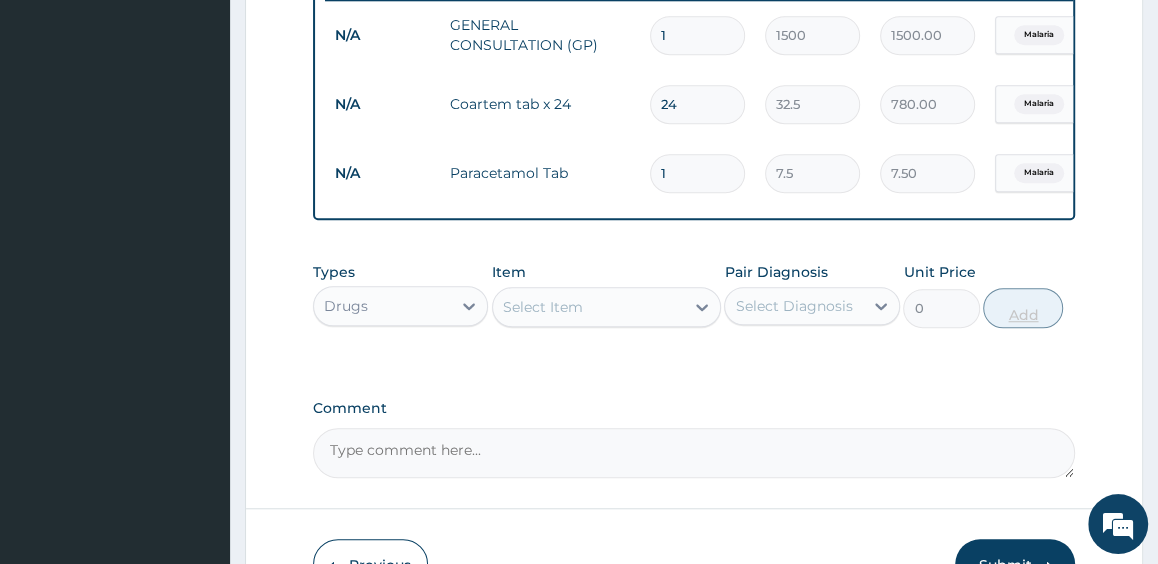 type on "135.00" 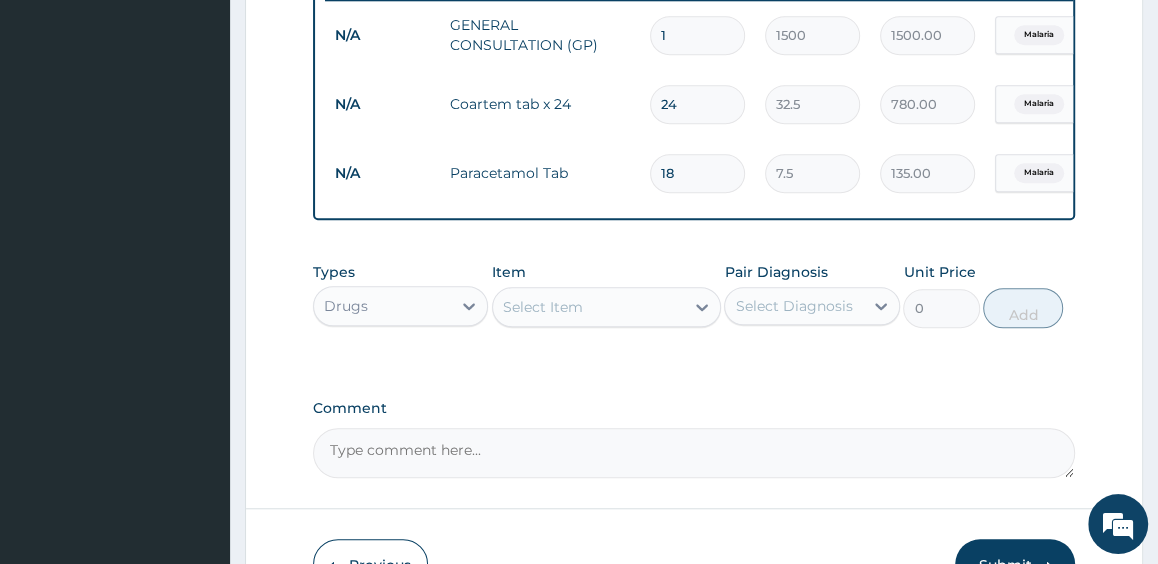 scroll, scrollTop: 935, scrollLeft: 0, axis: vertical 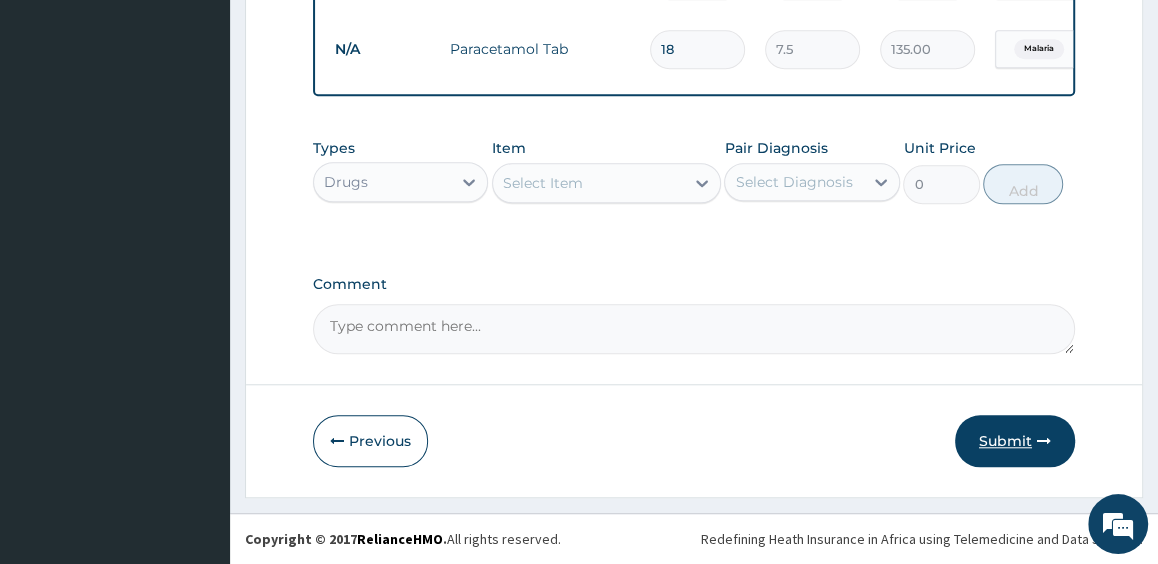 type on "18" 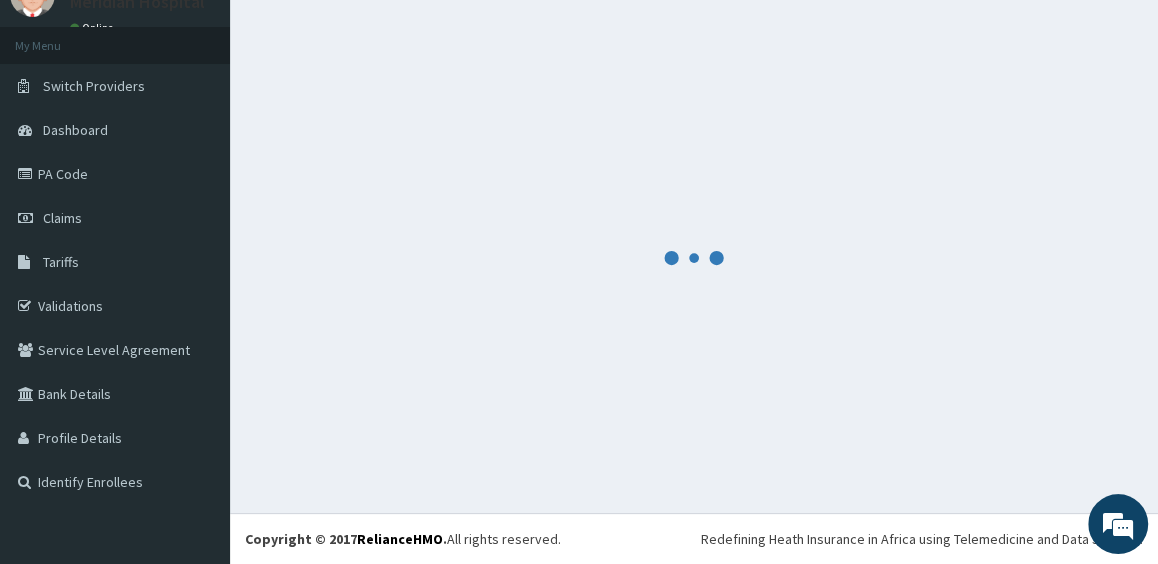 scroll, scrollTop: 88, scrollLeft: 0, axis: vertical 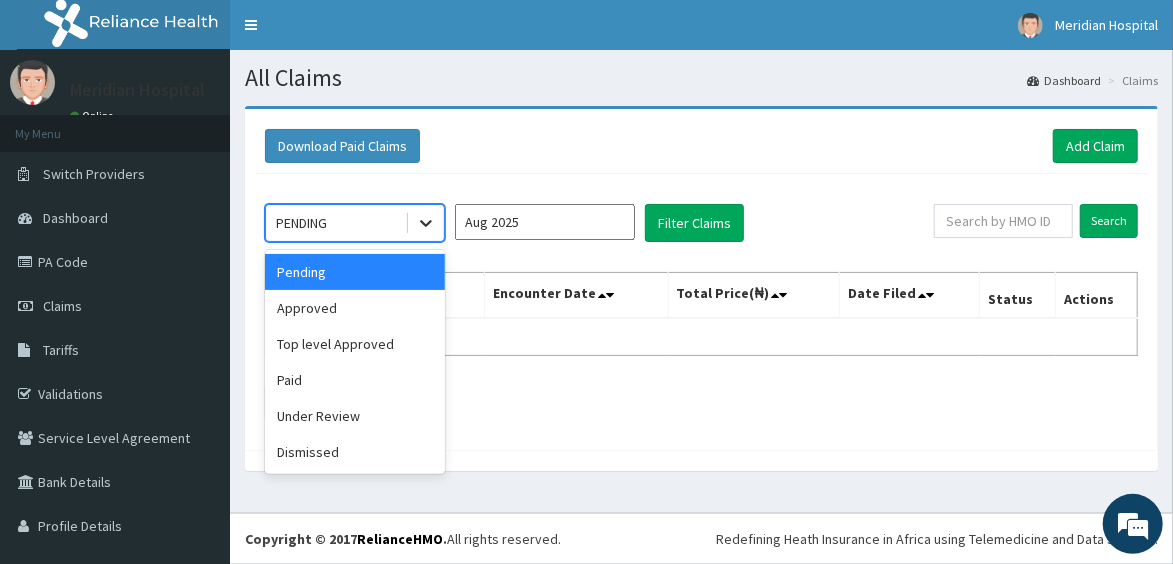 click 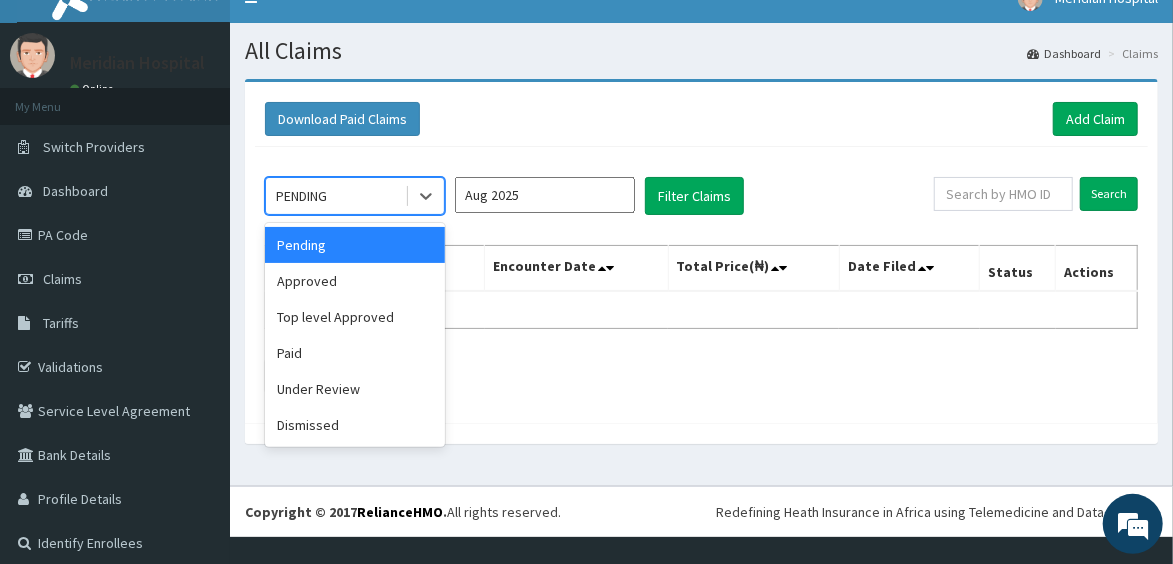 scroll, scrollTop: 38, scrollLeft: 0, axis: vertical 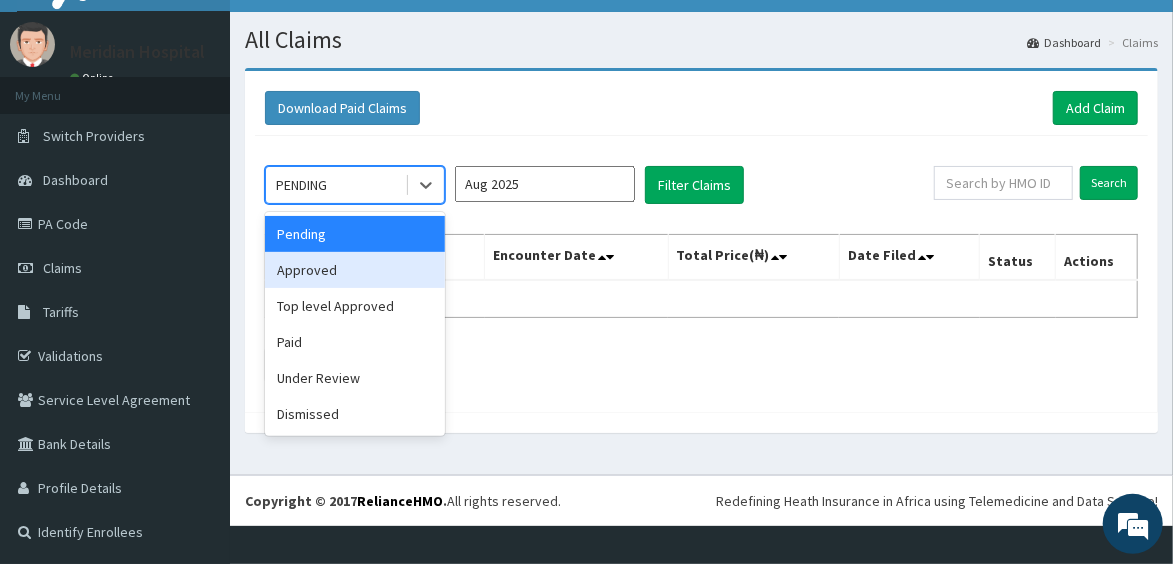click on "Approved" at bounding box center (355, 270) 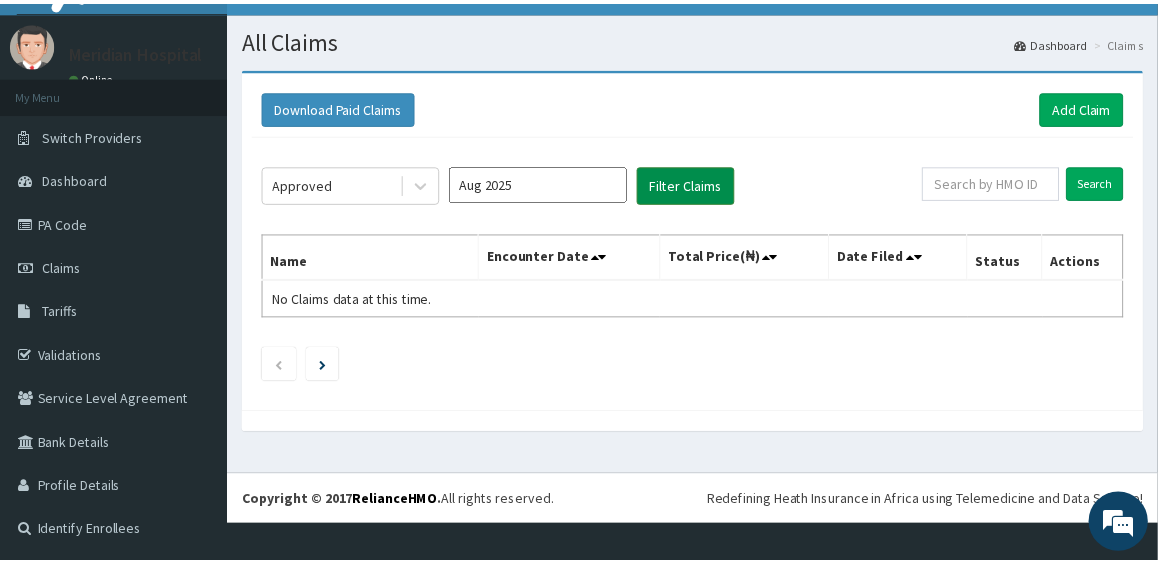 scroll, scrollTop: 38, scrollLeft: 0, axis: vertical 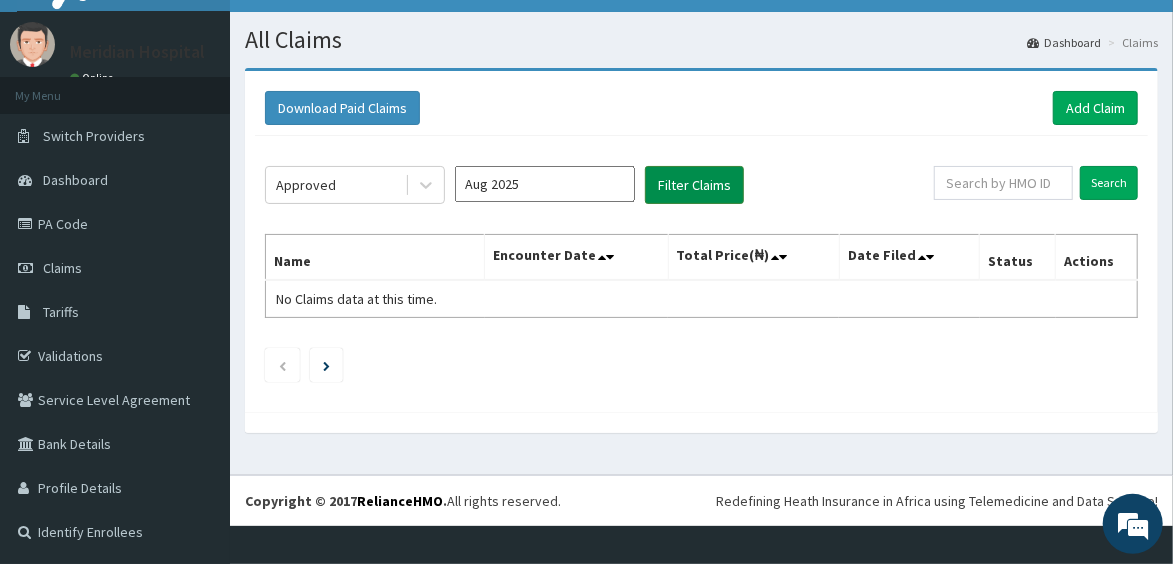 click on "Filter Claims" at bounding box center (694, 185) 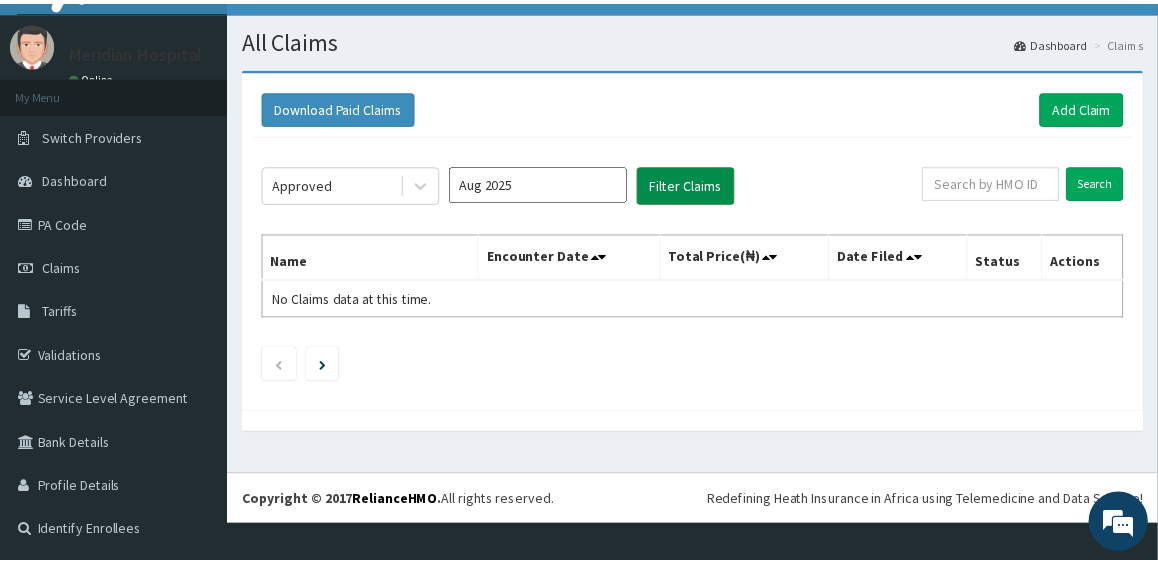 scroll, scrollTop: 0, scrollLeft: 0, axis: both 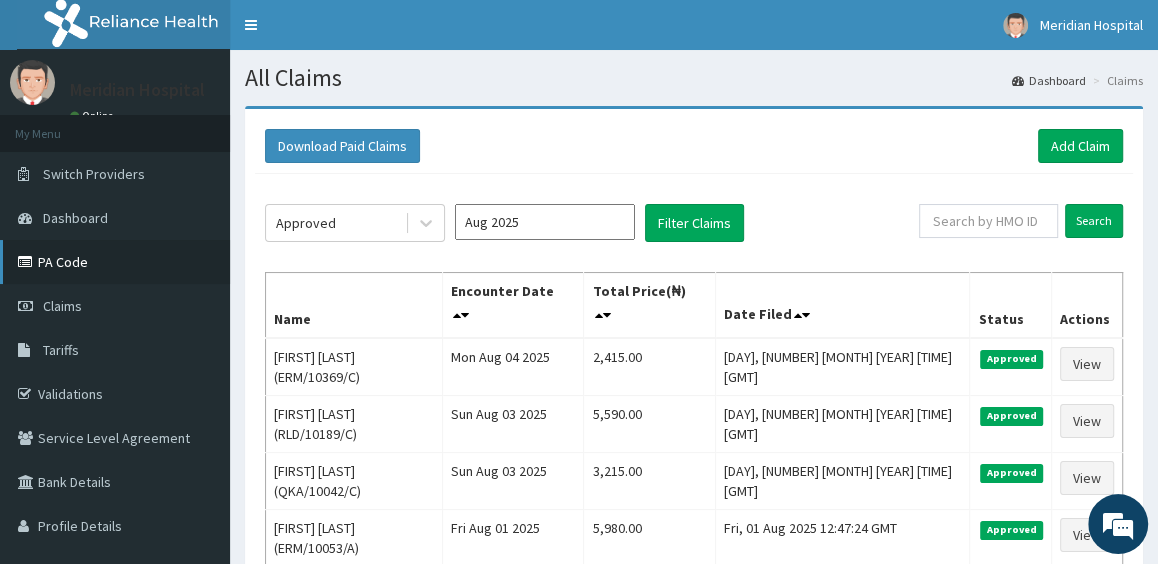 click on "PA Code" at bounding box center [115, 262] 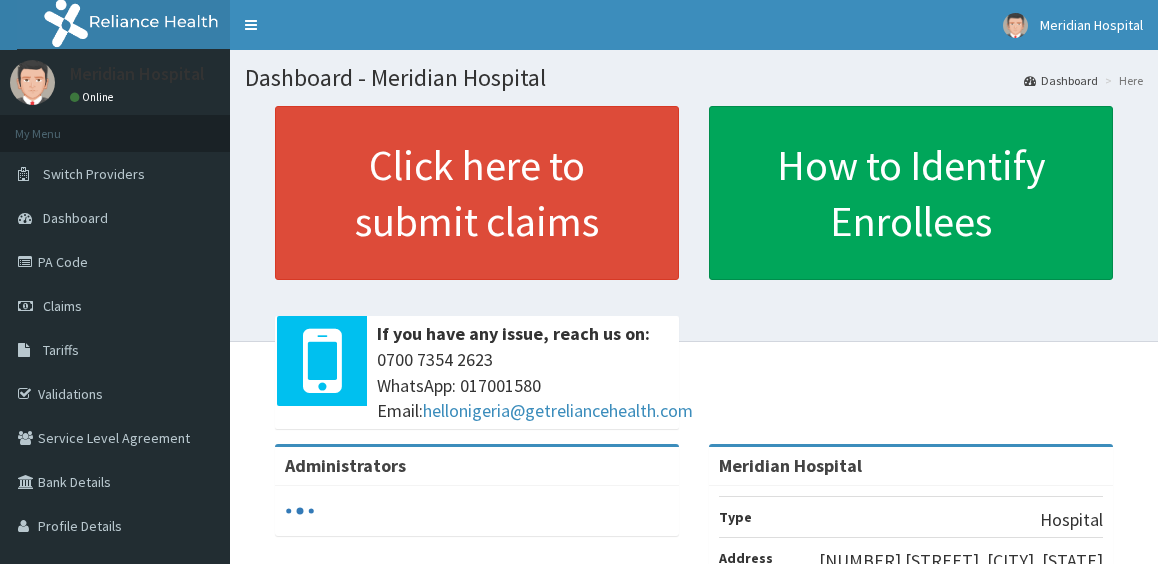 scroll, scrollTop: 0, scrollLeft: 0, axis: both 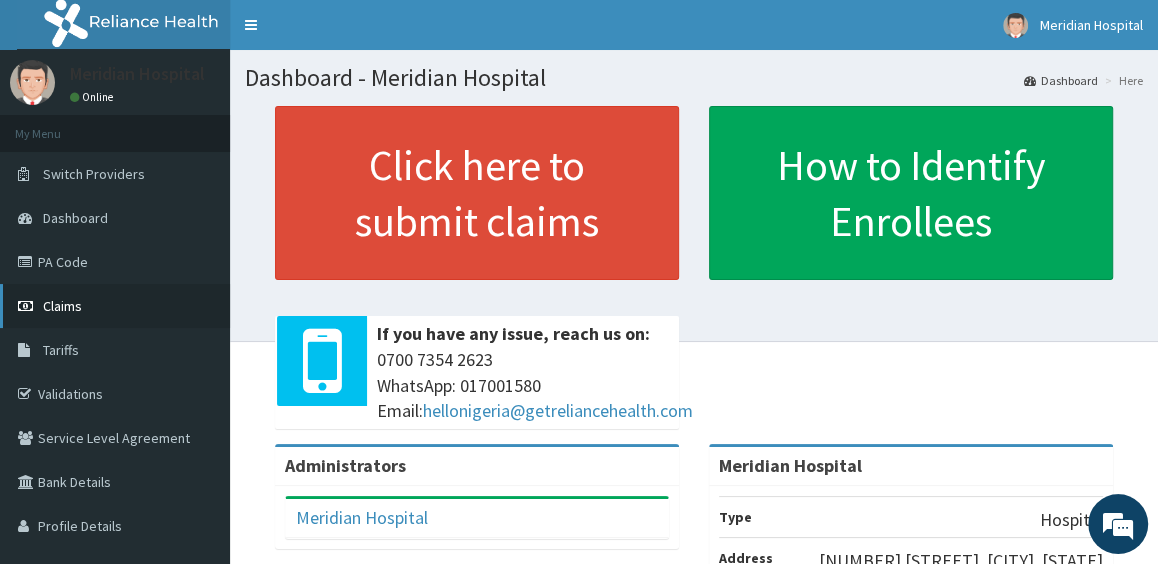 click on "Claims" at bounding box center (62, 306) 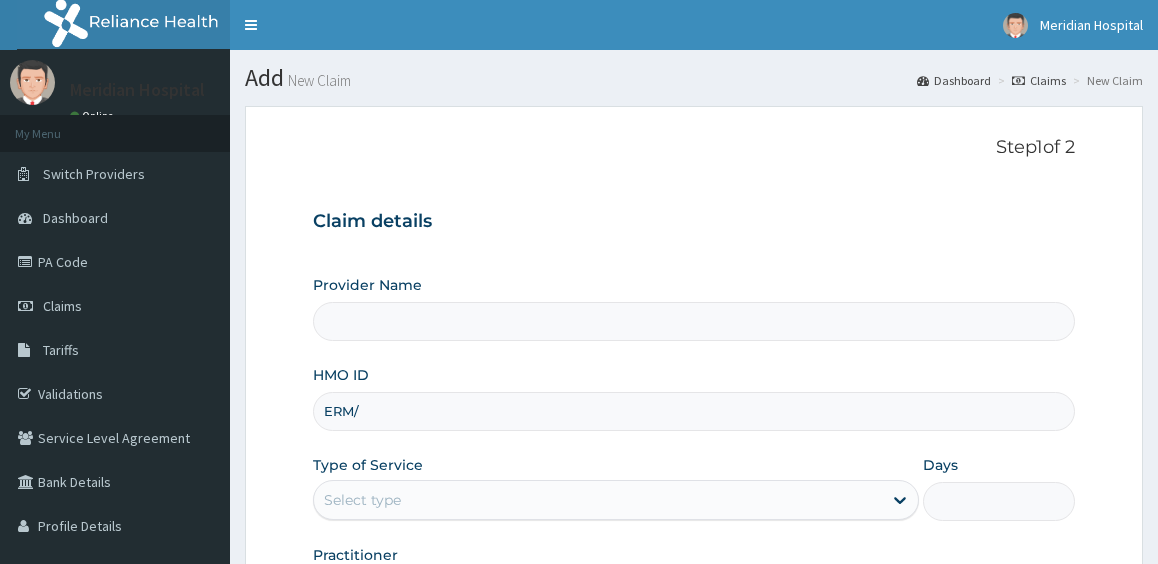 scroll, scrollTop: 0, scrollLeft: 0, axis: both 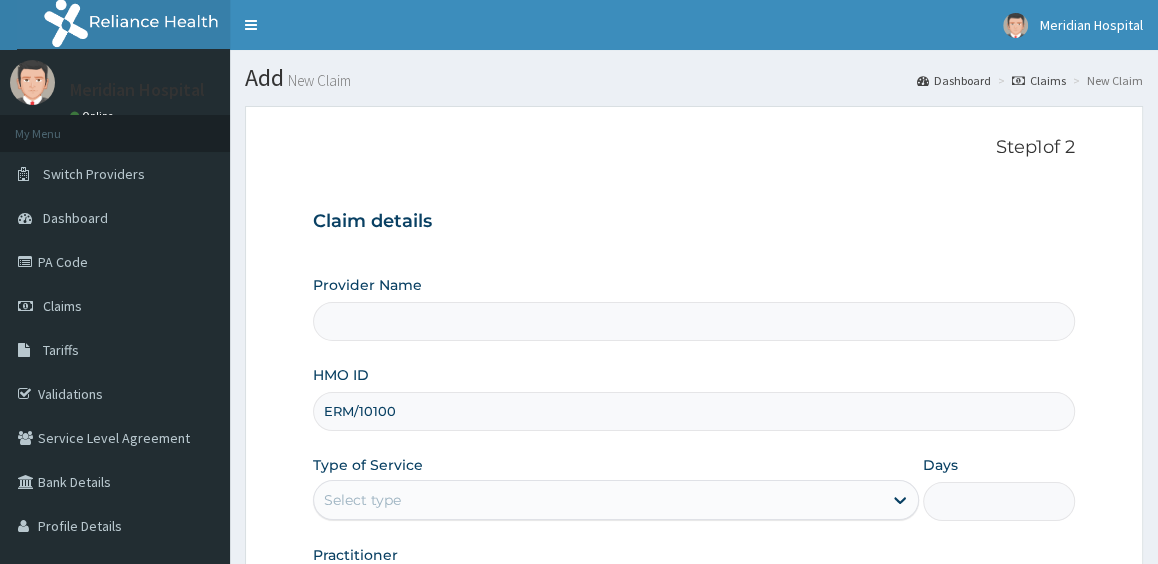 type on "ERM/10100/" 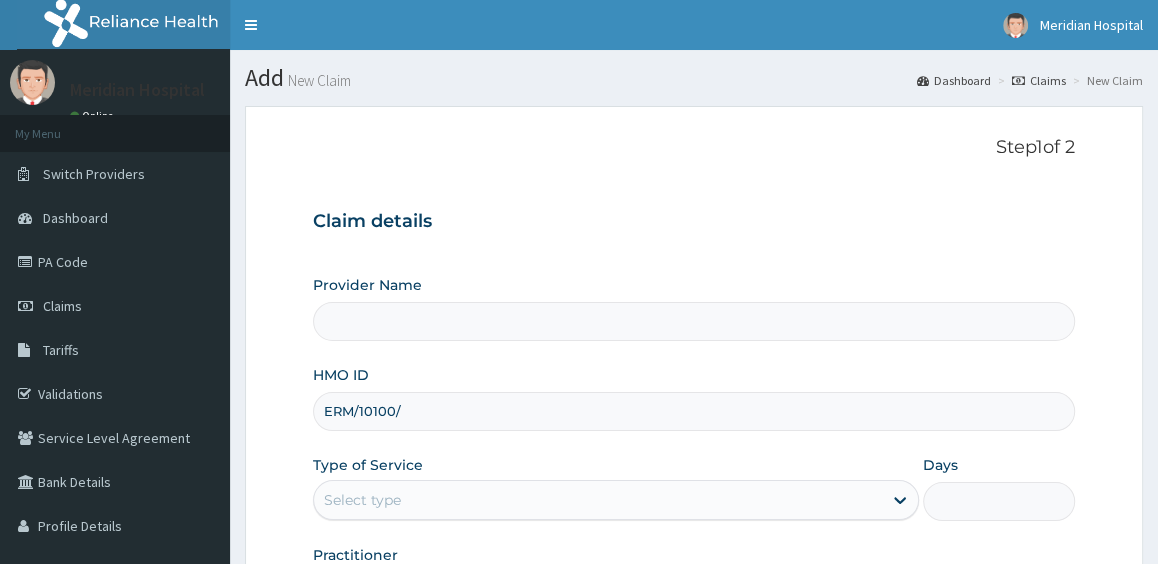 type on "Meridian Hospital" 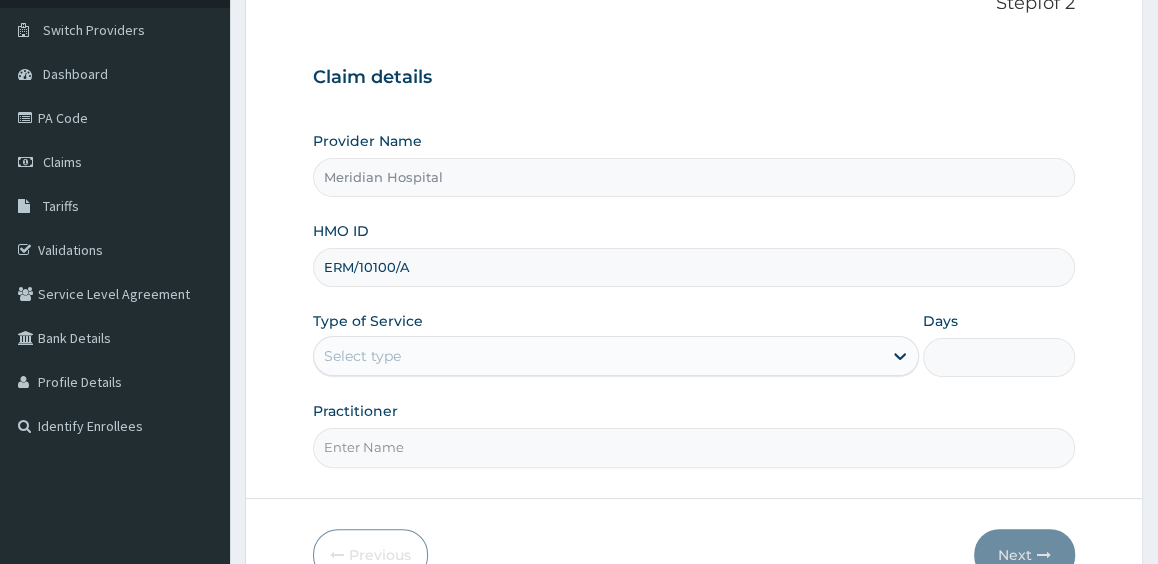 scroll, scrollTop: 151, scrollLeft: 0, axis: vertical 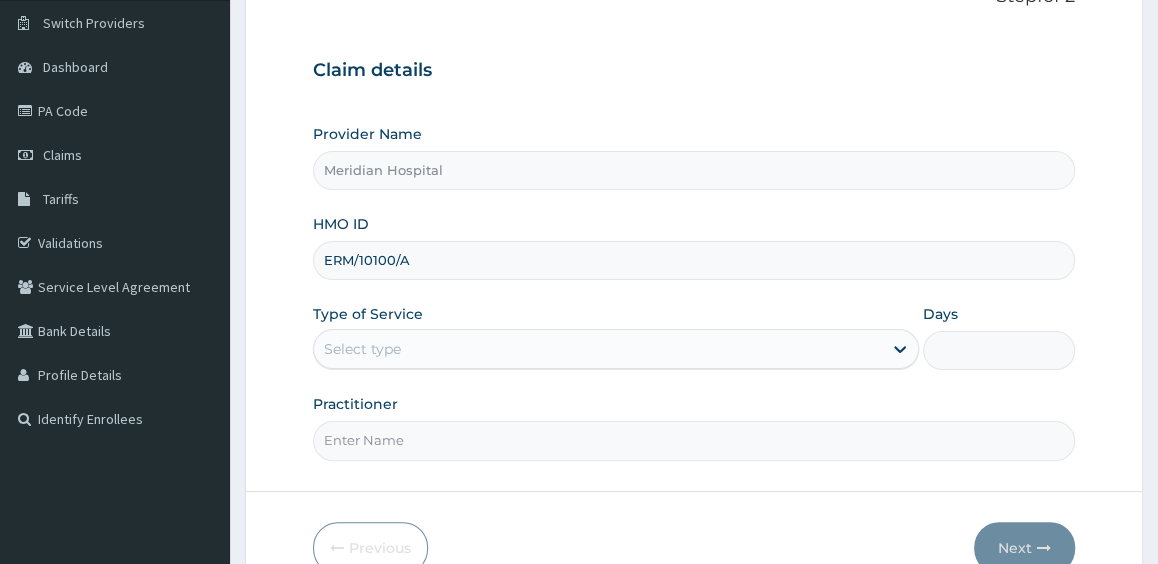 type on "ERM/10100/A" 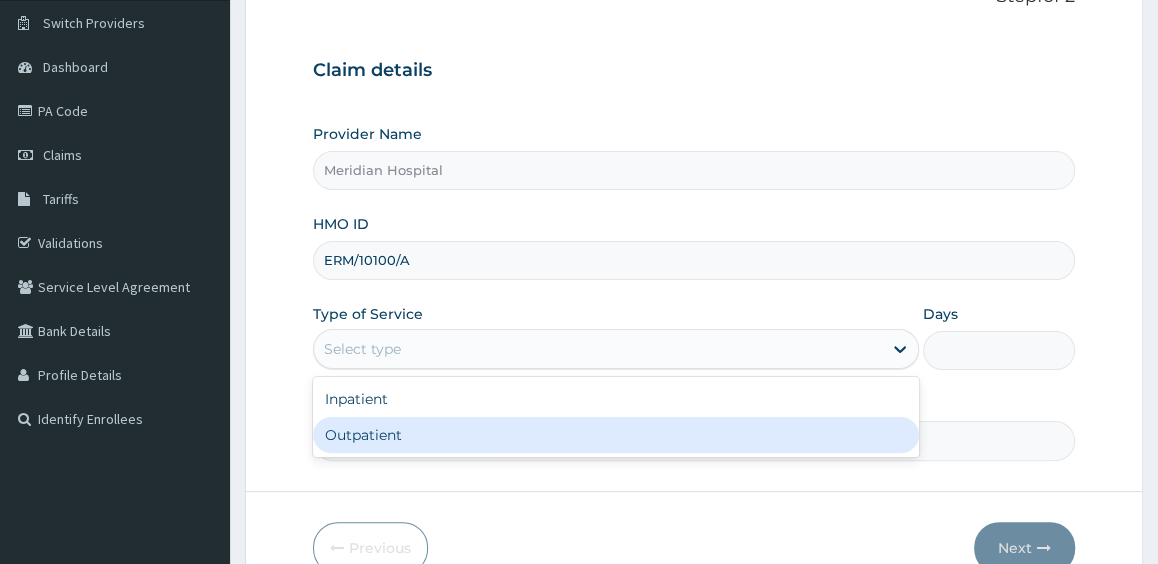 click on "Outpatient" at bounding box center (616, 435) 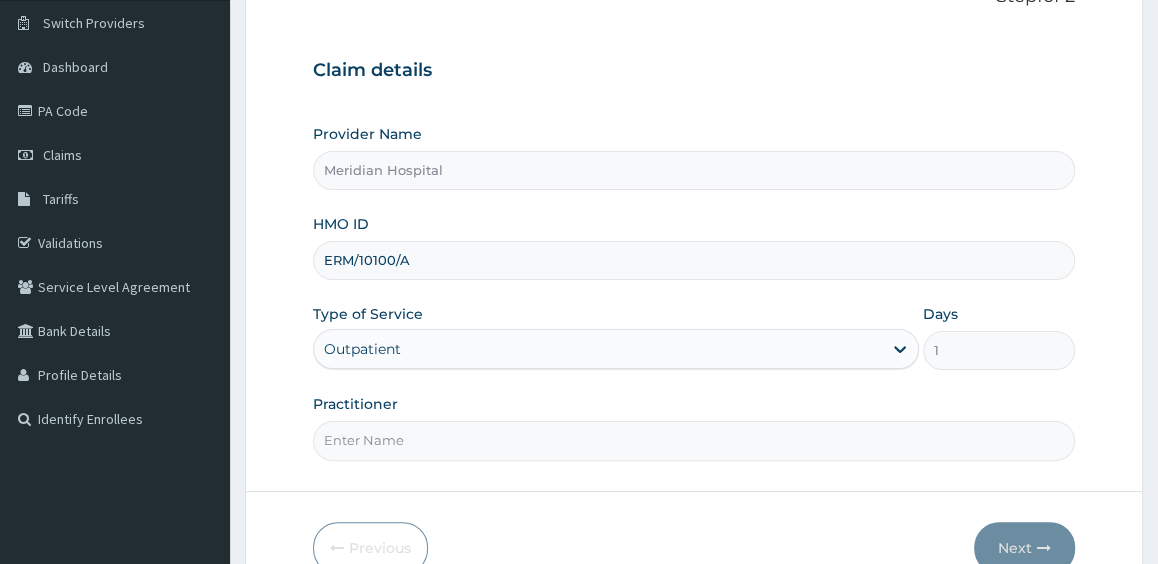 click on "Practitioner" at bounding box center (694, 440) 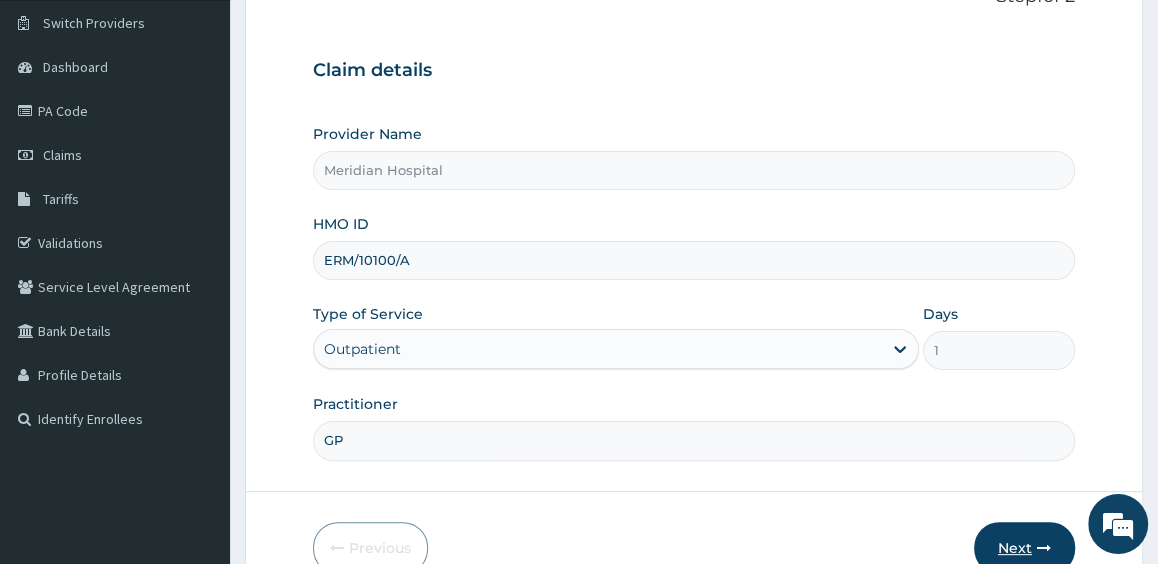 type on "GP" 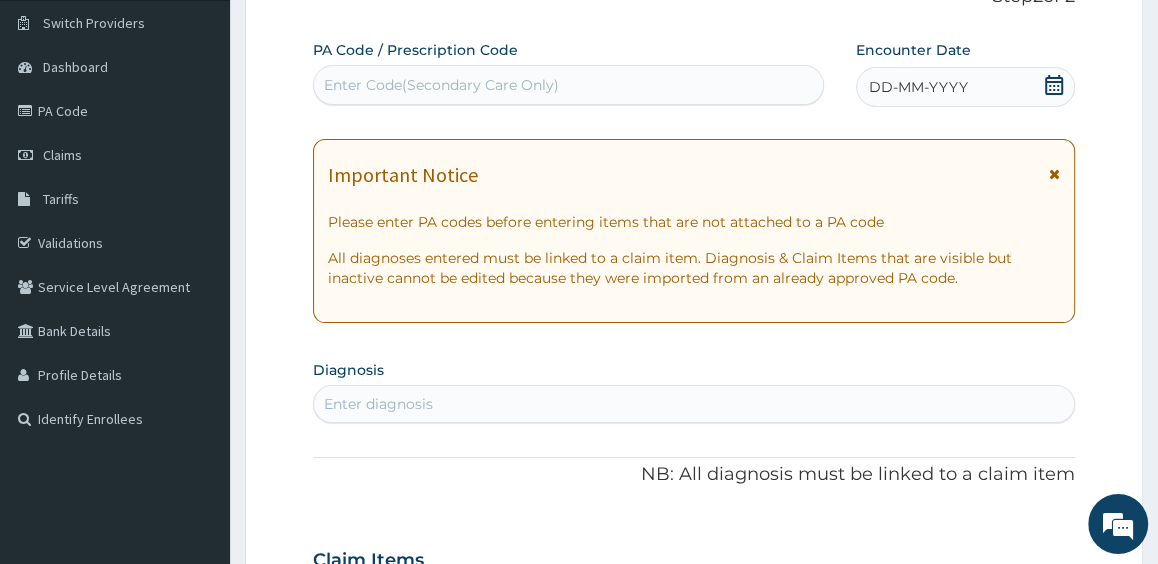 scroll, scrollTop: 0, scrollLeft: 0, axis: both 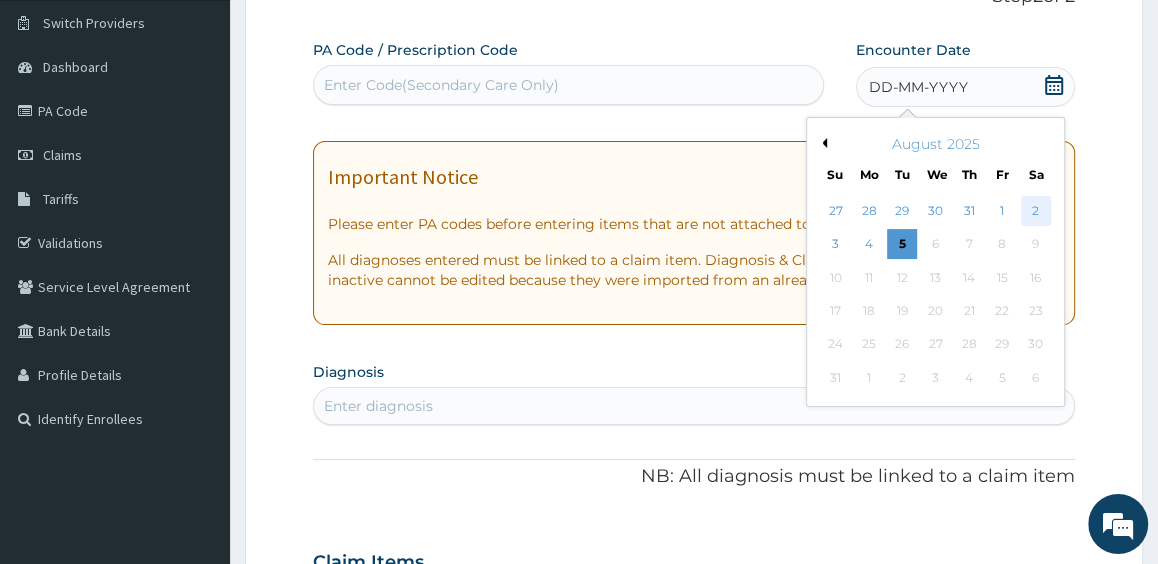 click on "2" at bounding box center (1035, 211) 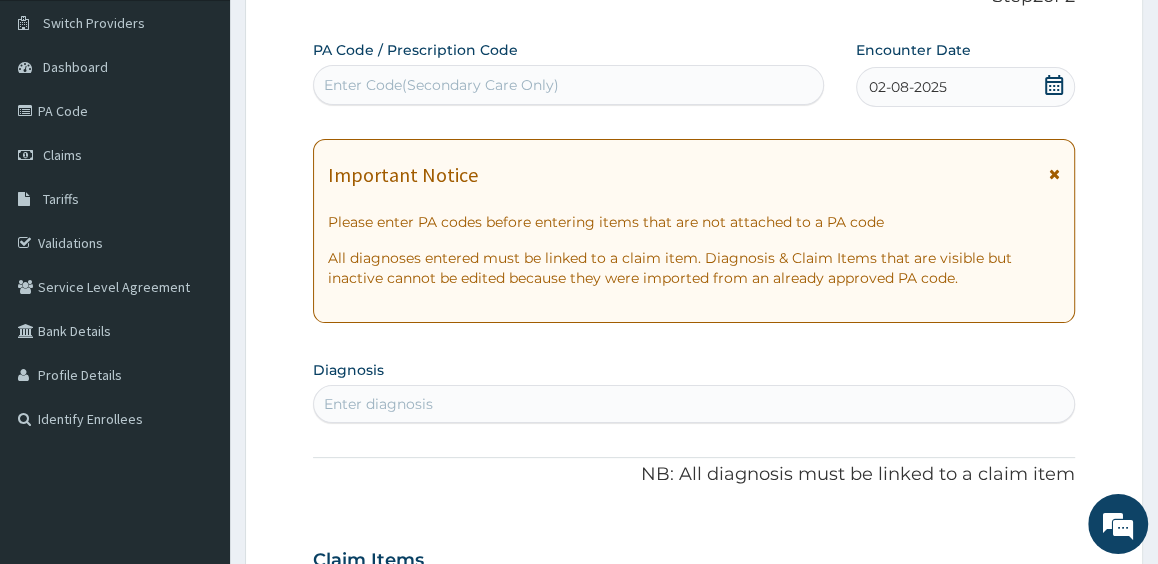 click on "Enter diagnosis" at bounding box center [694, 404] 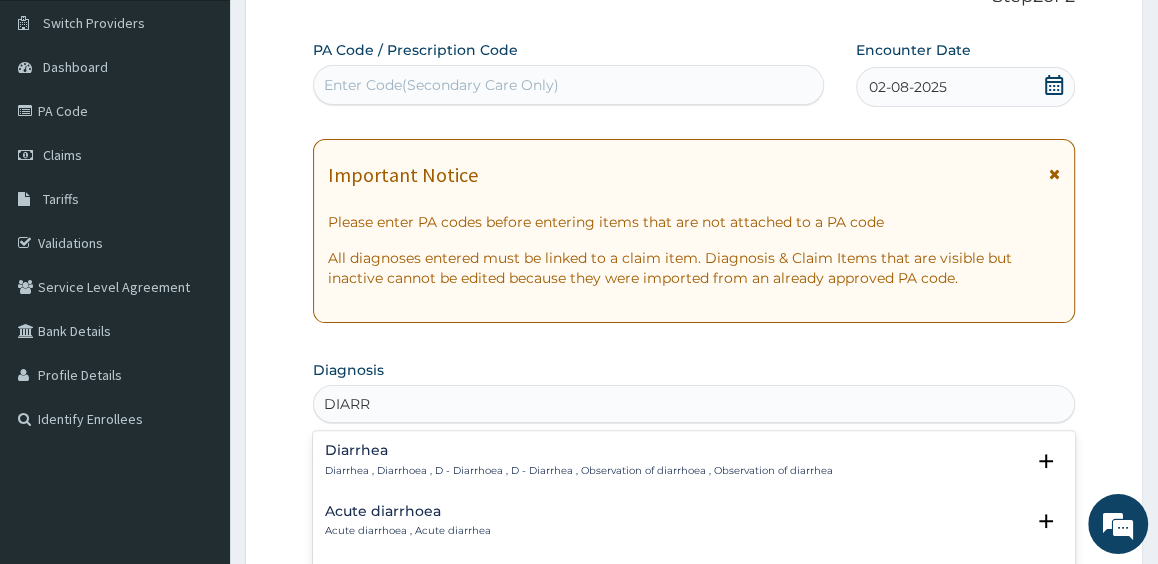 type on "DIARRH" 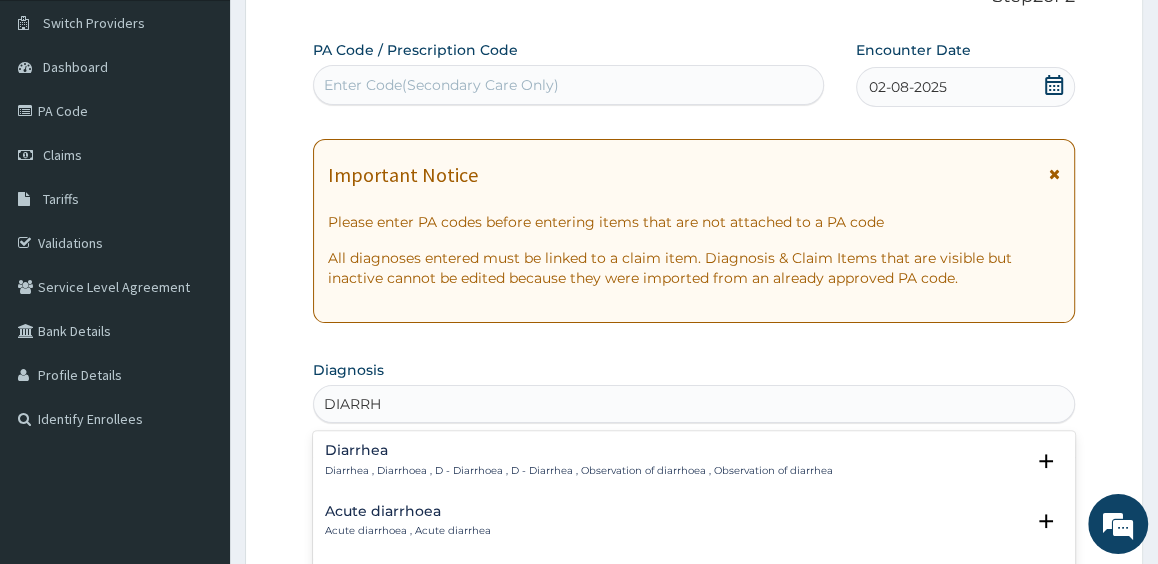 click on "Acute diarrhoea" at bounding box center [408, 511] 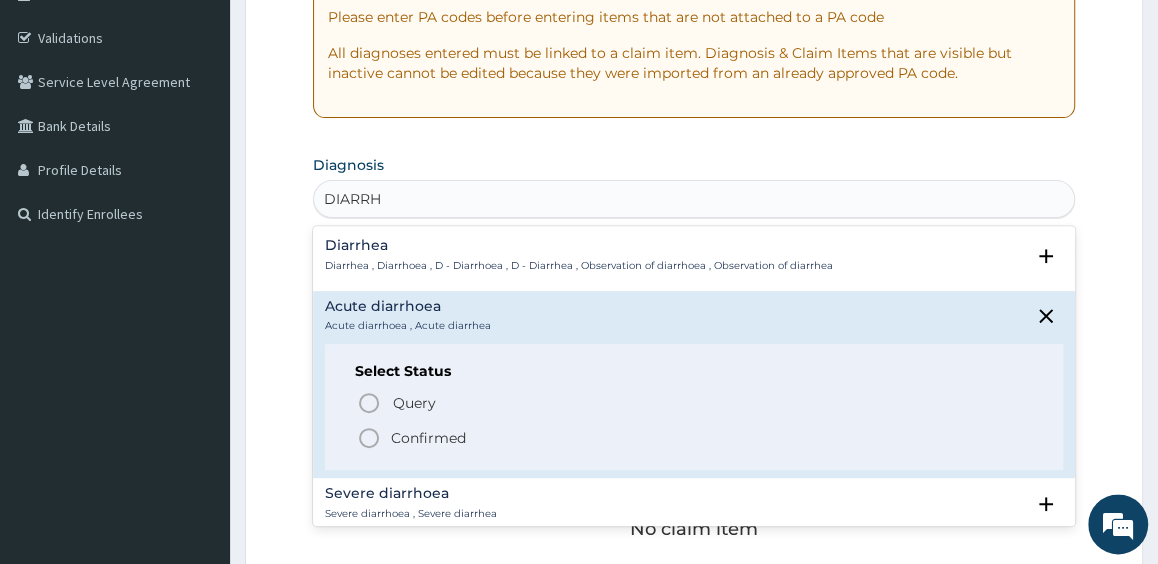scroll, scrollTop: 373, scrollLeft: 0, axis: vertical 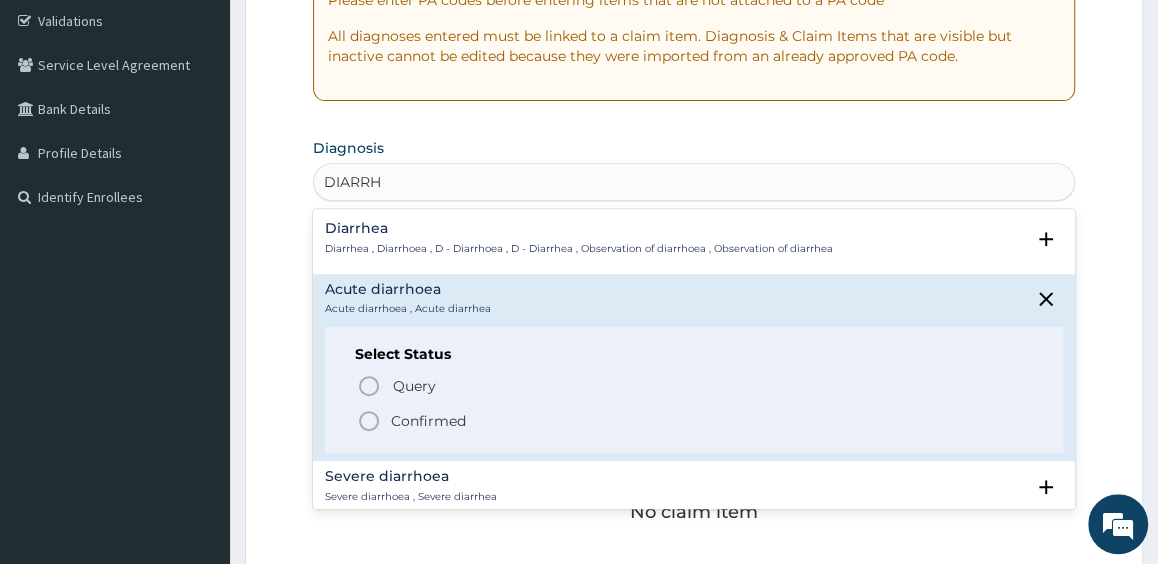 click on "Confirmed" at bounding box center (428, 421) 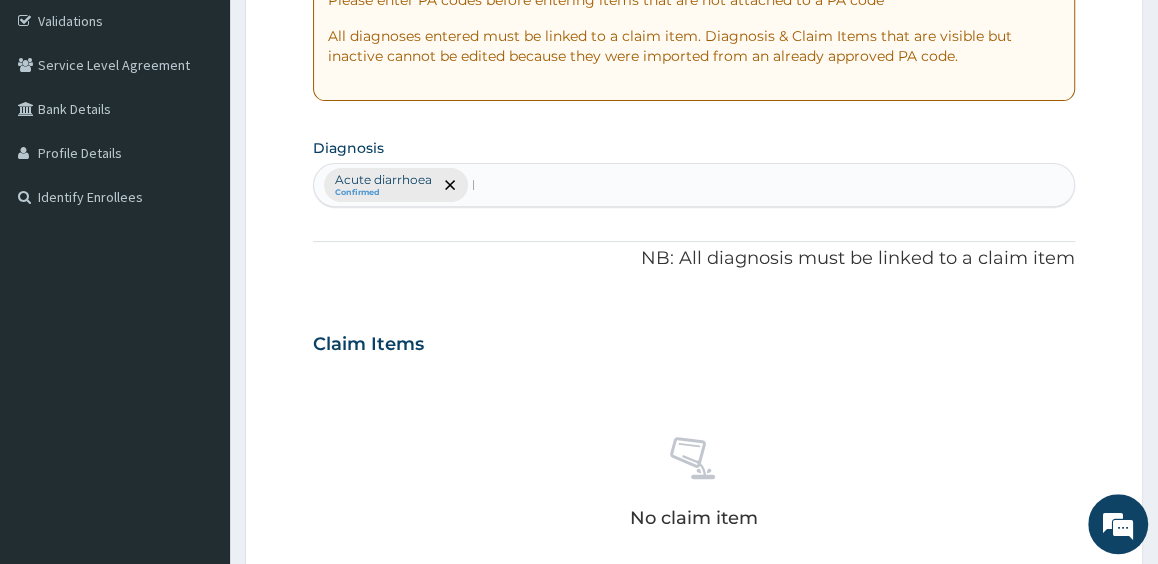 type 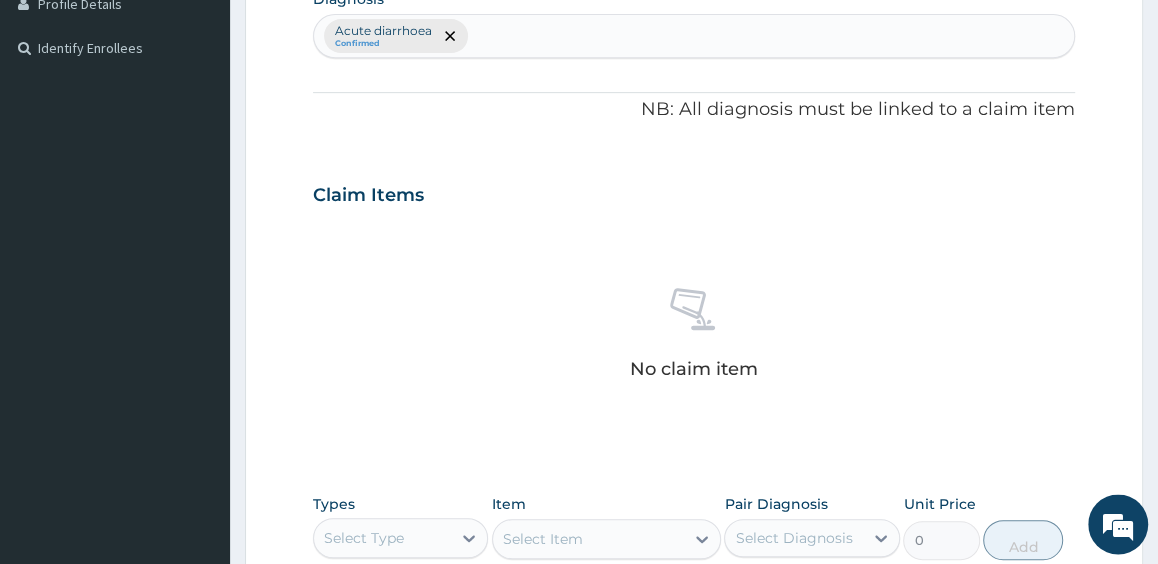 scroll, scrollTop: 534, scrollLeft: 0, axis: vertical 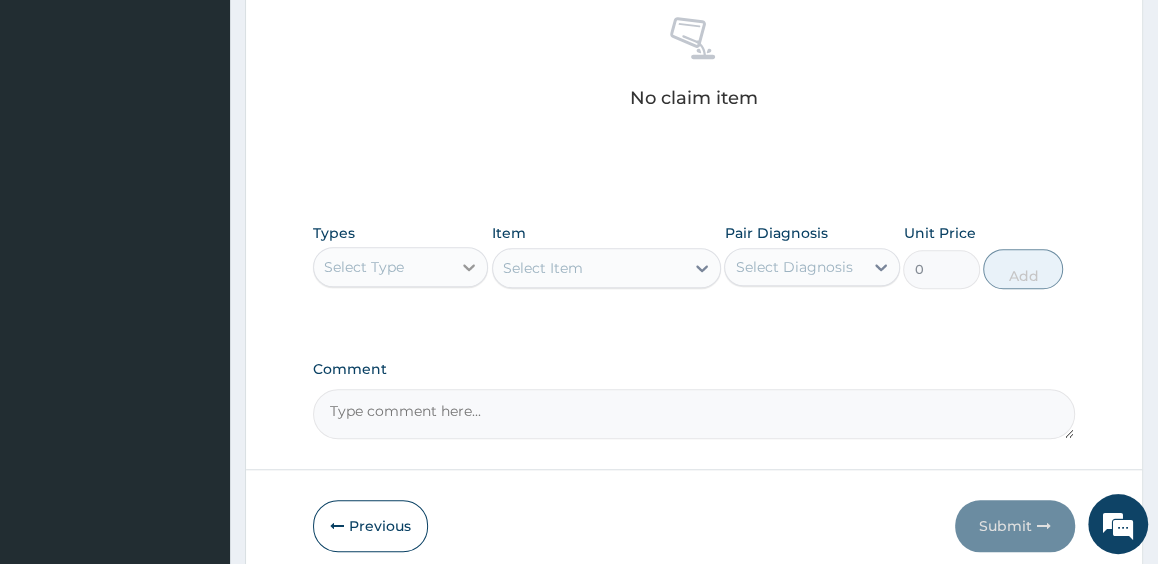 click 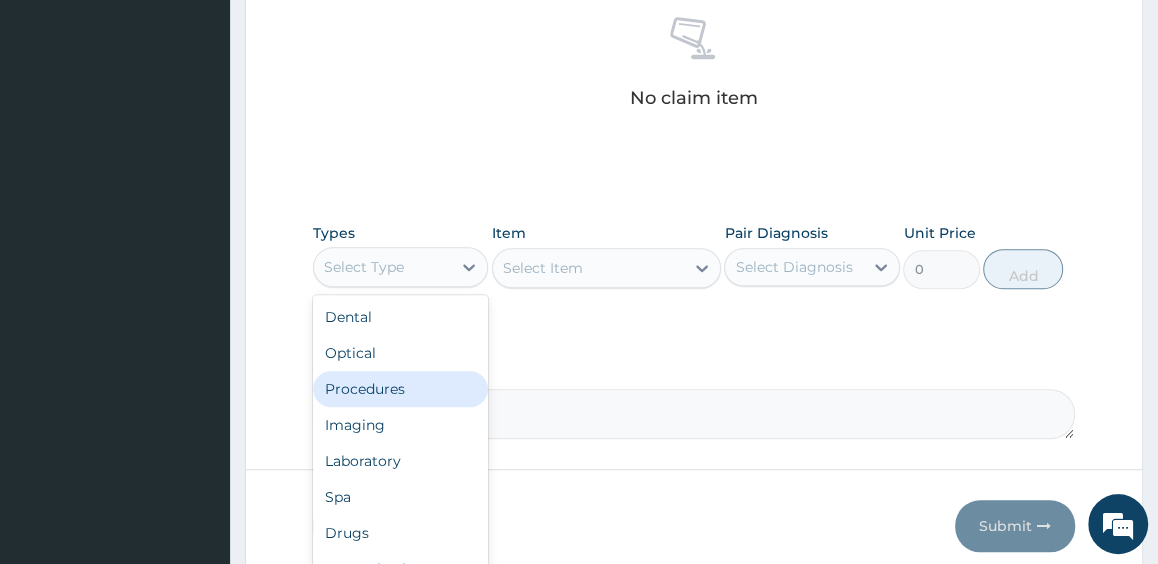 click on "Procedures" at bounding box center (400, 389) 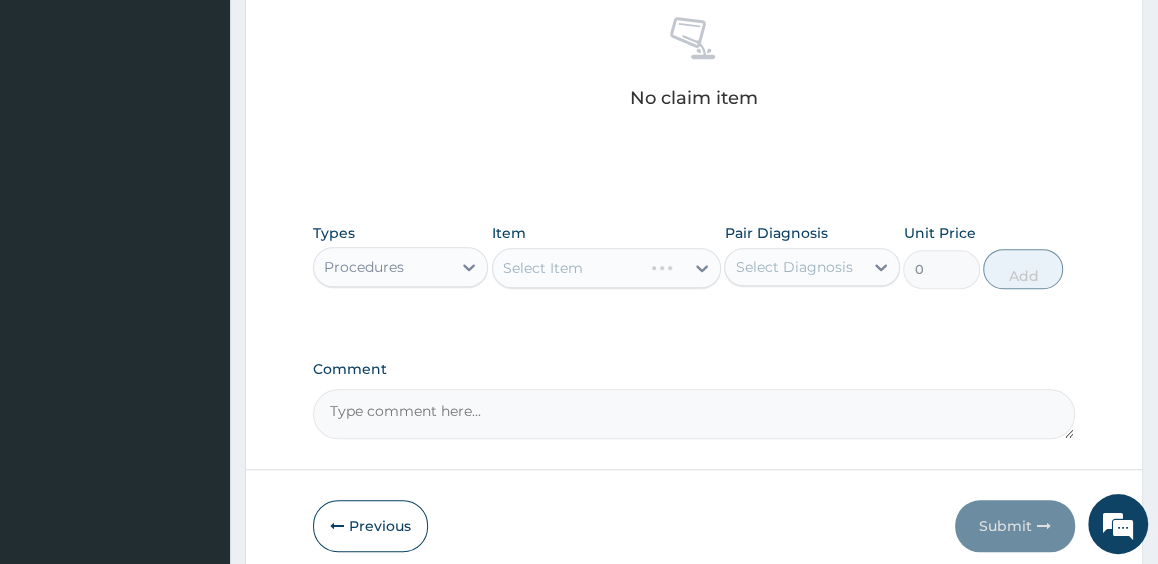 click on "Select Item" at bounding box center [606, 268] 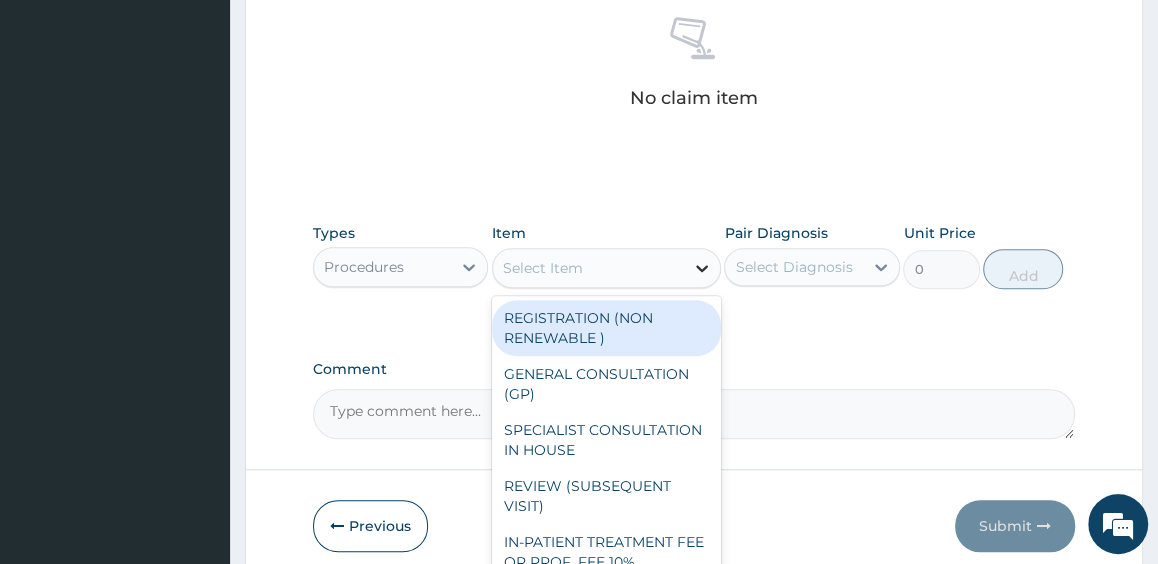 click at bounding box center [702, 268] 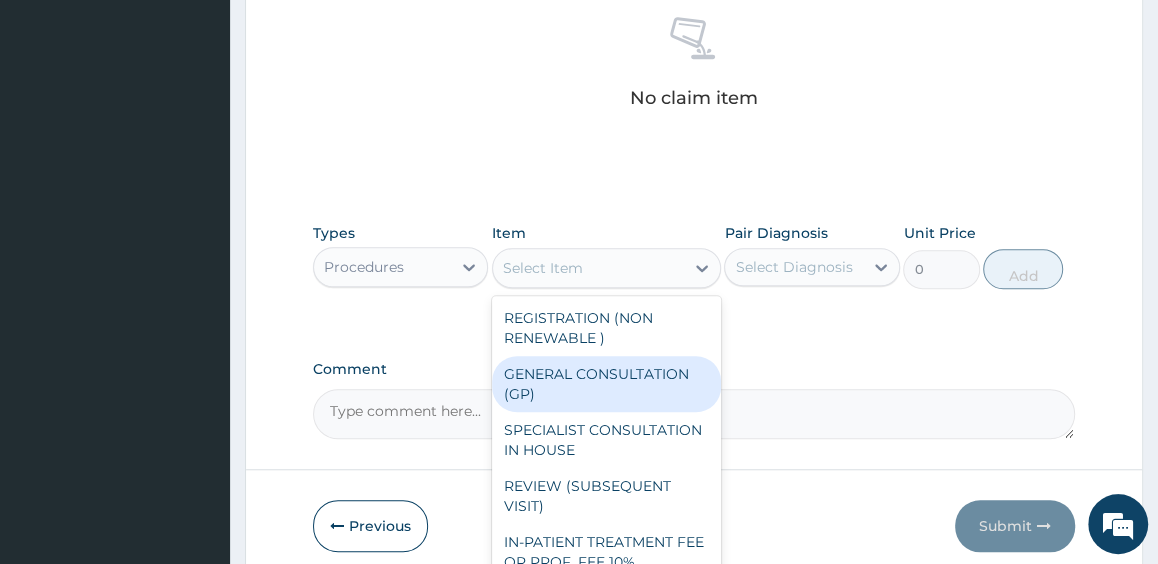 click on "GENERAL CONSULTATION (GP)" at bounding box center [606, 384] 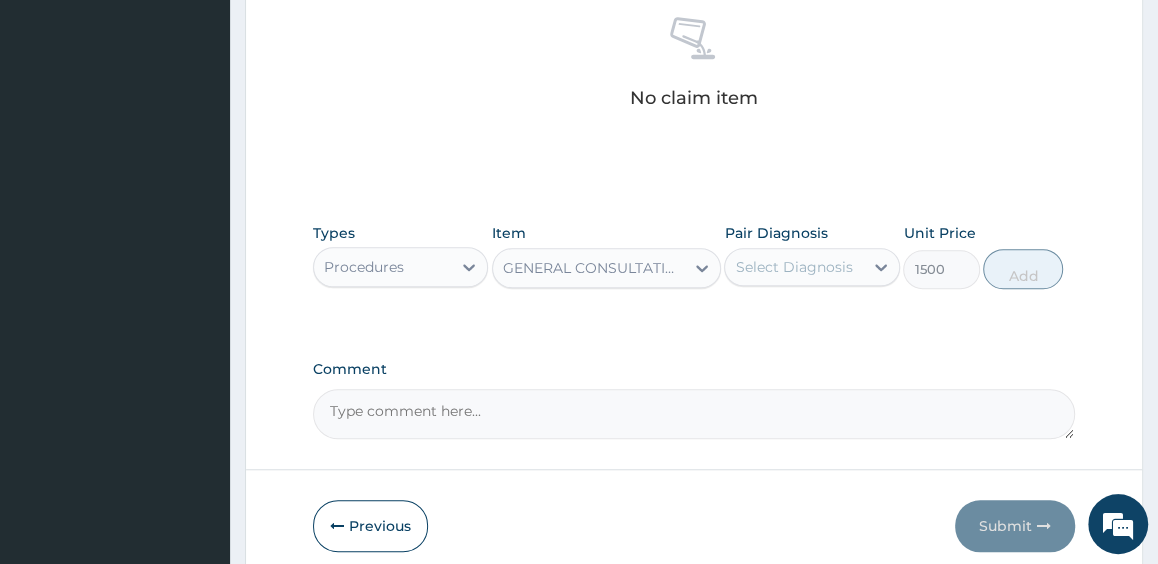 click on "Select Diagnosis" at bounding box center (793, 267) 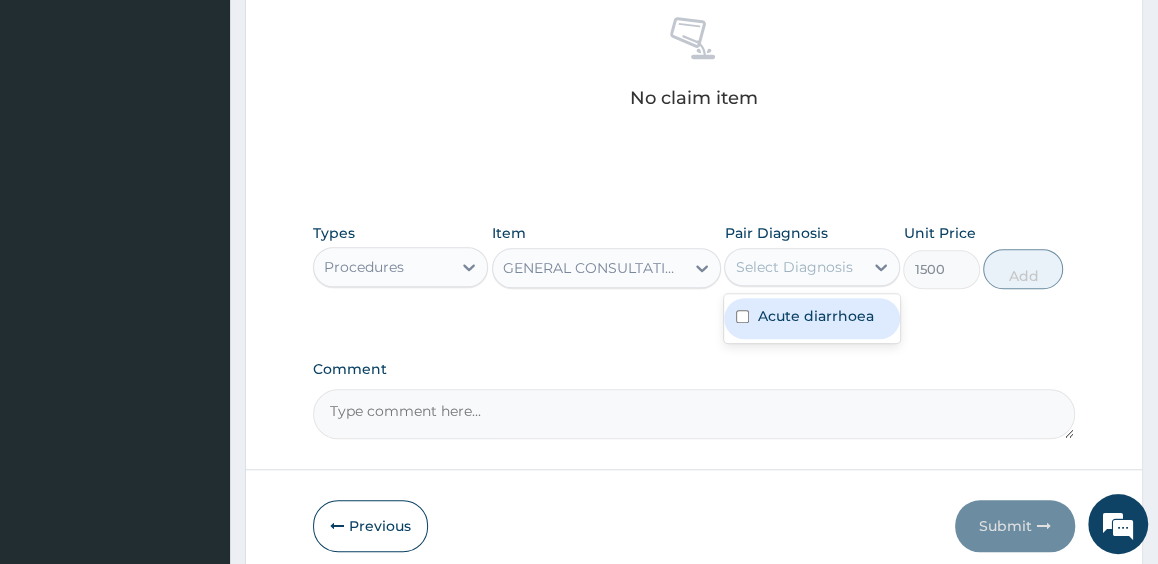 click on "Acute diarrhoea" at bounding box center (811, 318) 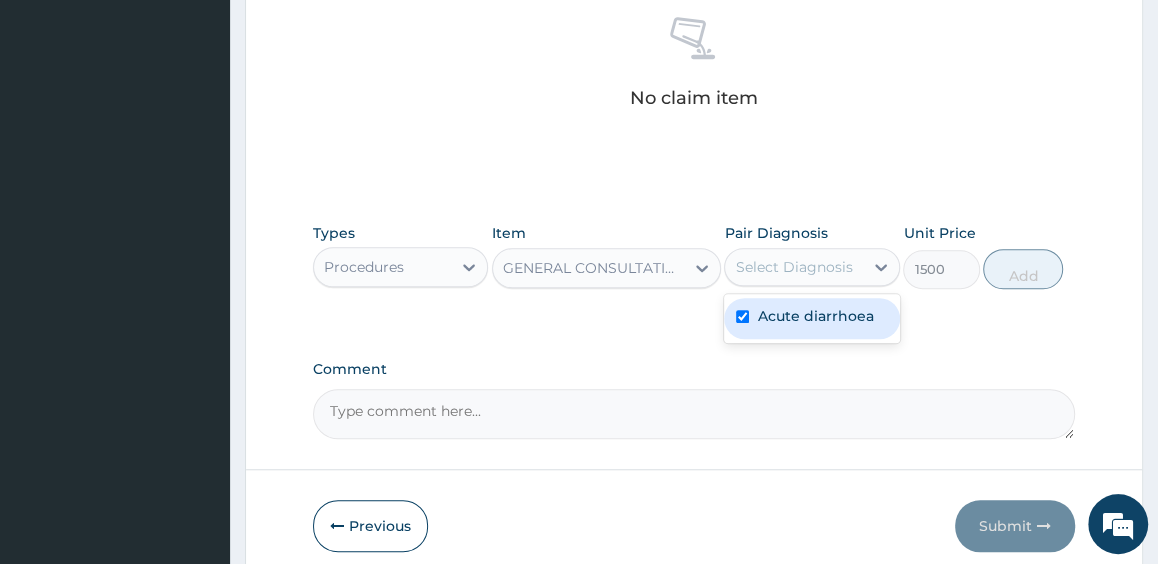 checkbox on "true" 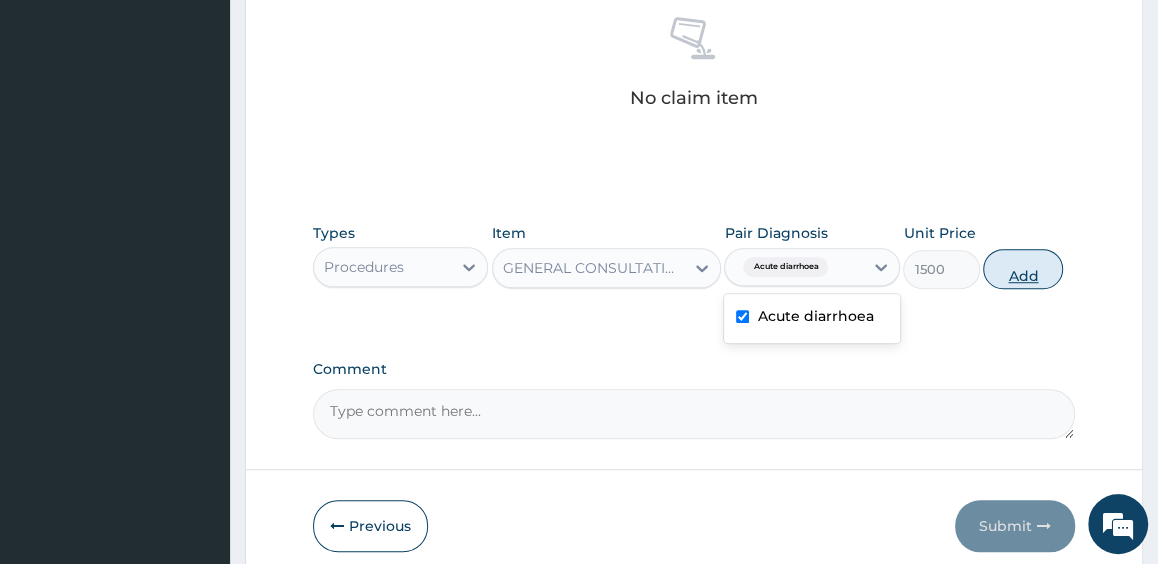 click on "Add" at bounding box center [1023, 269] 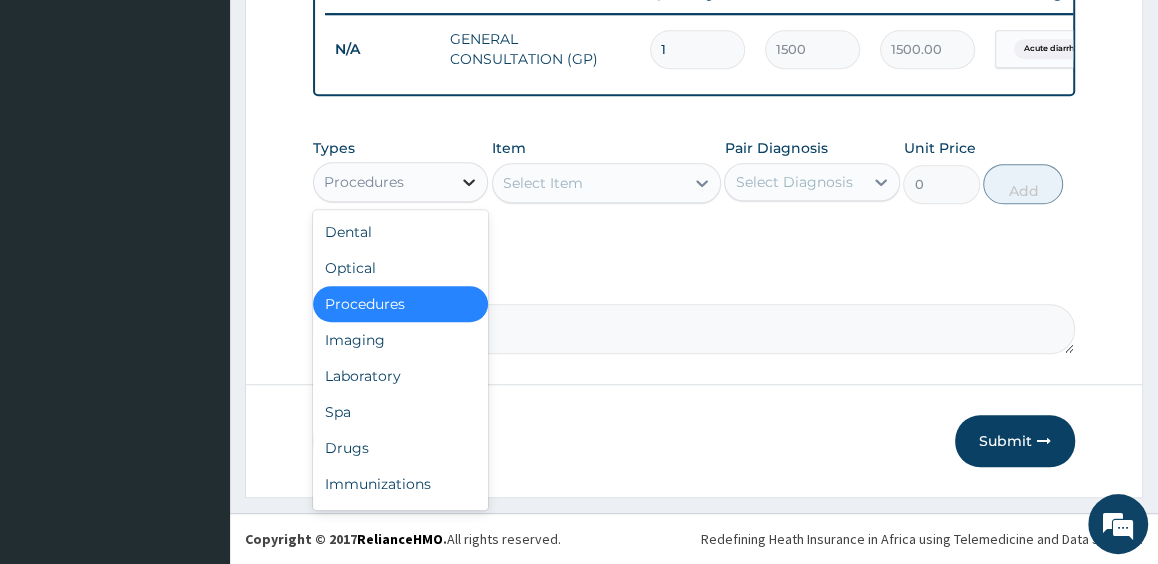 click 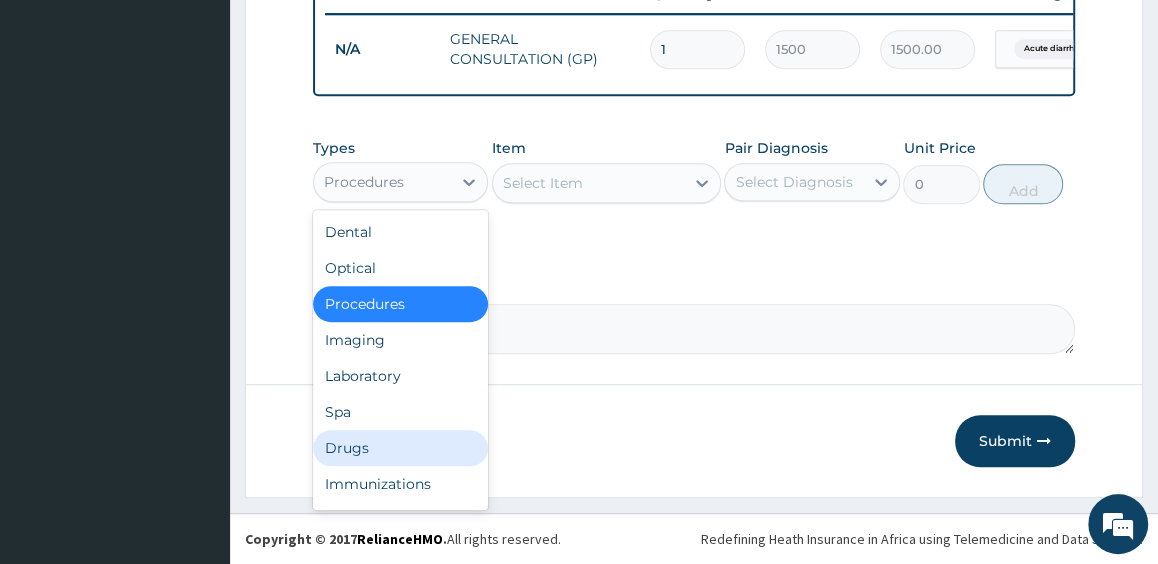 click on "Drugs" at bounding box center [400, 448] 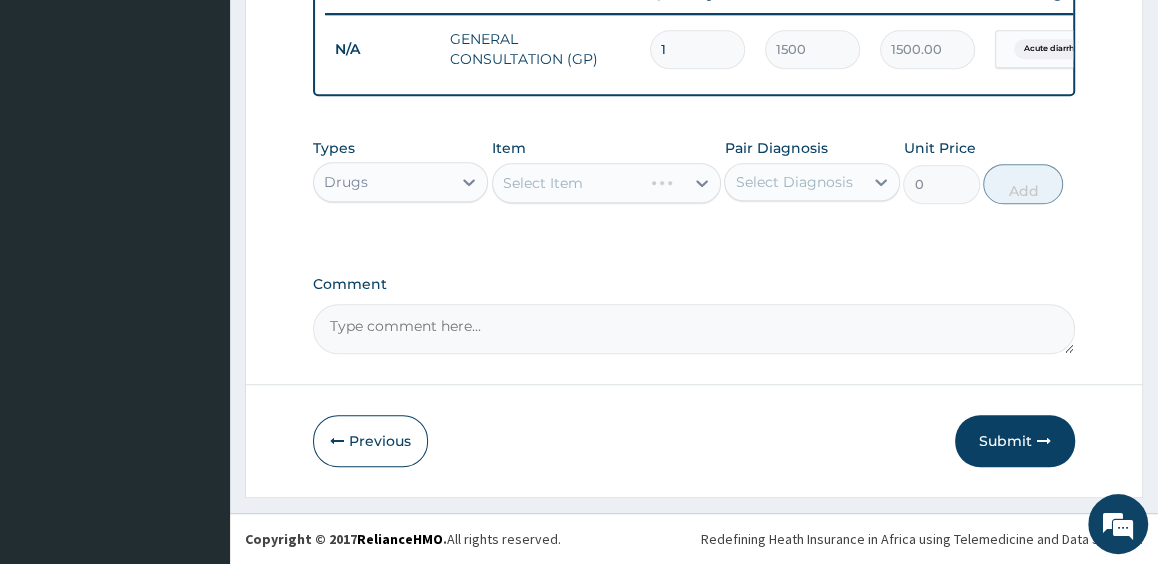 click on "Select Item" at bounding box center [606, 183] 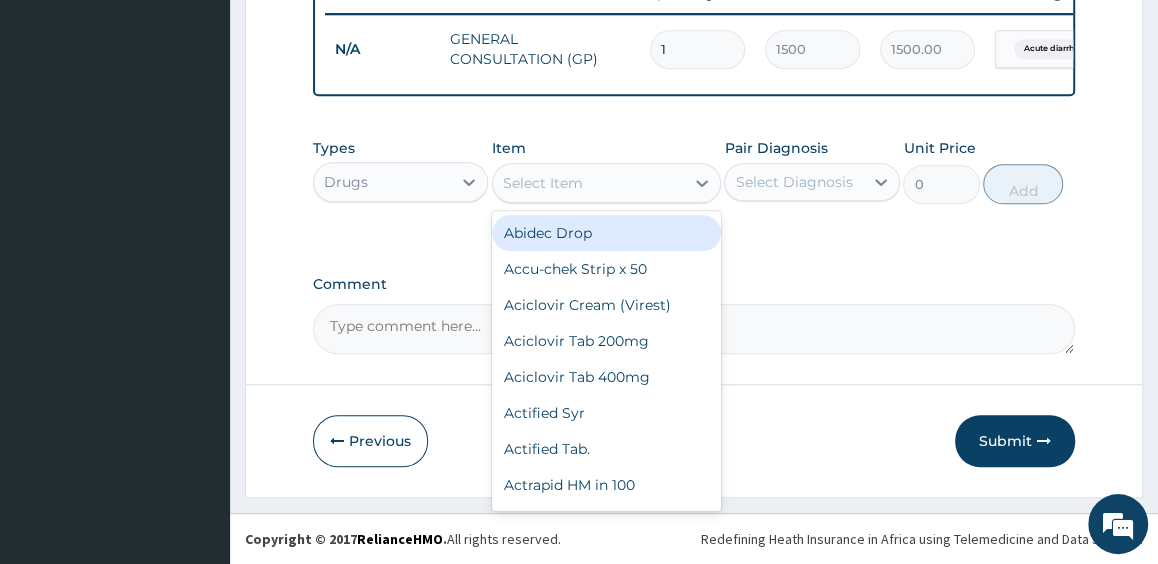 click on "Select Item" at bounding box center [588, 183] 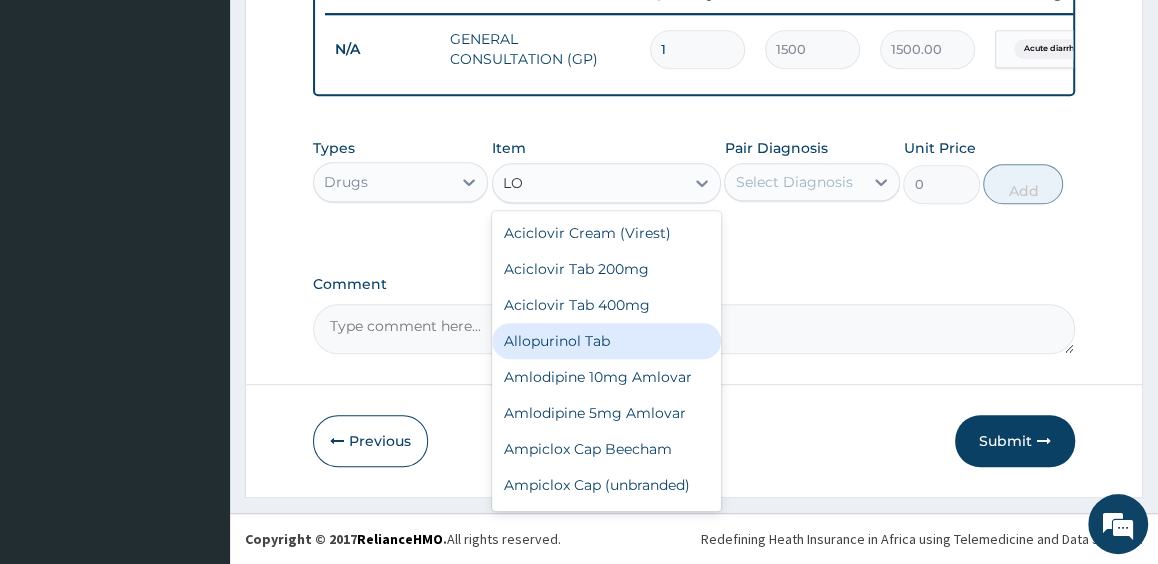 type on "L" 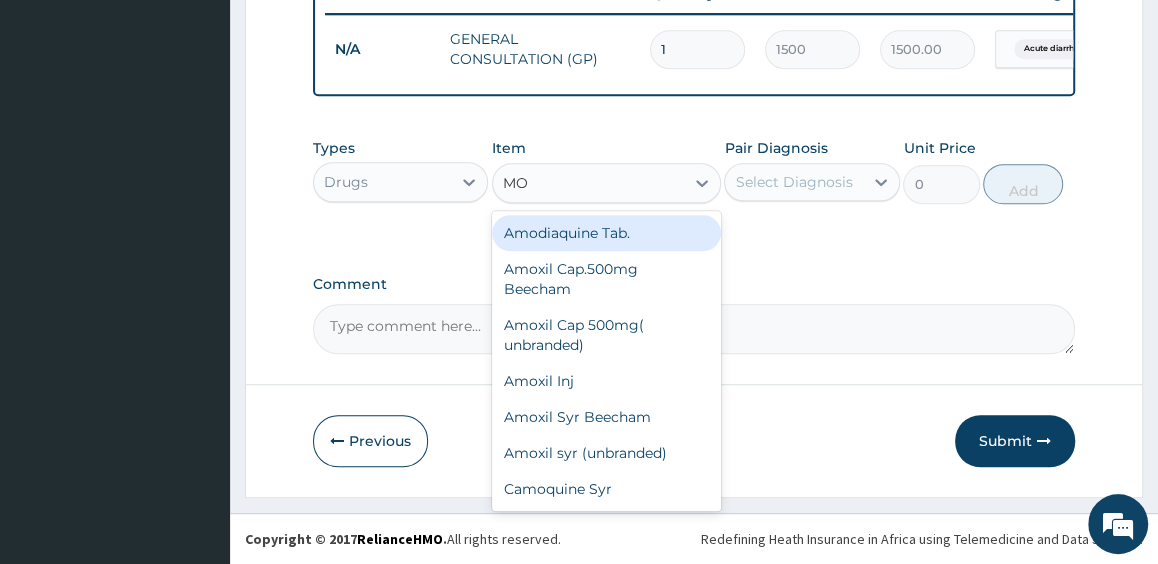type on "MOT" 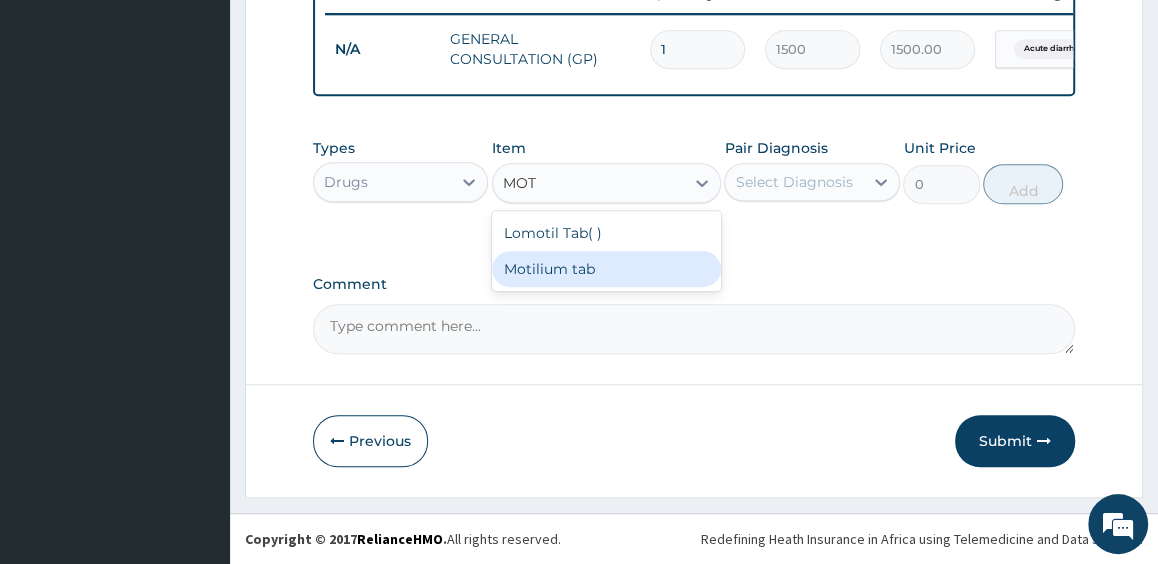 click on "Motilium tab" at bounding box center [606, 269] 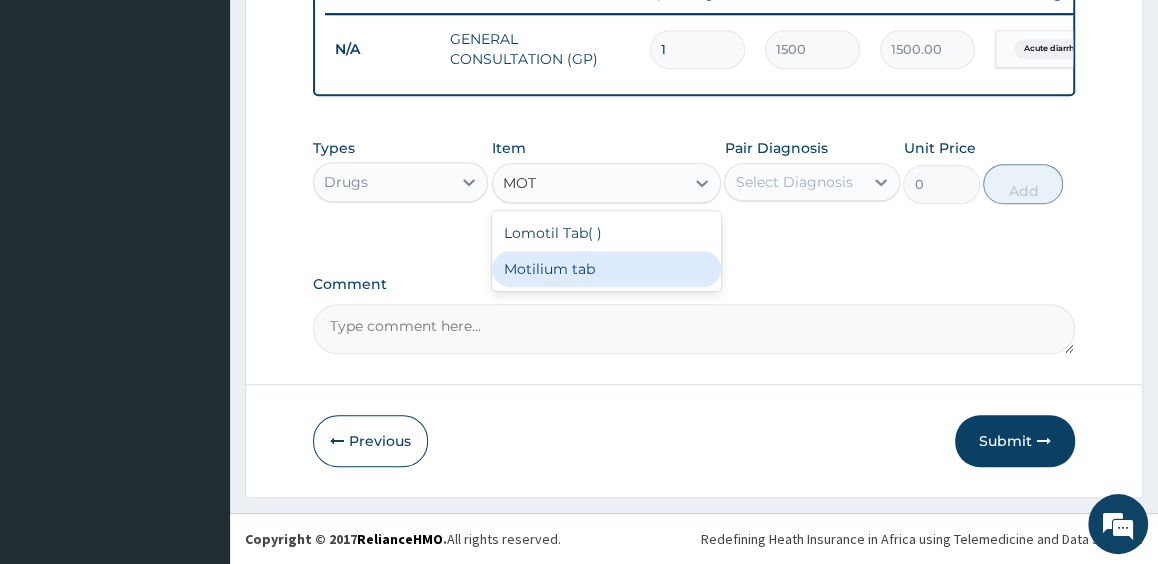 type 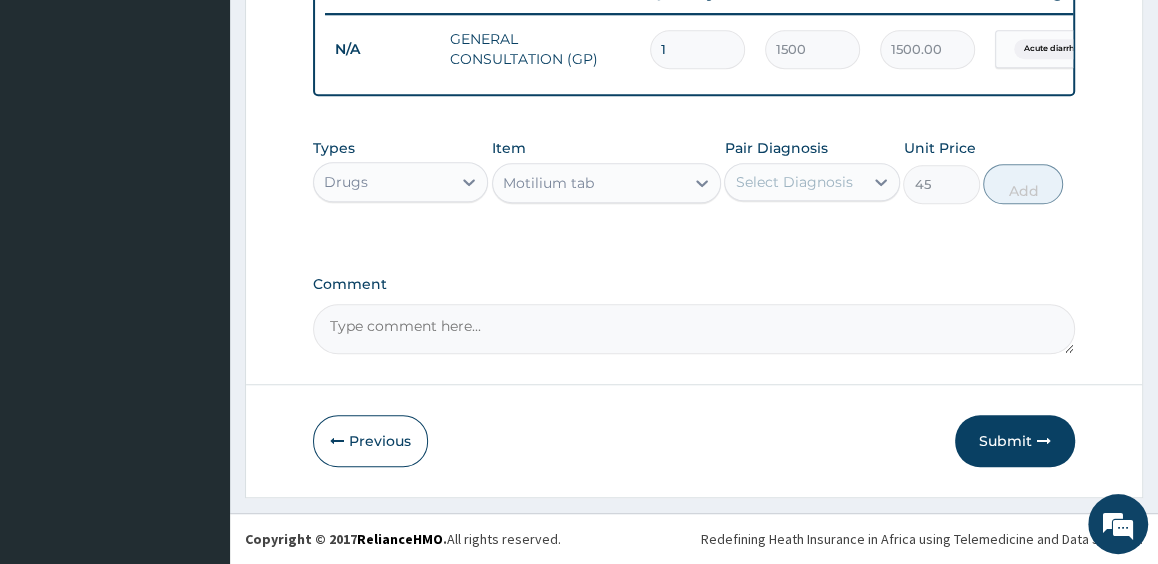 click on "Select Diagnosis" at bounding box center [793, 182] 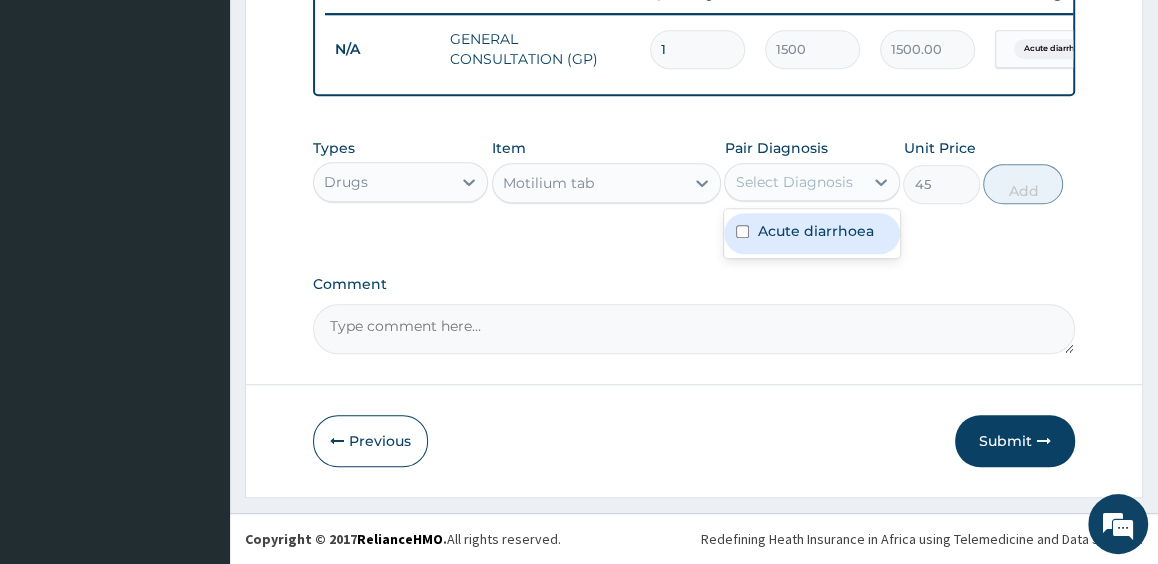 click on "Acute diarrhoea" at bounding box center [815, 231] 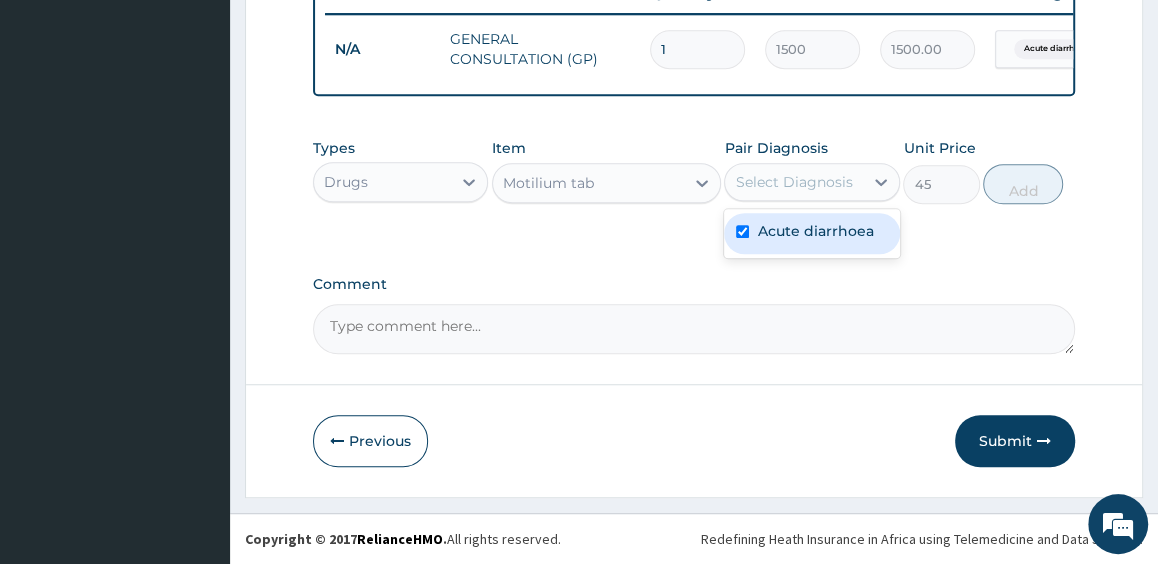 checkbox on "true" 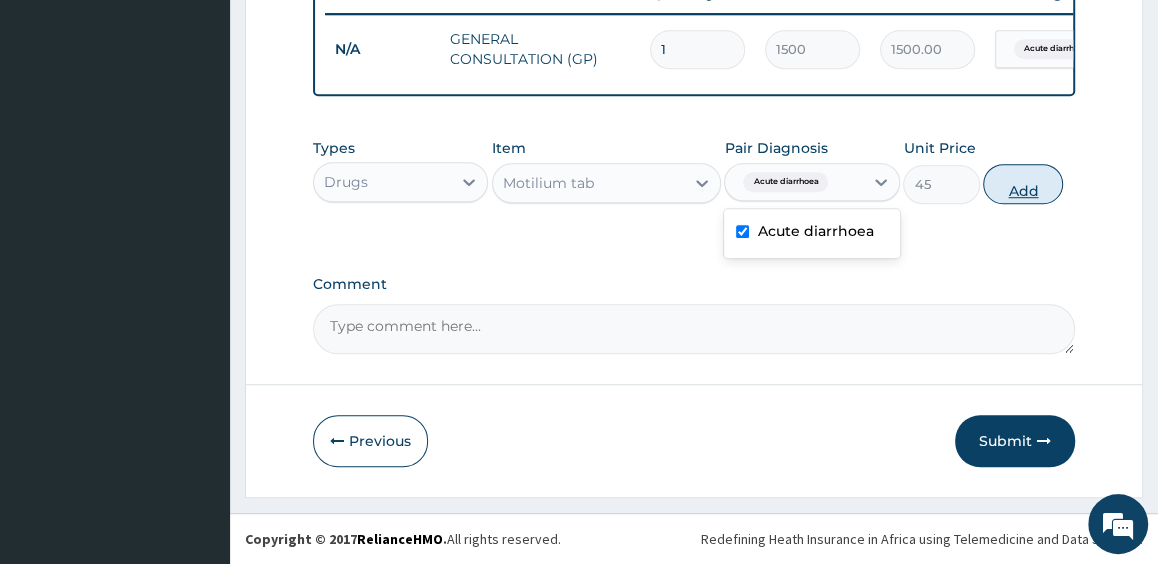 click on "Add" at bounding box center [1023, 184] 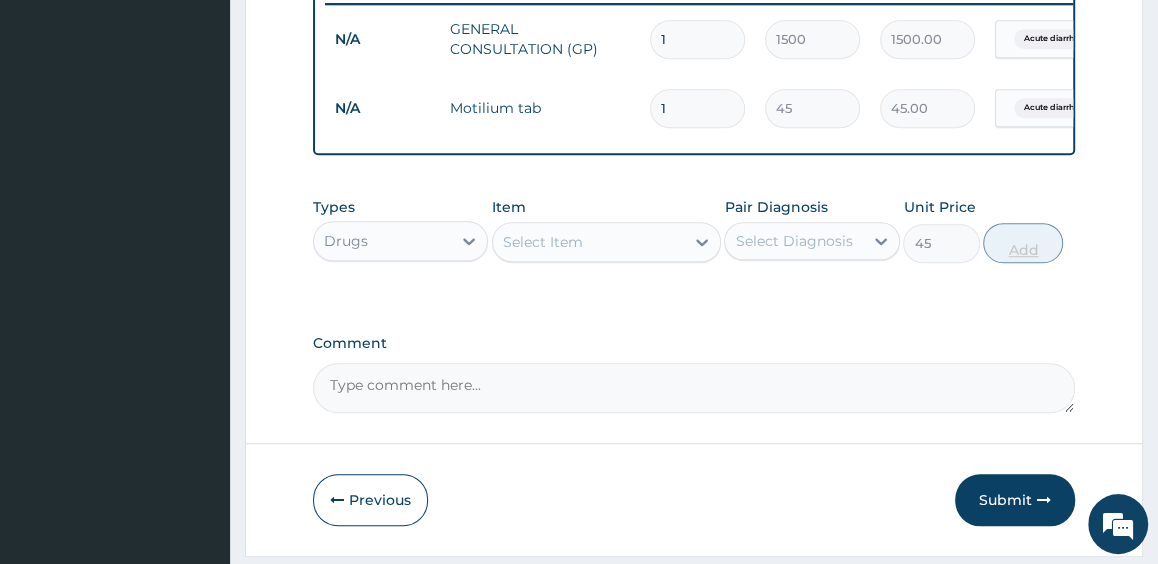 type on "0" 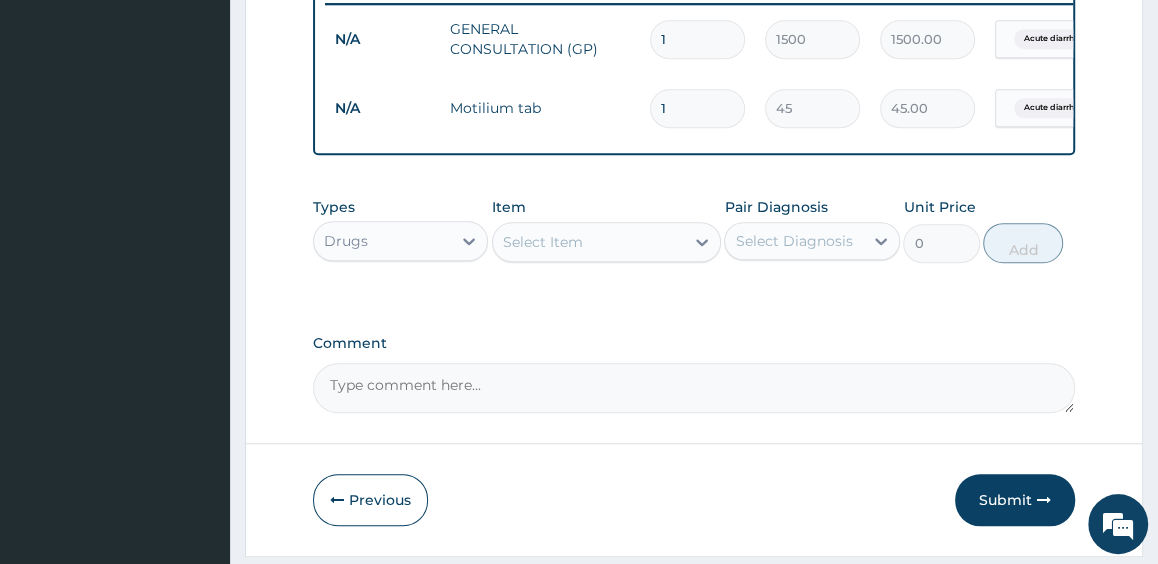 click on "1" at bounding box center [697, 108] 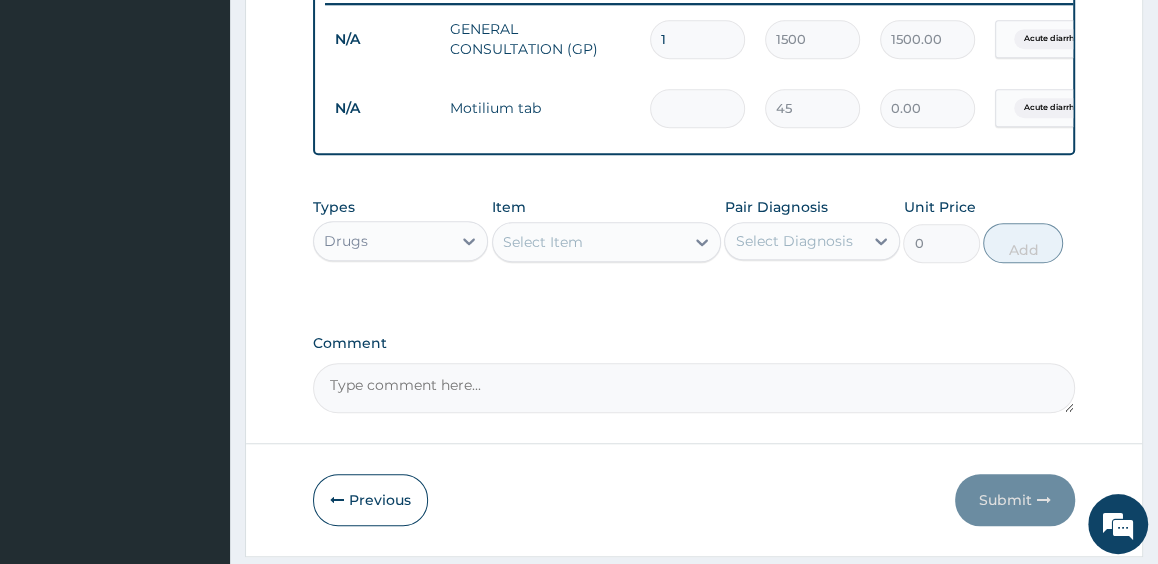 type on "2" 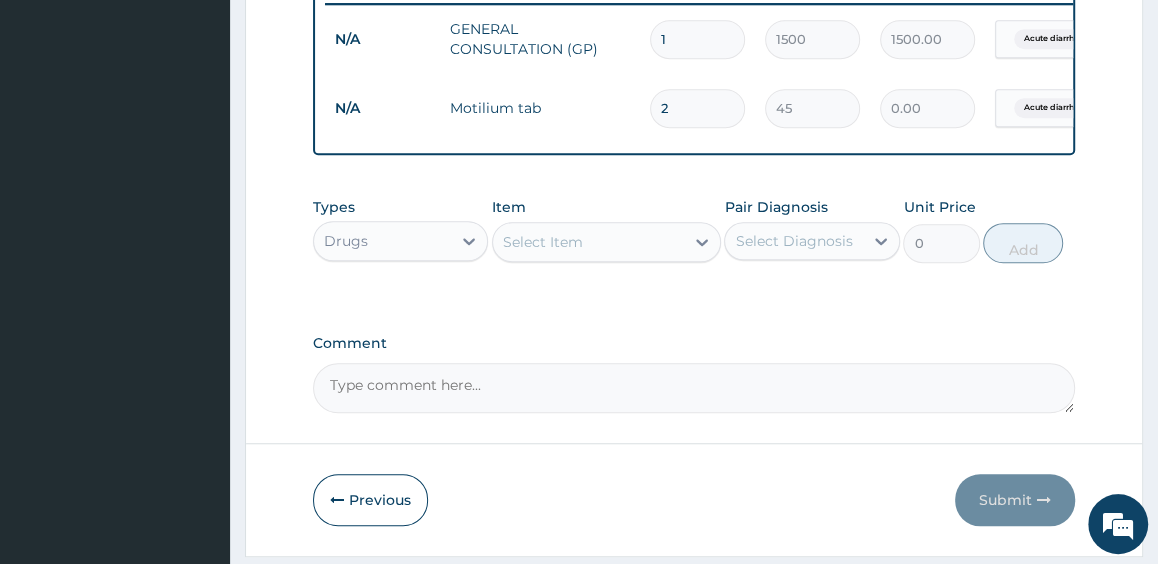 type on "90.00" 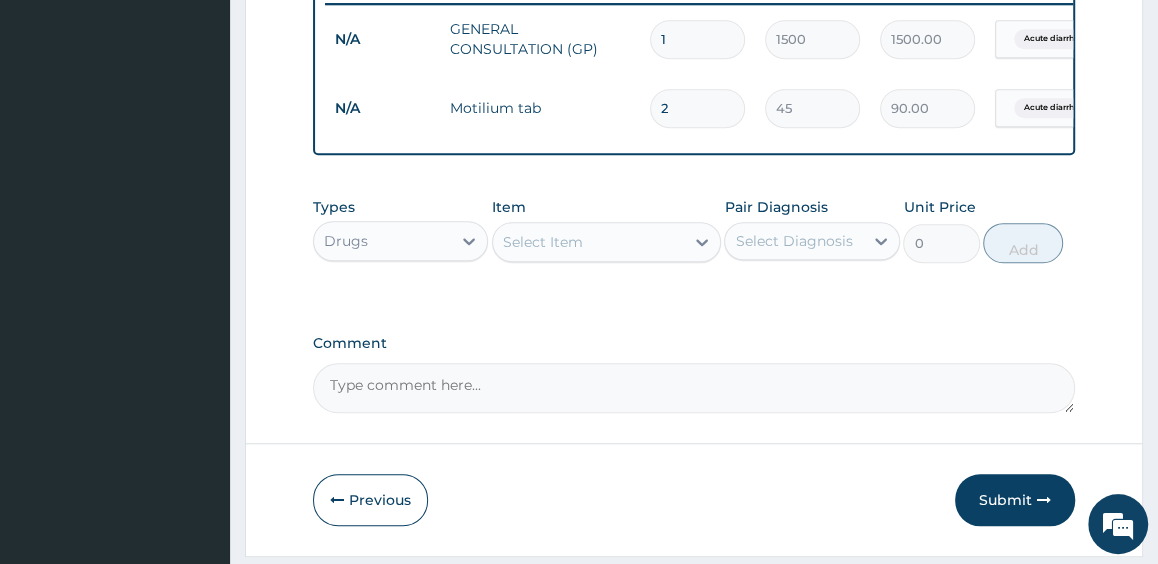 type on "2" 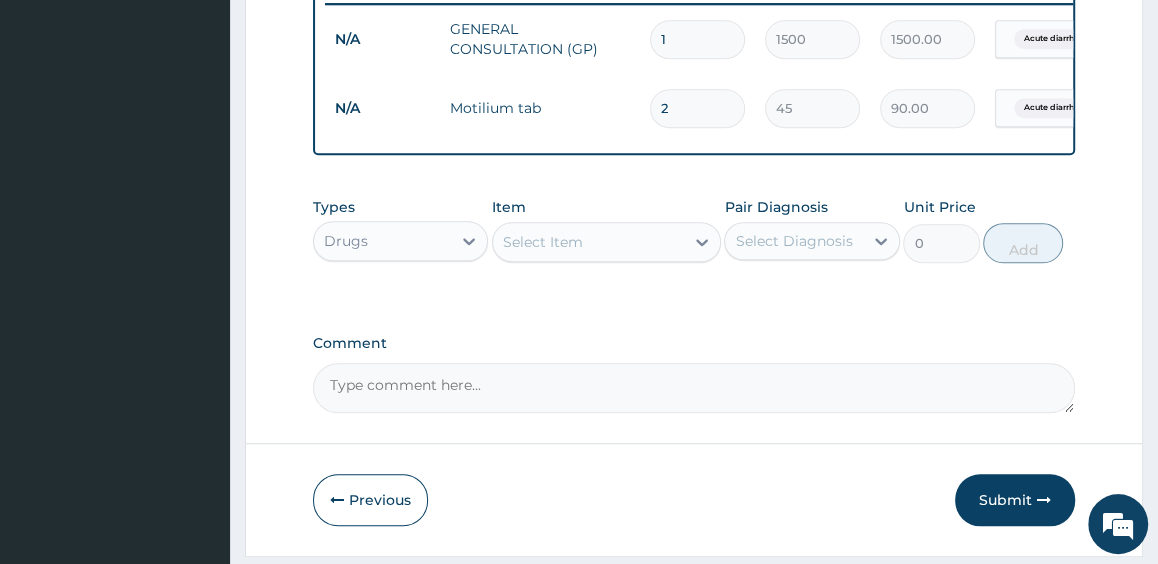 click on "Select Item" at bounding box center (543, 242) 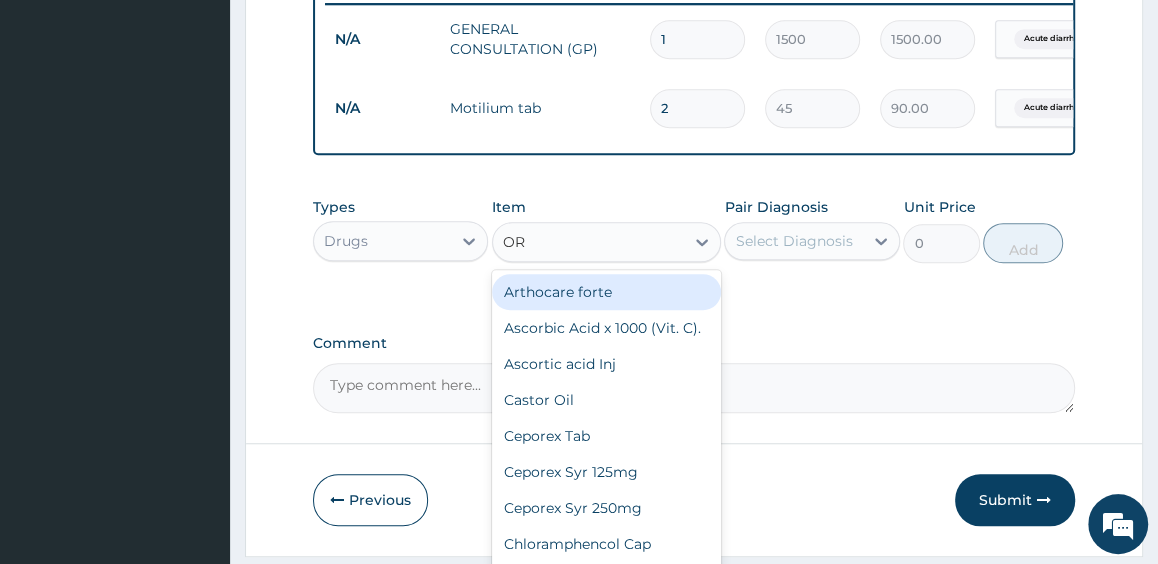 type on "ORS" 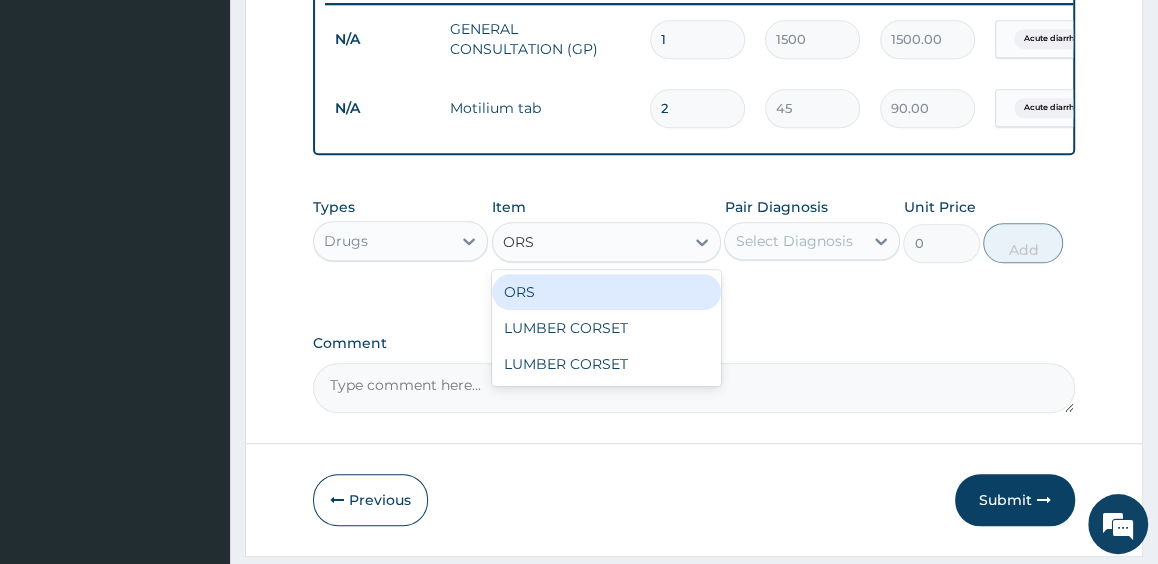 click on "ORS" at bounding box center [606, 292] 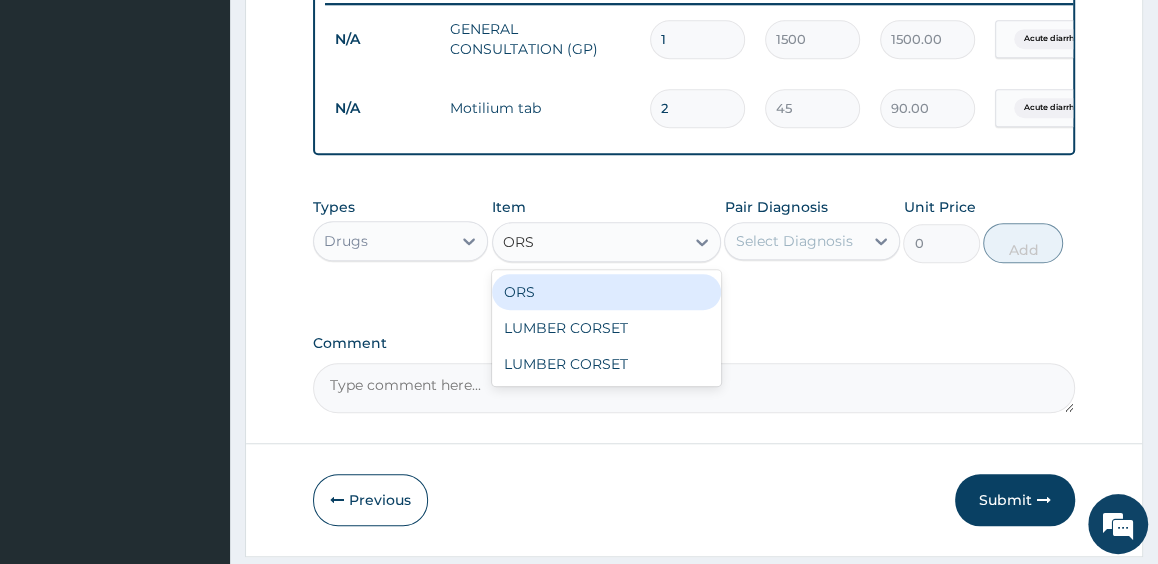 type 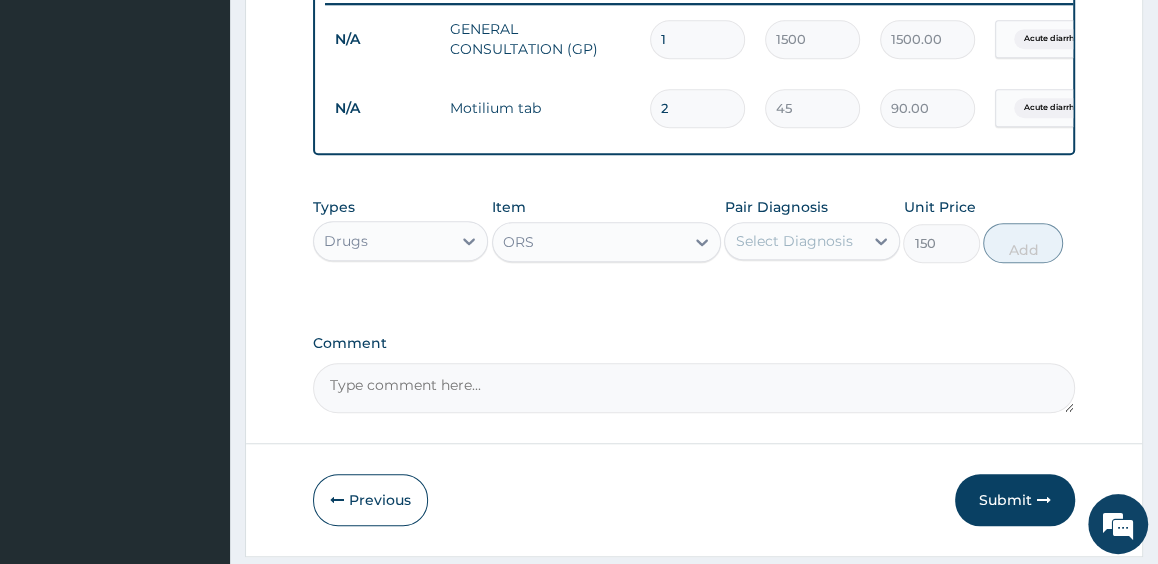 click on "Select Diagnosis" at bounding box center (793, 241) 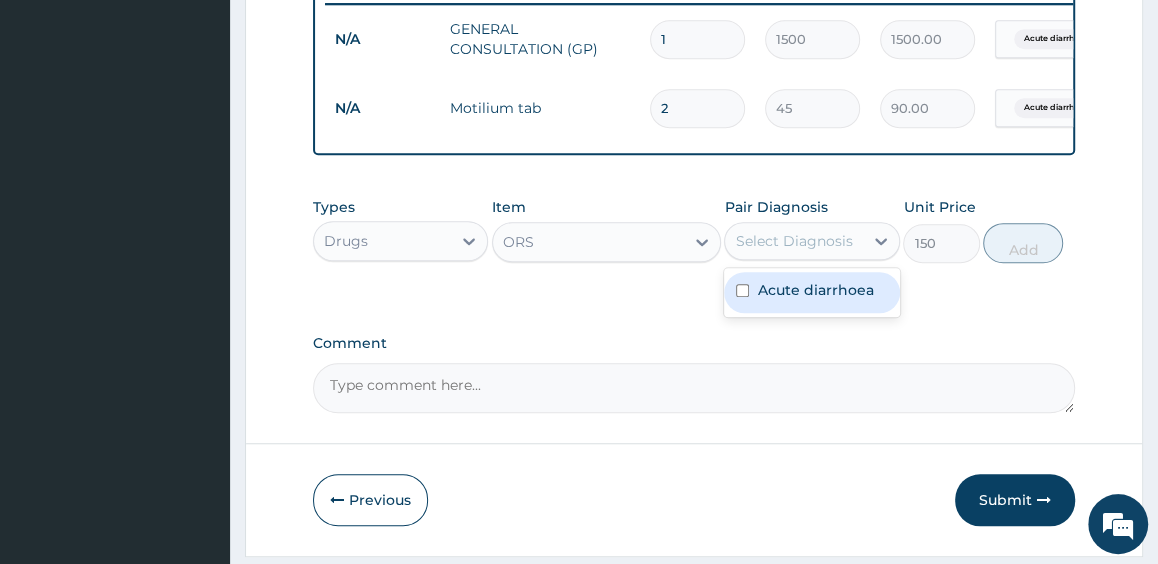 click on "Select Diagnosis" at bounding box center (793, 241) 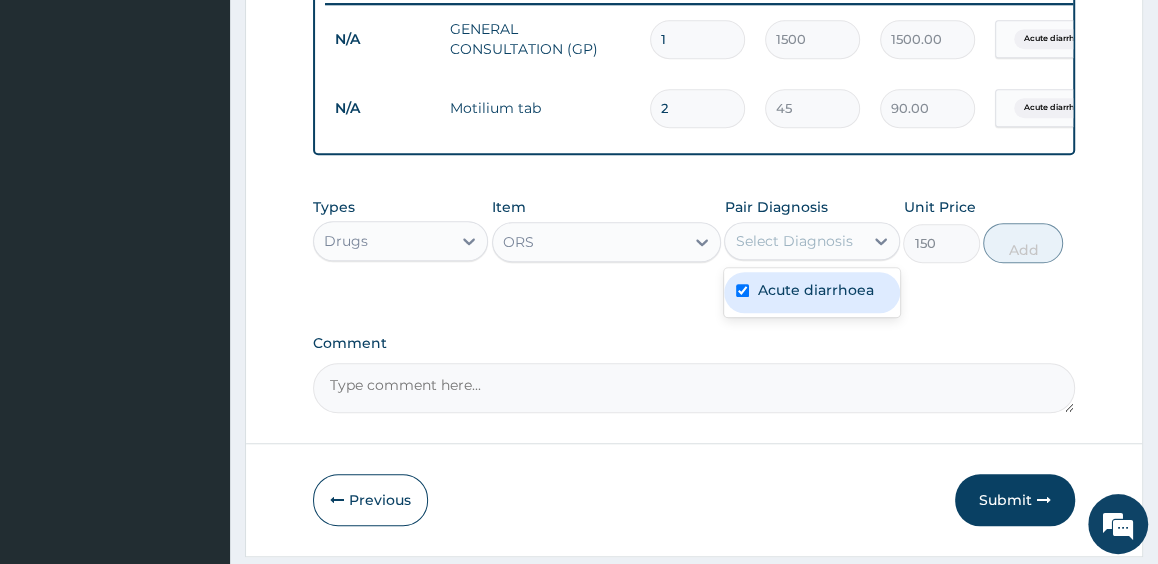 checkbox on "true" 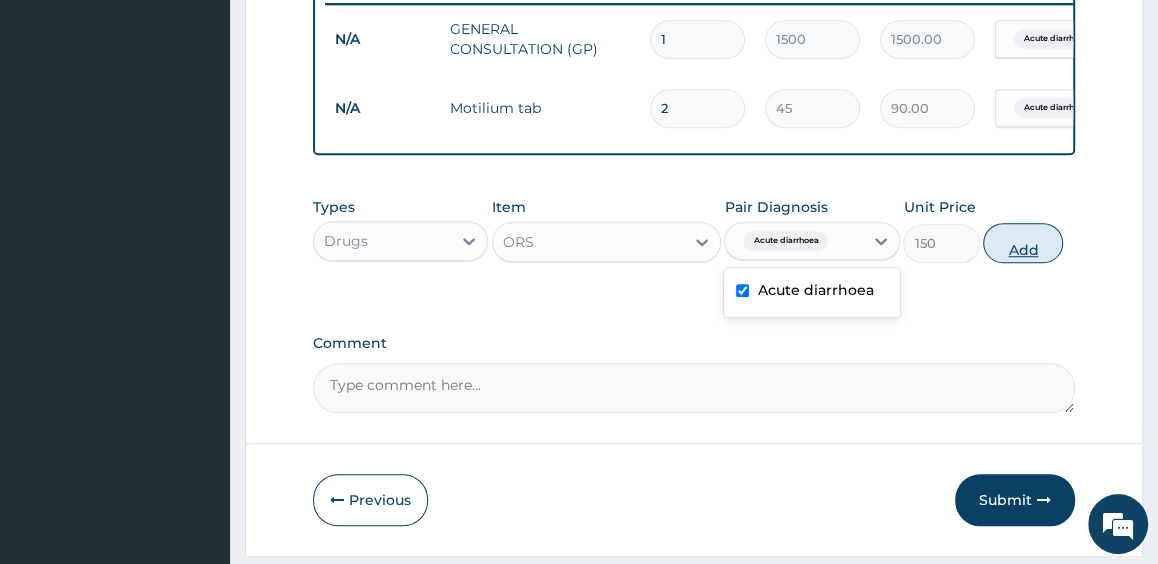 click on "Add" at bounding box center [1023, 243] 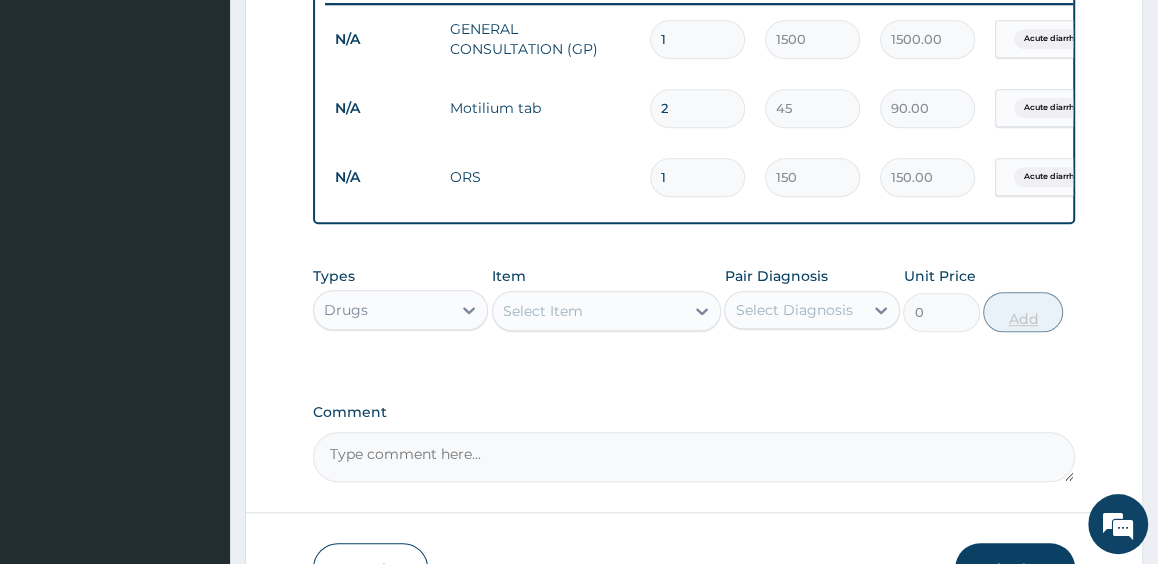 type 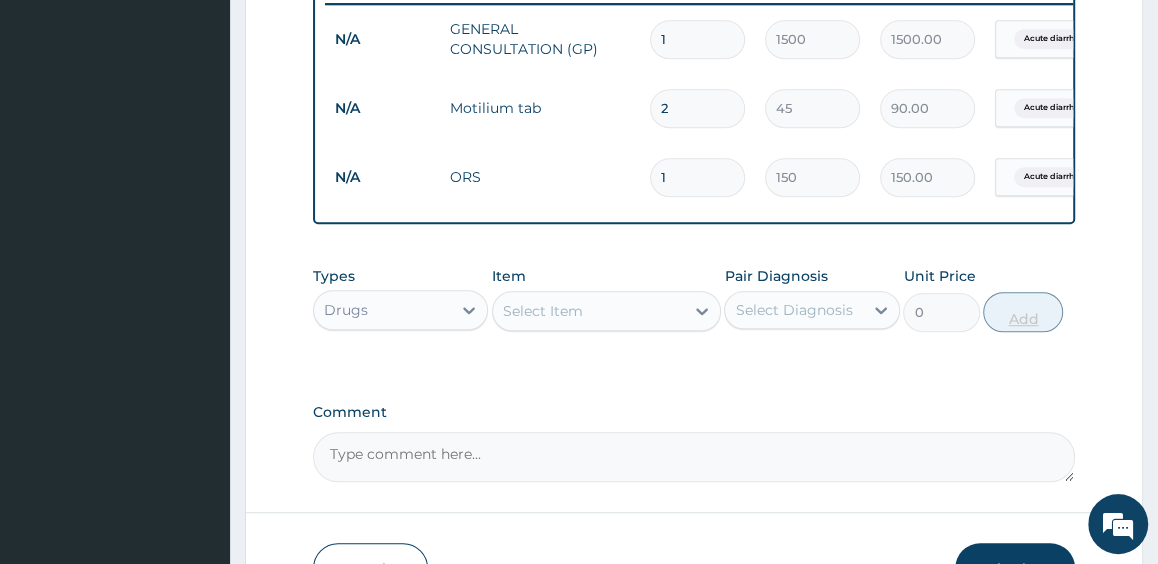 type on "0.00" 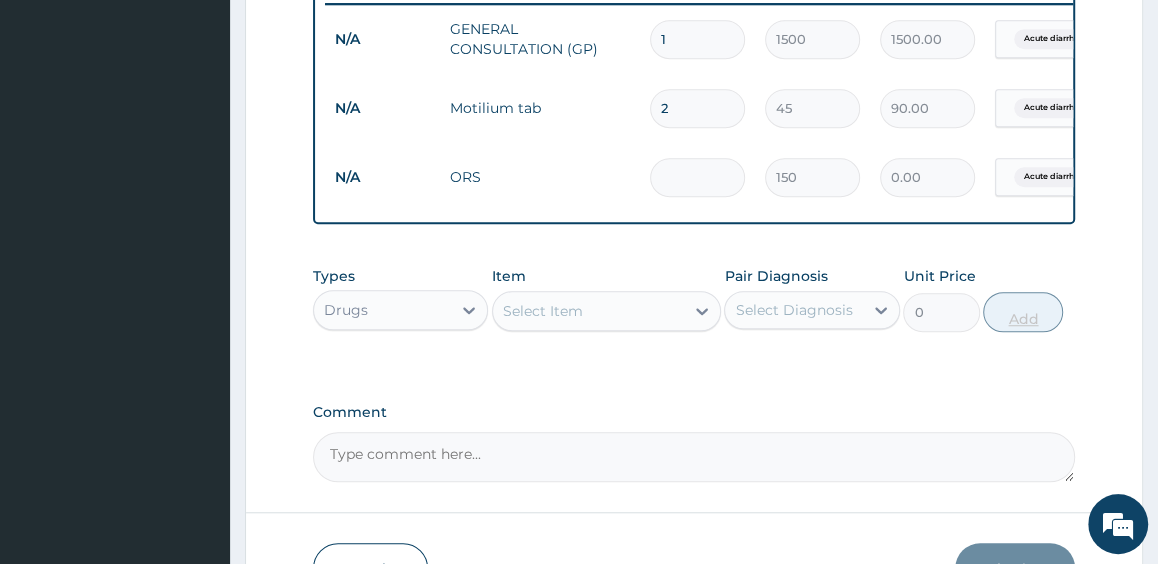 type on "2" 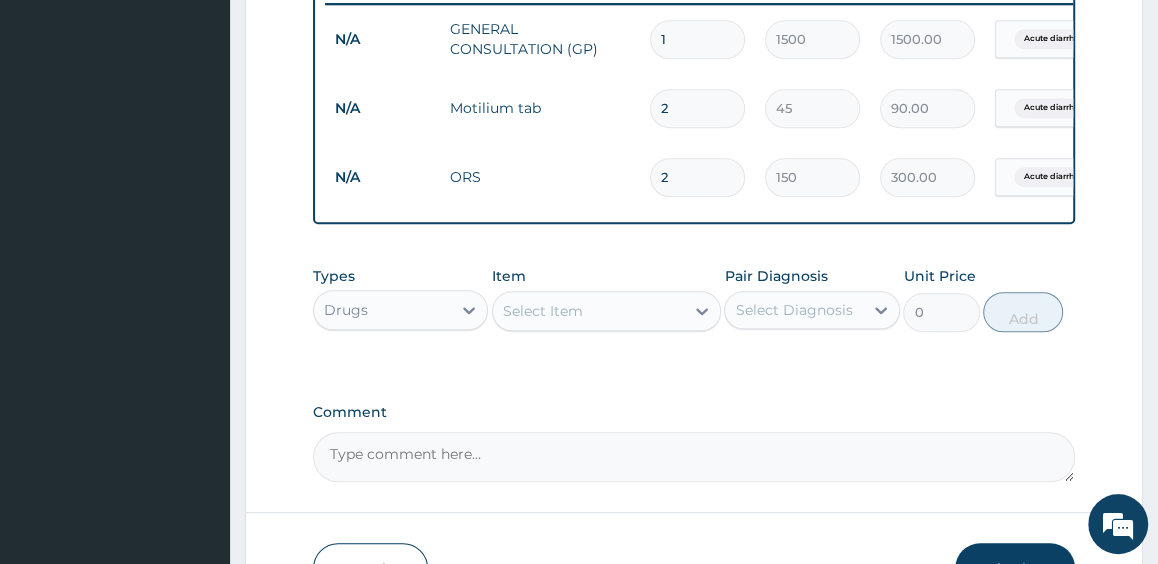type on "2" 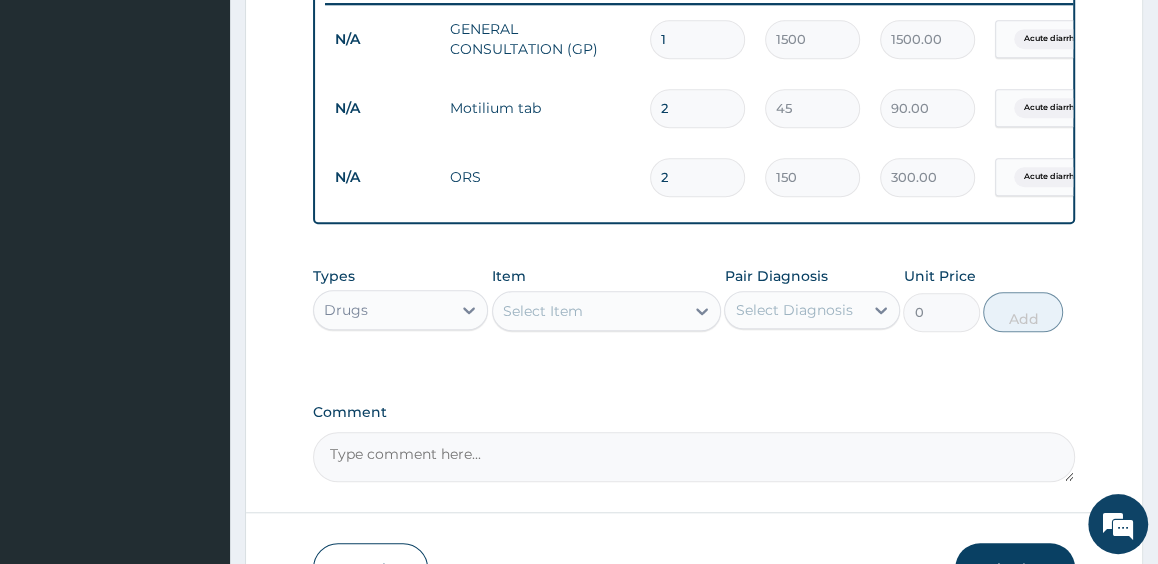 click on "Select Item" at bounding box center [588, 311] 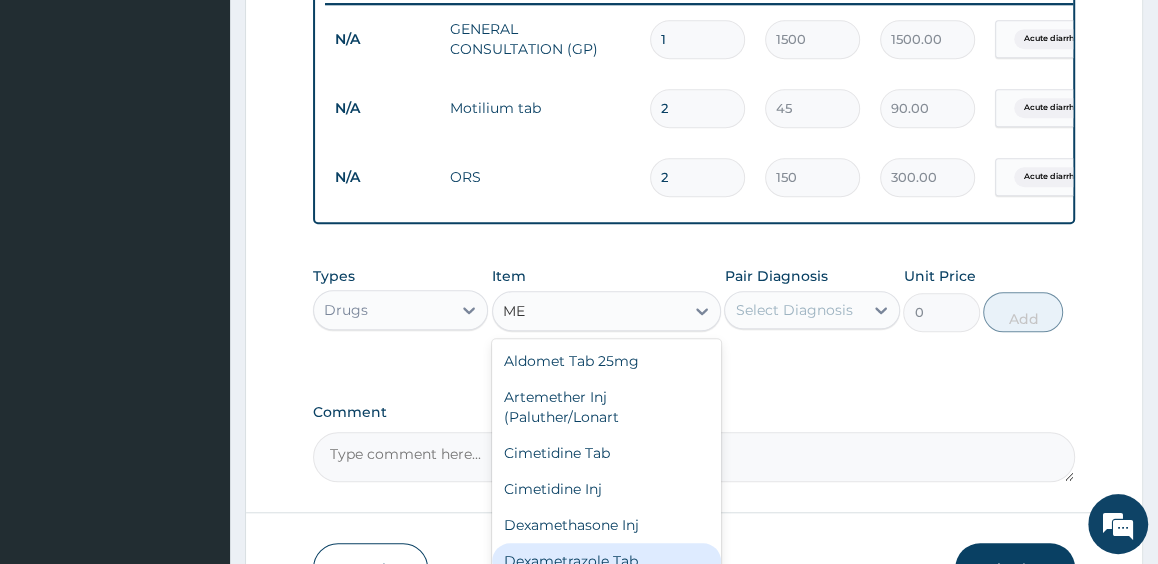 type on "M" 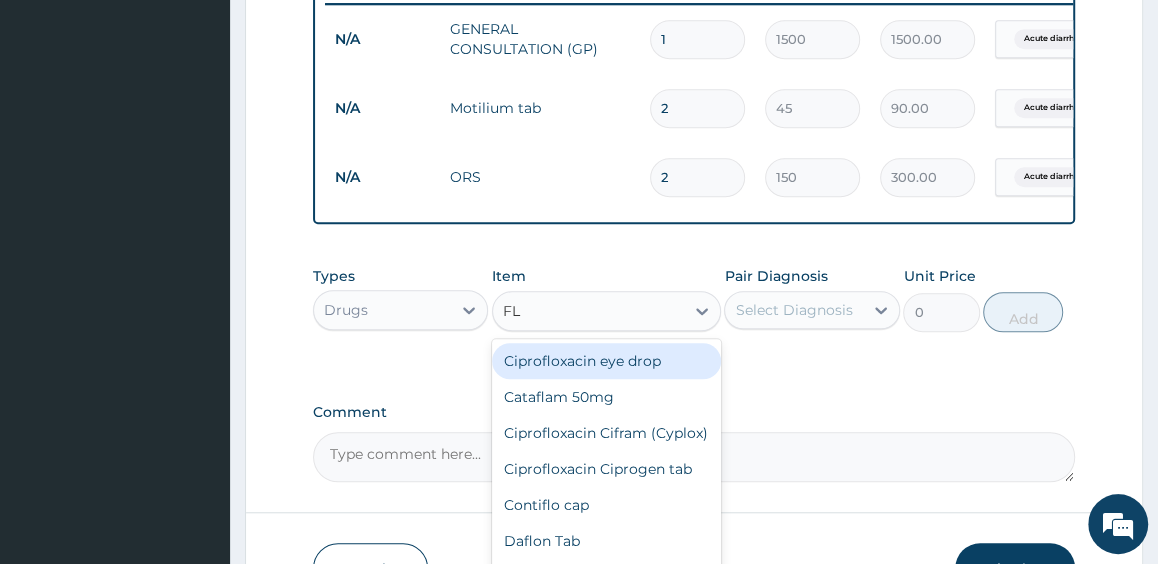 type on "FLA" 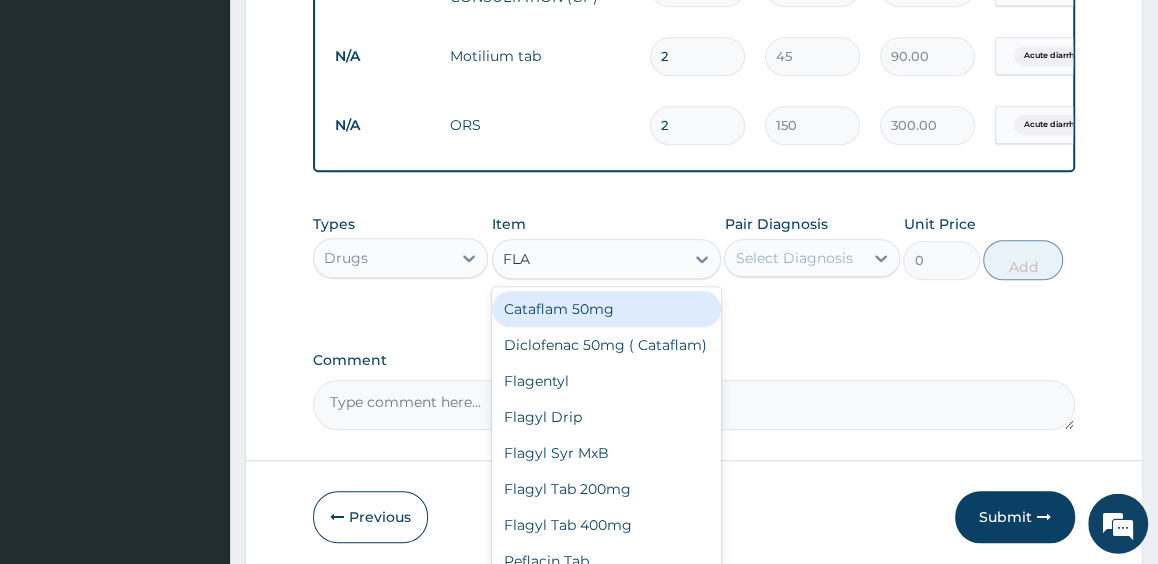 scroll, scrollTop: 860, scrollLeft: 0, axis: vertical 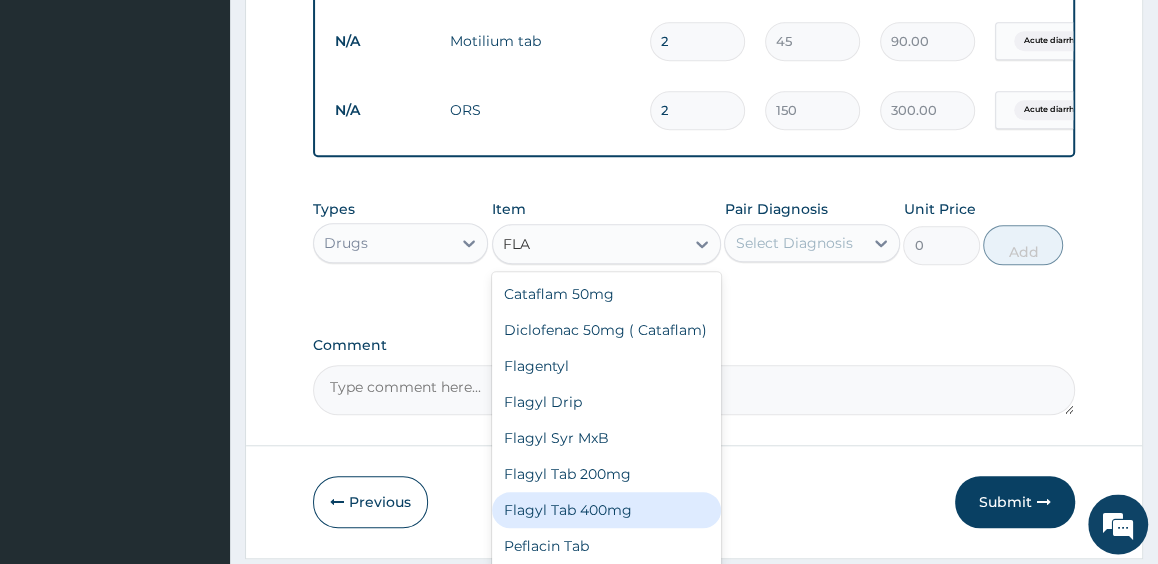 click on "Flagyl Tab 400mg" at bounding box center (606, 510) 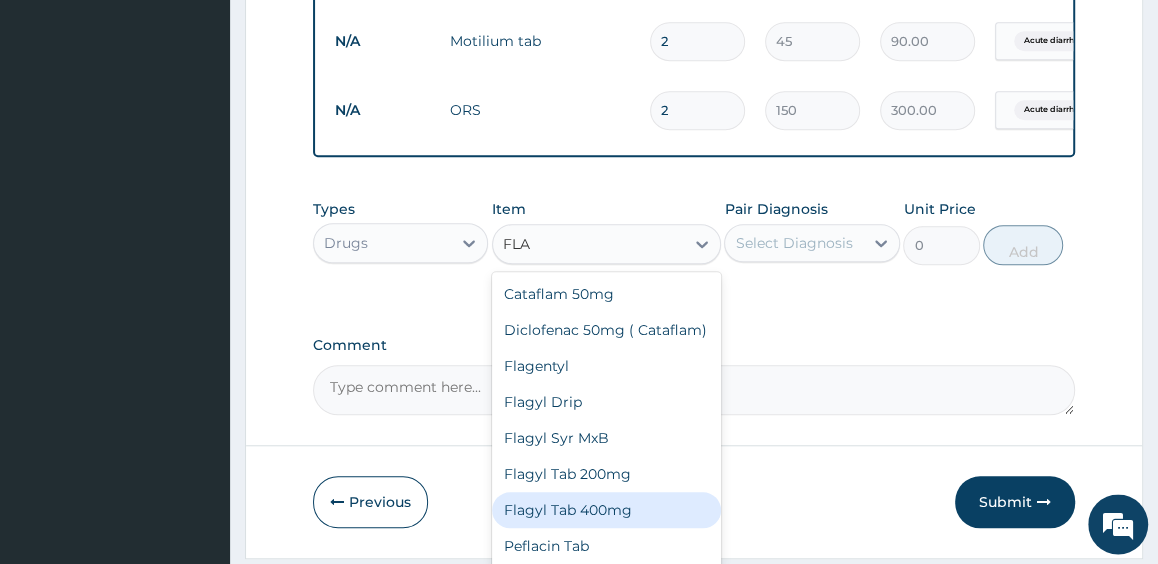 click on "Previous   Submit" at bounding box center [694, 502] 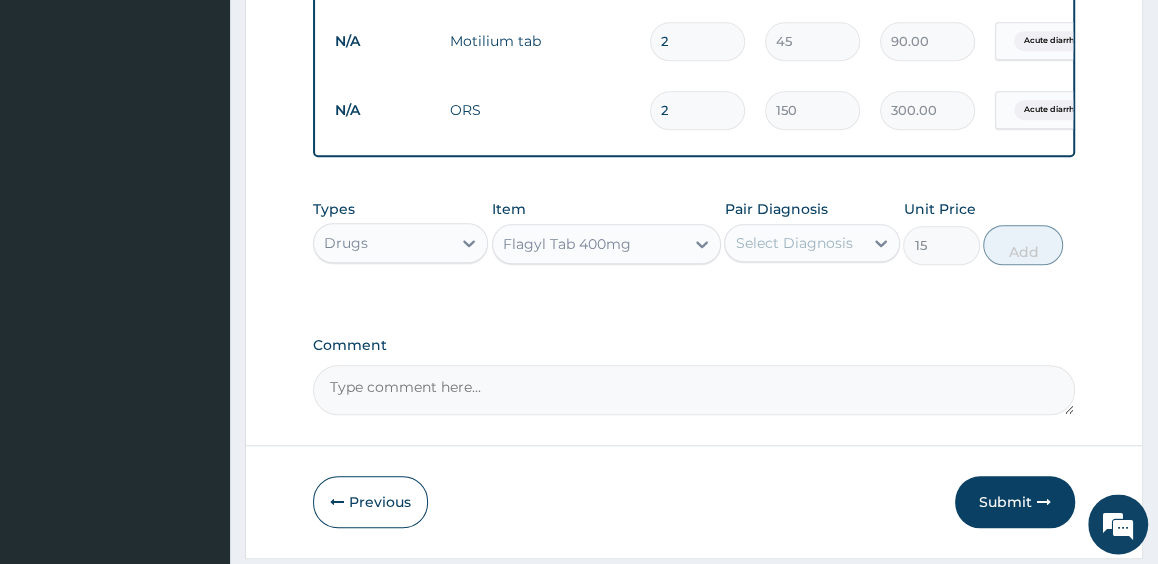 click on "Select Diagnosis" at bounding box center (793, 243) 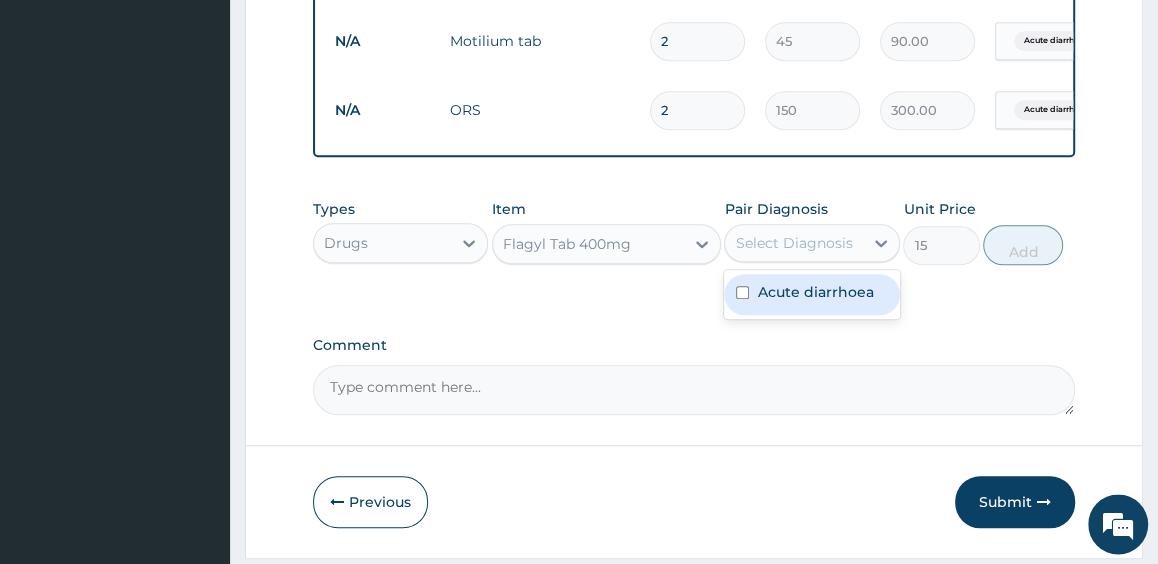 click on "Acute diarrhoea" at bounding box center (815, 292) 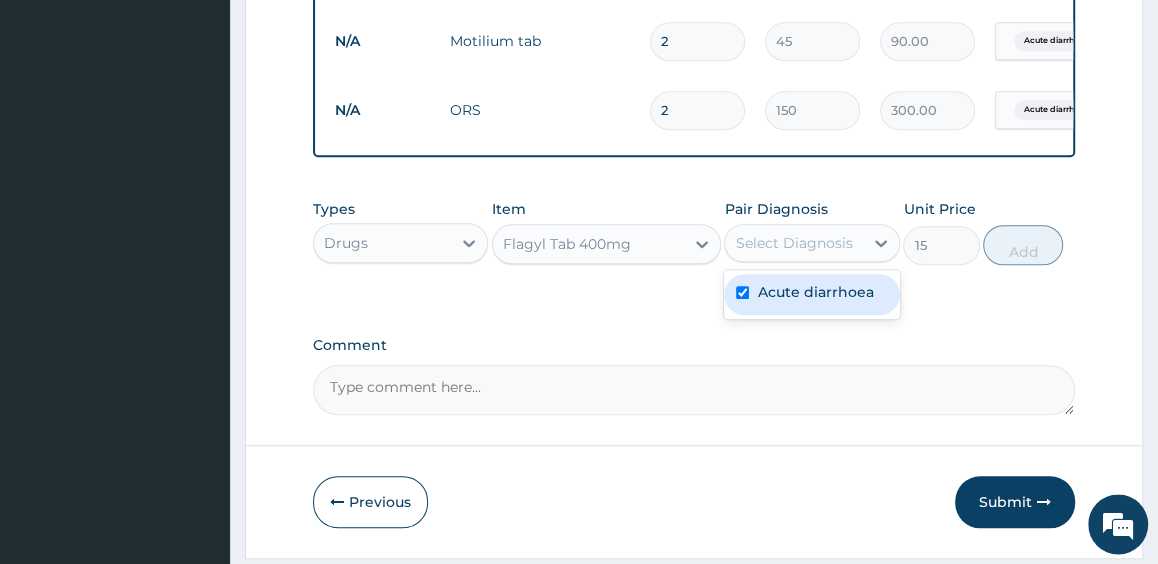 checkbox on "true" 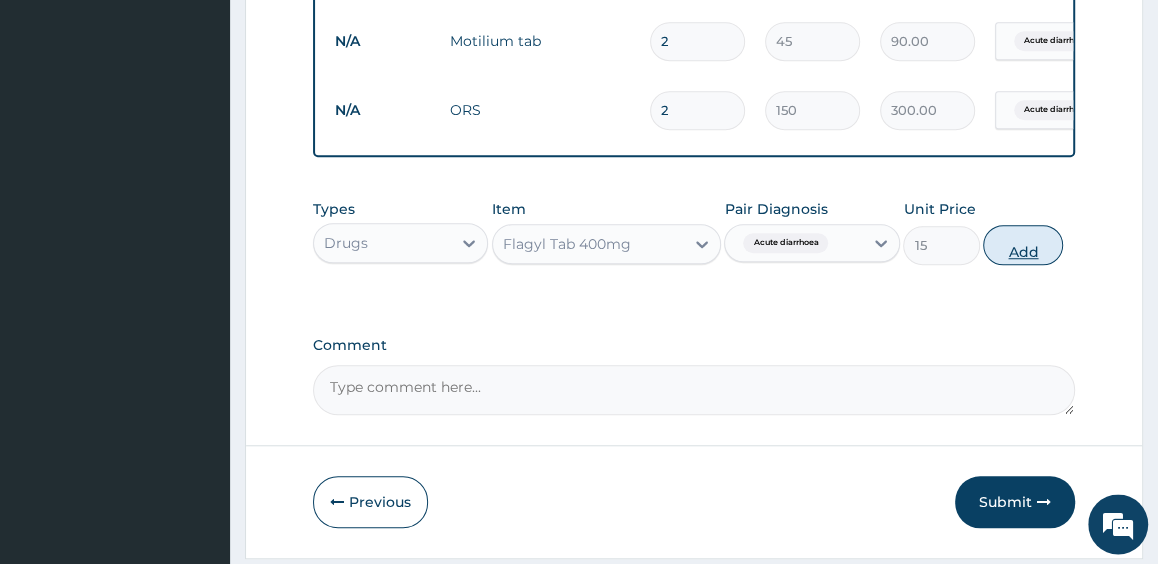 click on "Add" at bounding box center (1023, 245) 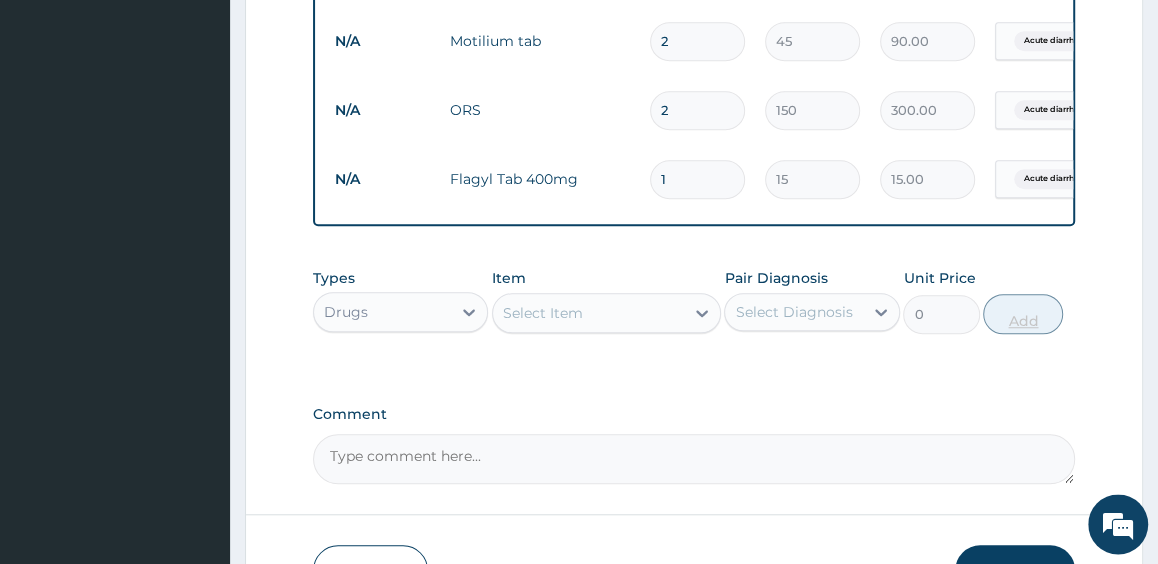 type on "15" 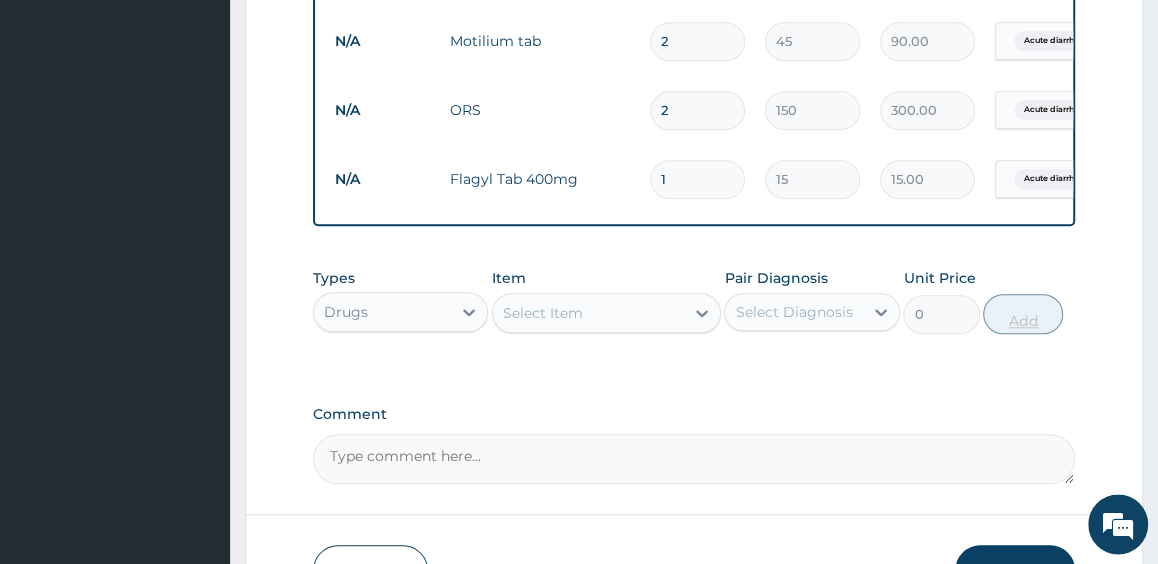 type on "225.00" 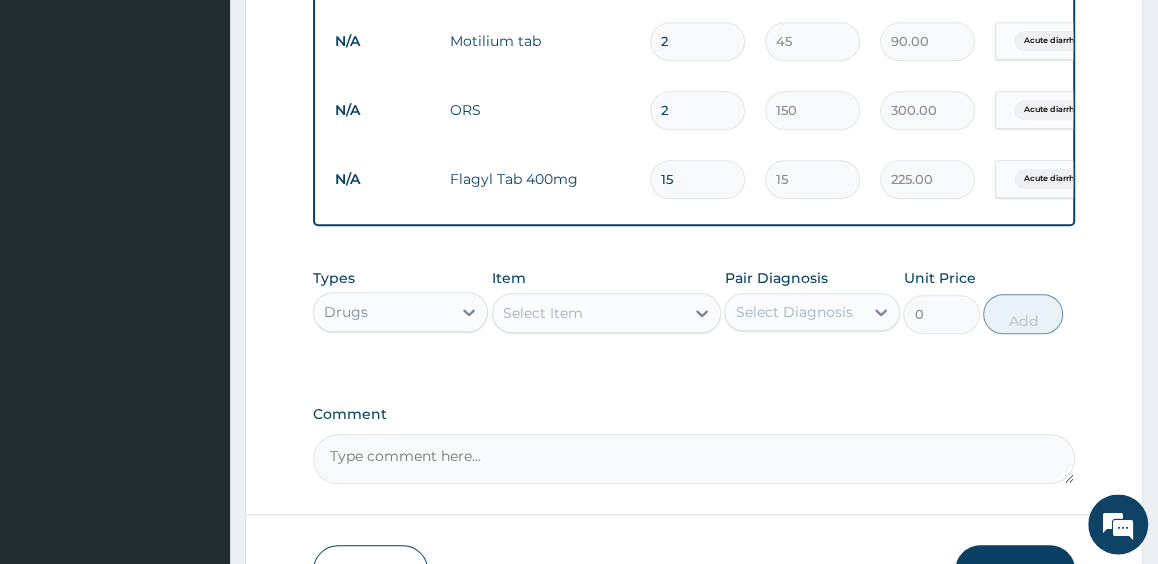 scroll, scrollTop: 1004, scrollLeft: 0, axis: vertical 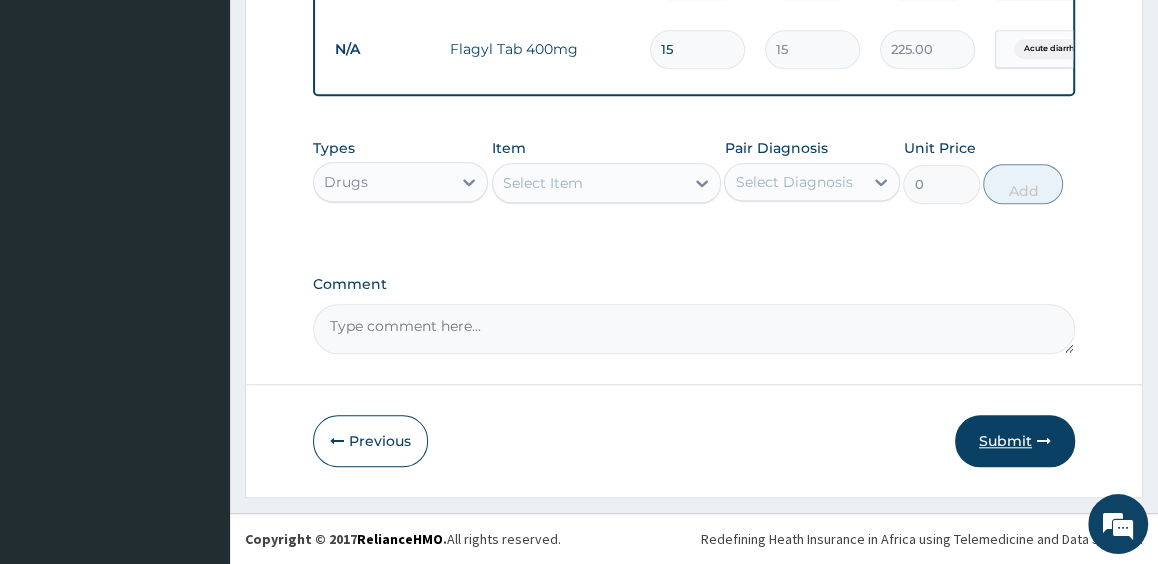 type on "15" 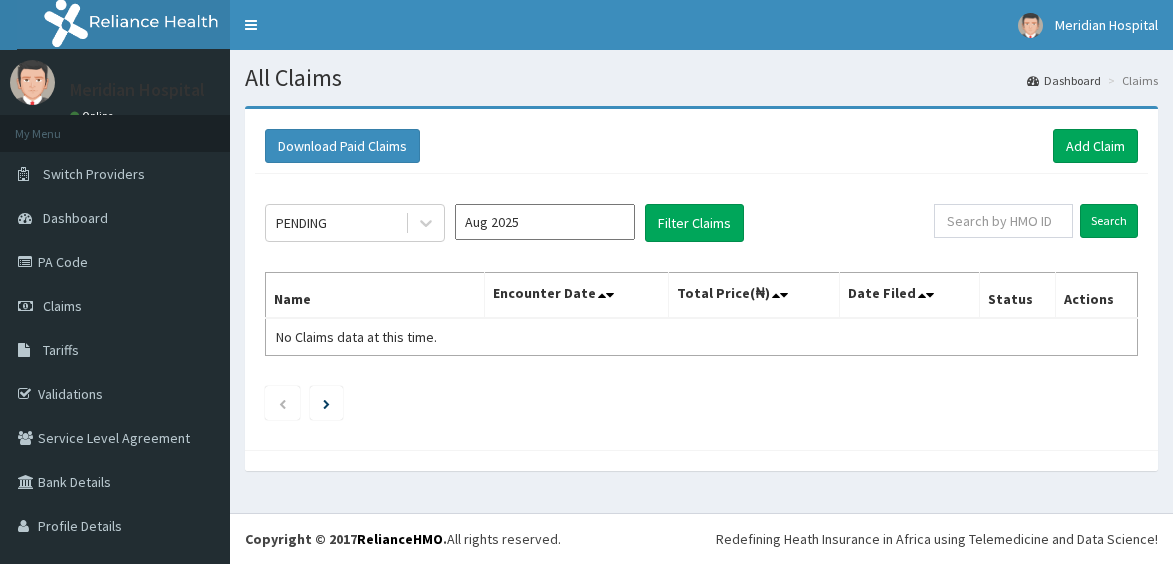scroll, scrollTop: 0, scrollLeft: 0, axis: both 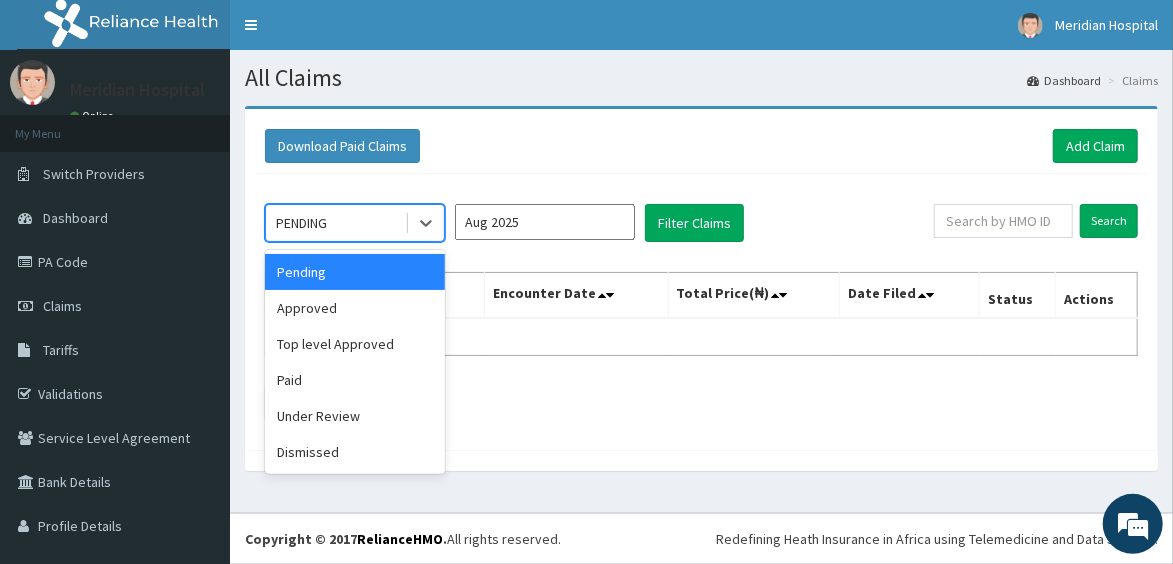 click on "PENDING" at bounding box center [335, 223] 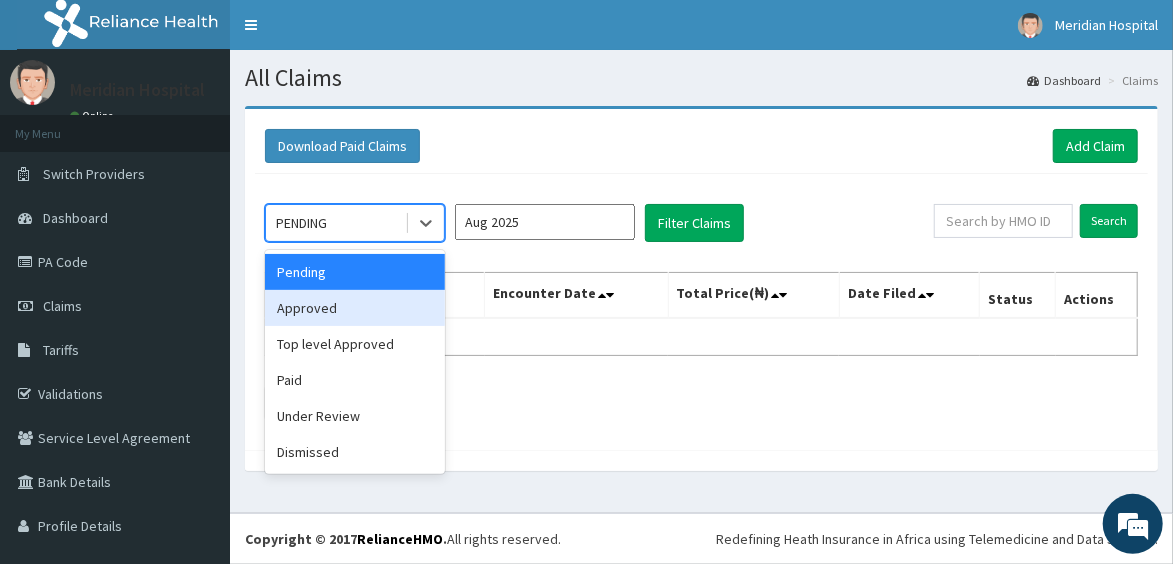 click on "Approved" at bounding box center (355, 308) 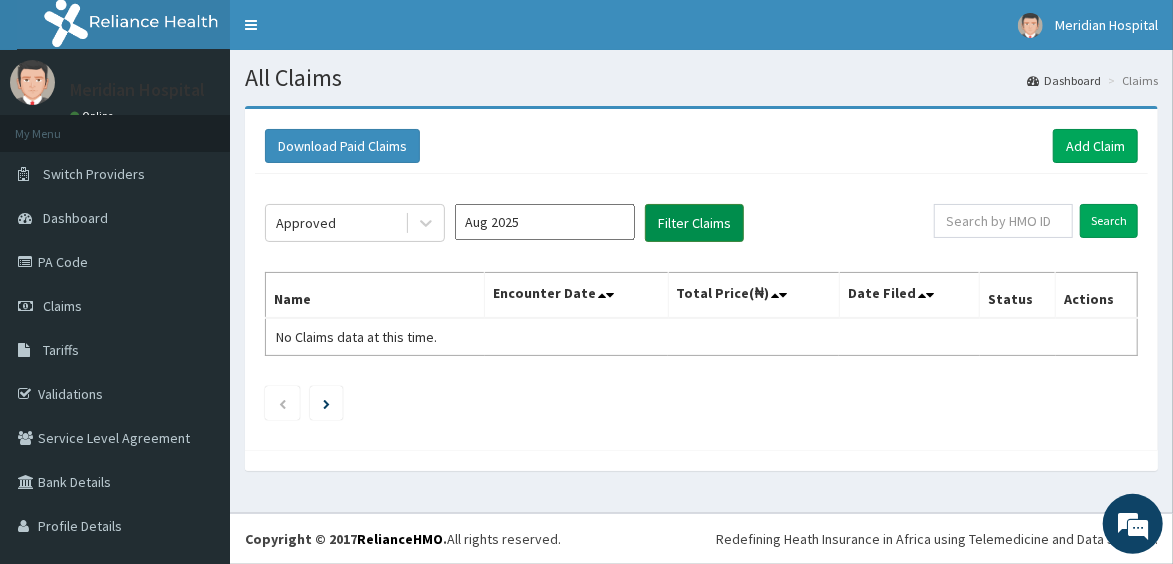 click on "Filter Claims" at bounding box center (694, 223) 